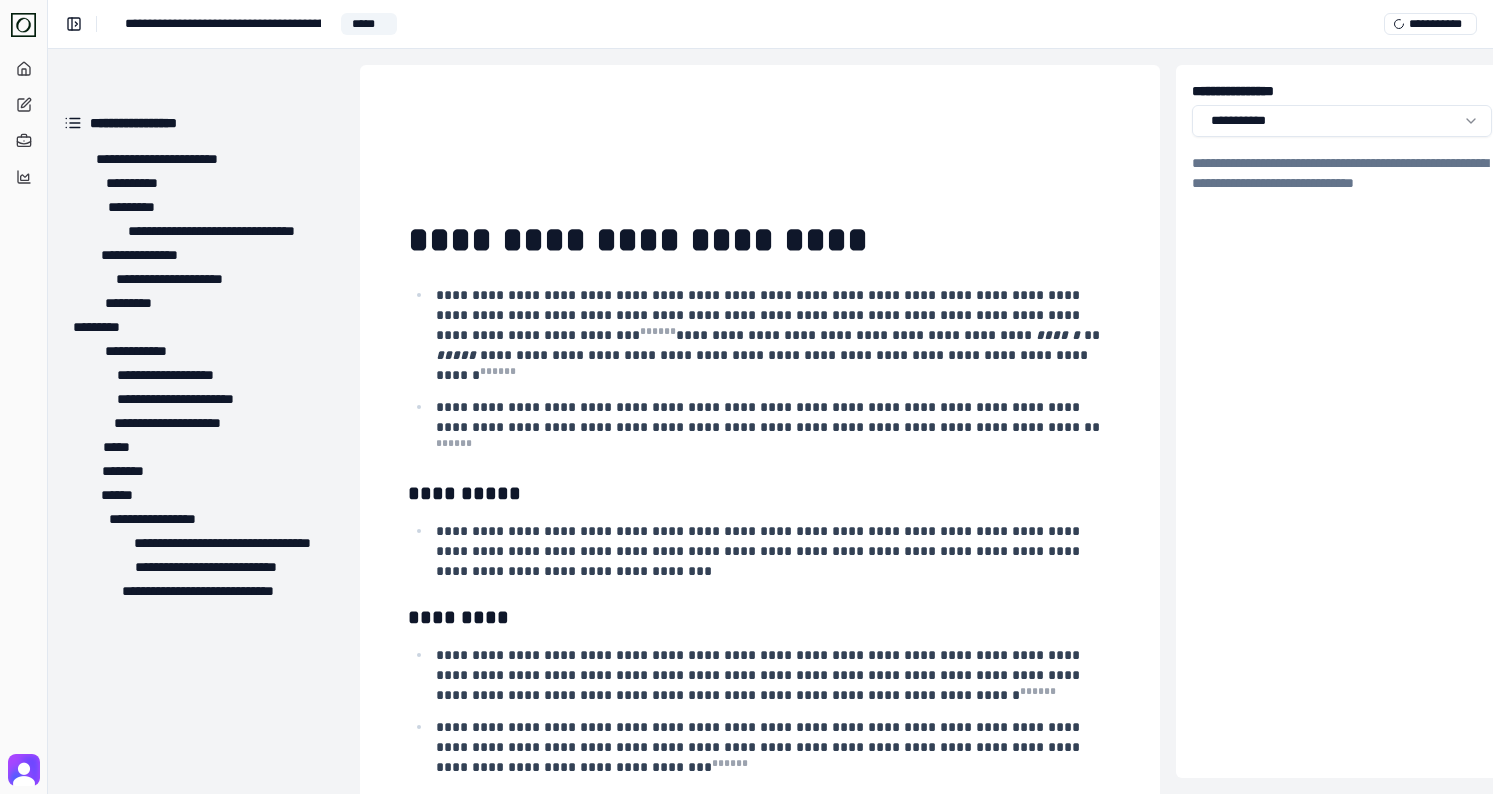 scroll, scrollTop: 0, scrollLeft: 0, axis: both 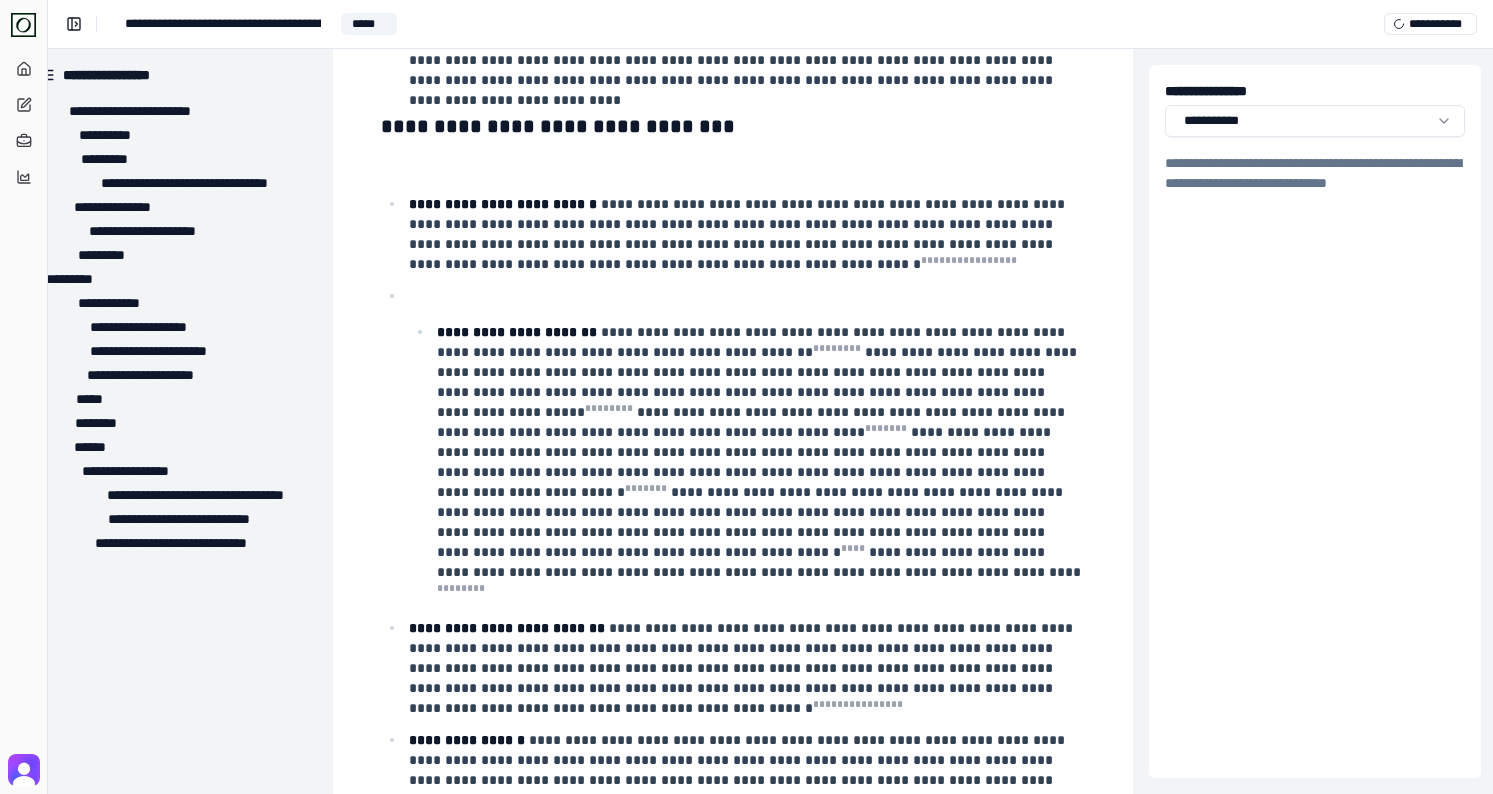 click on "**********" at bounding box center (733, 652) 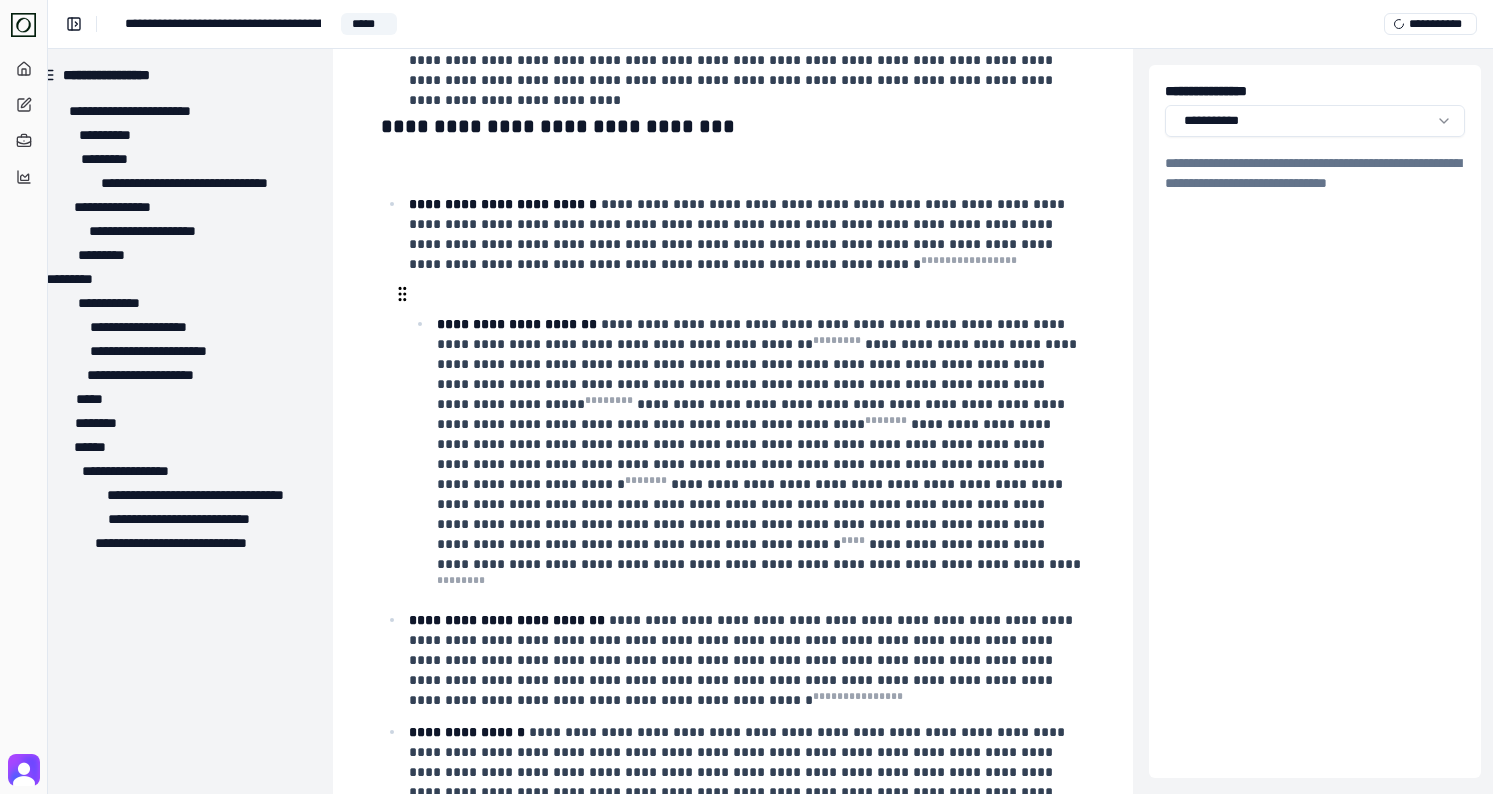 click on "**********" at bounding box center [759, 452] 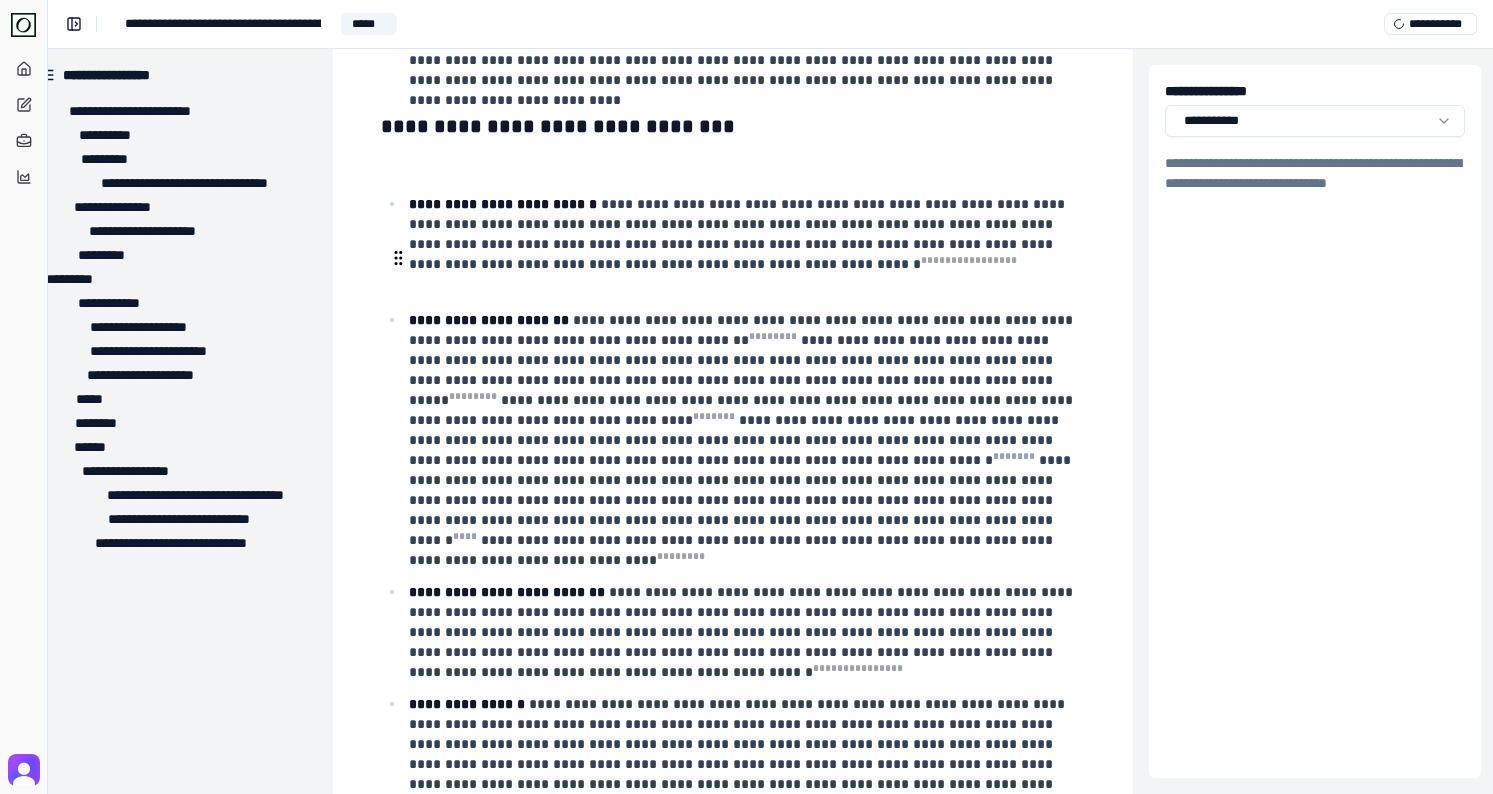 click at bounding box center (745, 288) 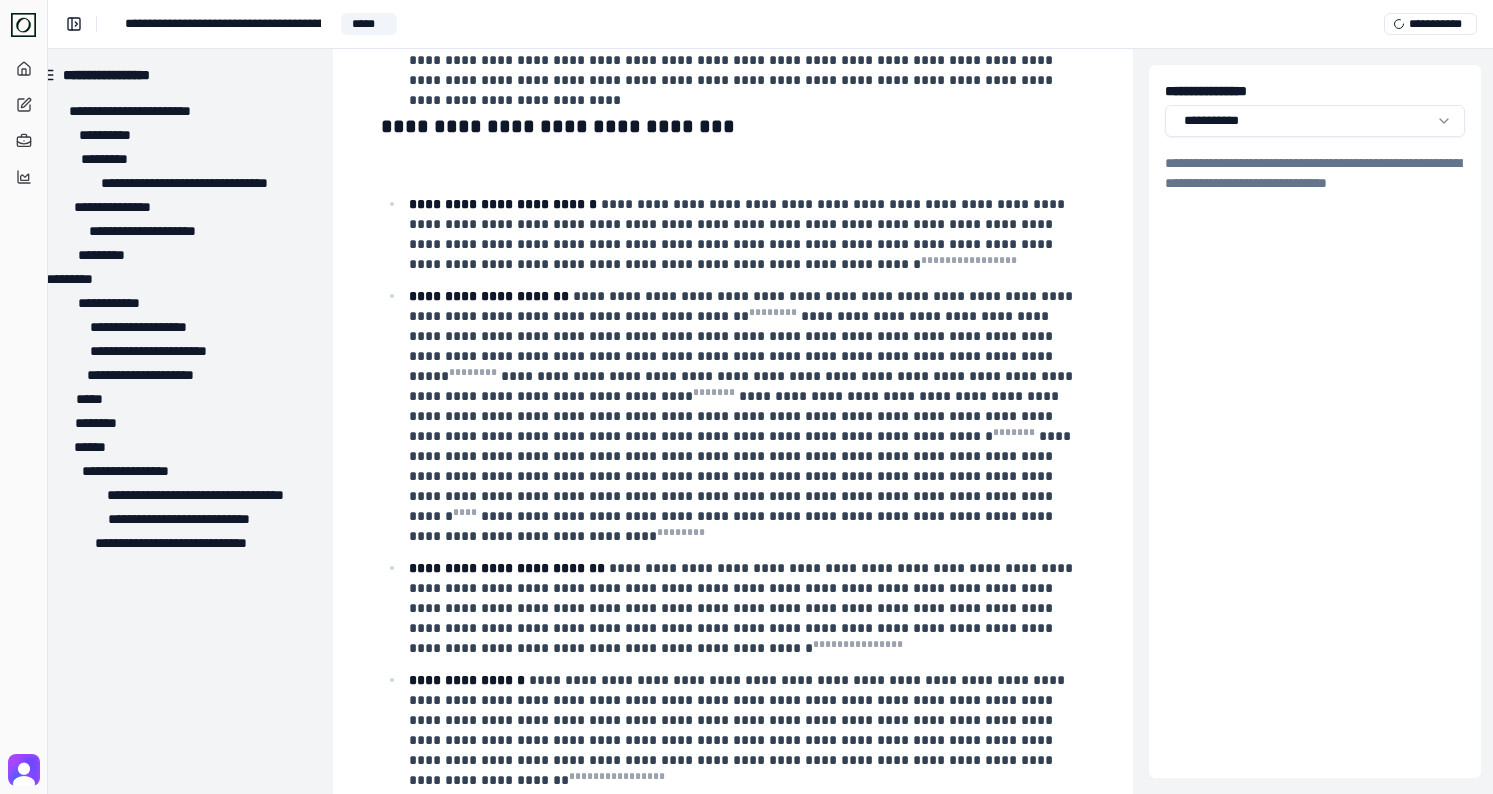click on "**********" at bounding box center (733, 2853) 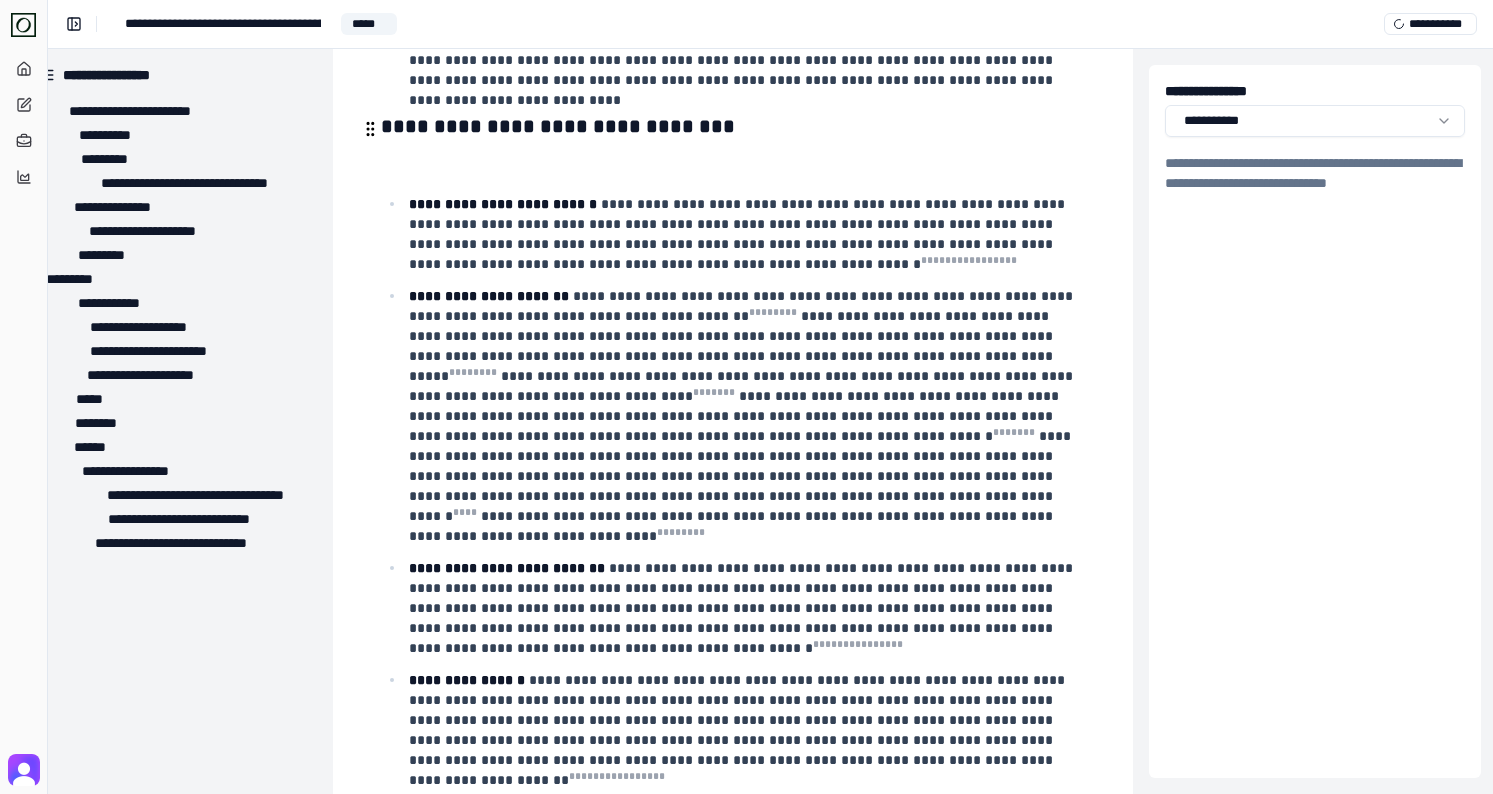 click at bounding box center [731, 160] 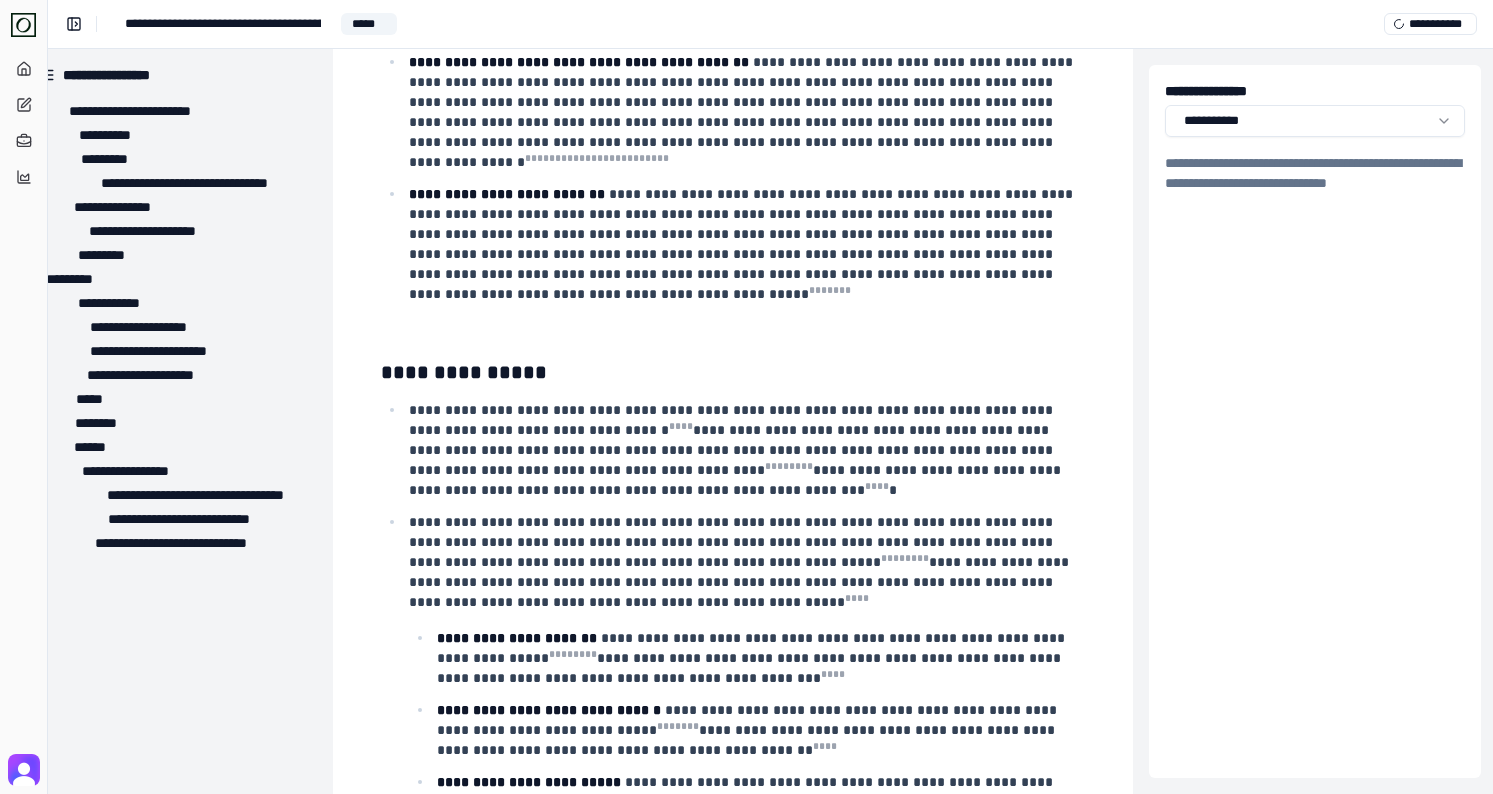 scroll, scrollTop: 1878, scrollLeft: 27, axis: both 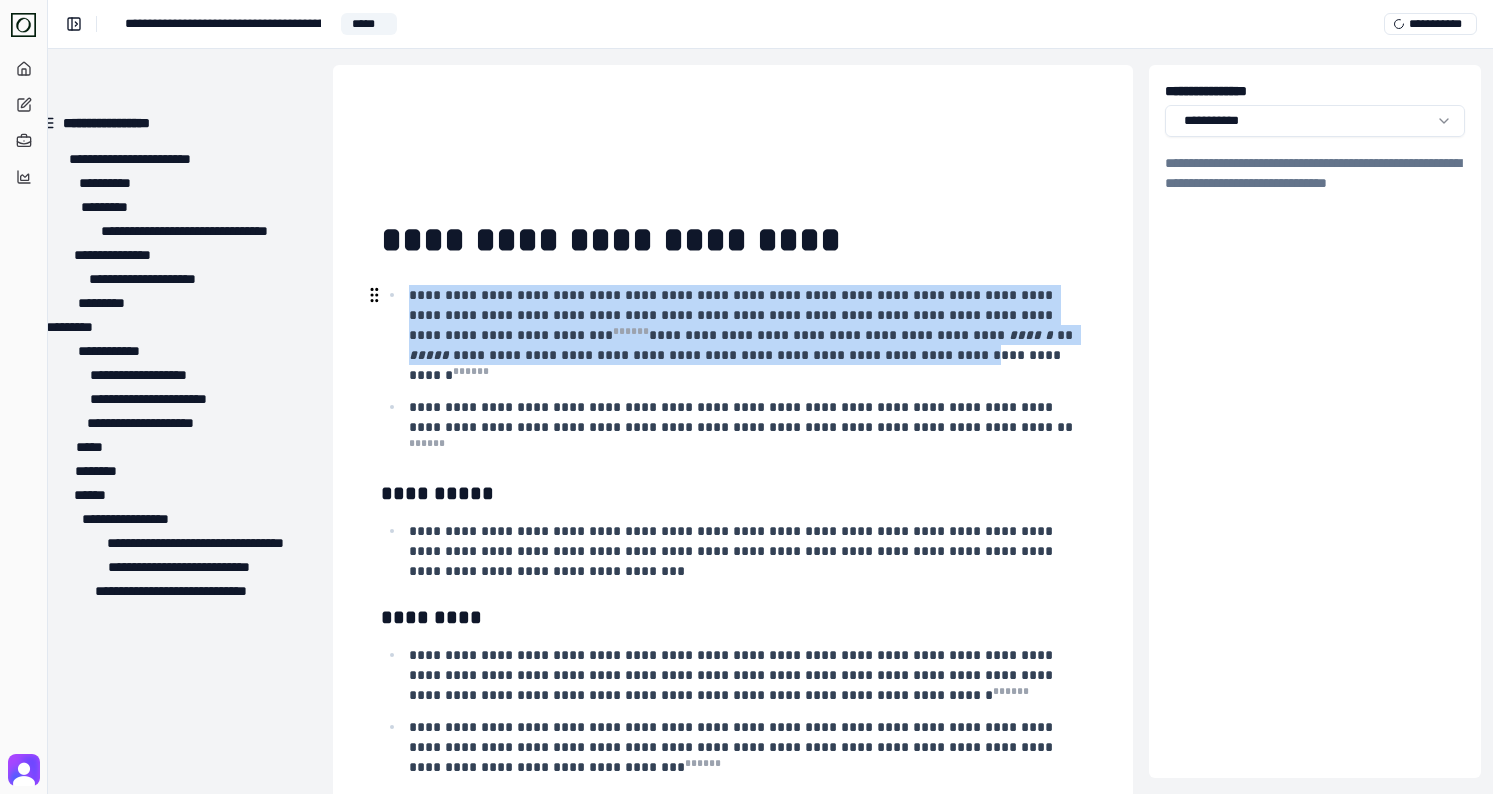drag, startPoint x: 407, startPoint y: 302, endPoint x: 662, endPoint y: 356, distance: 260.65494 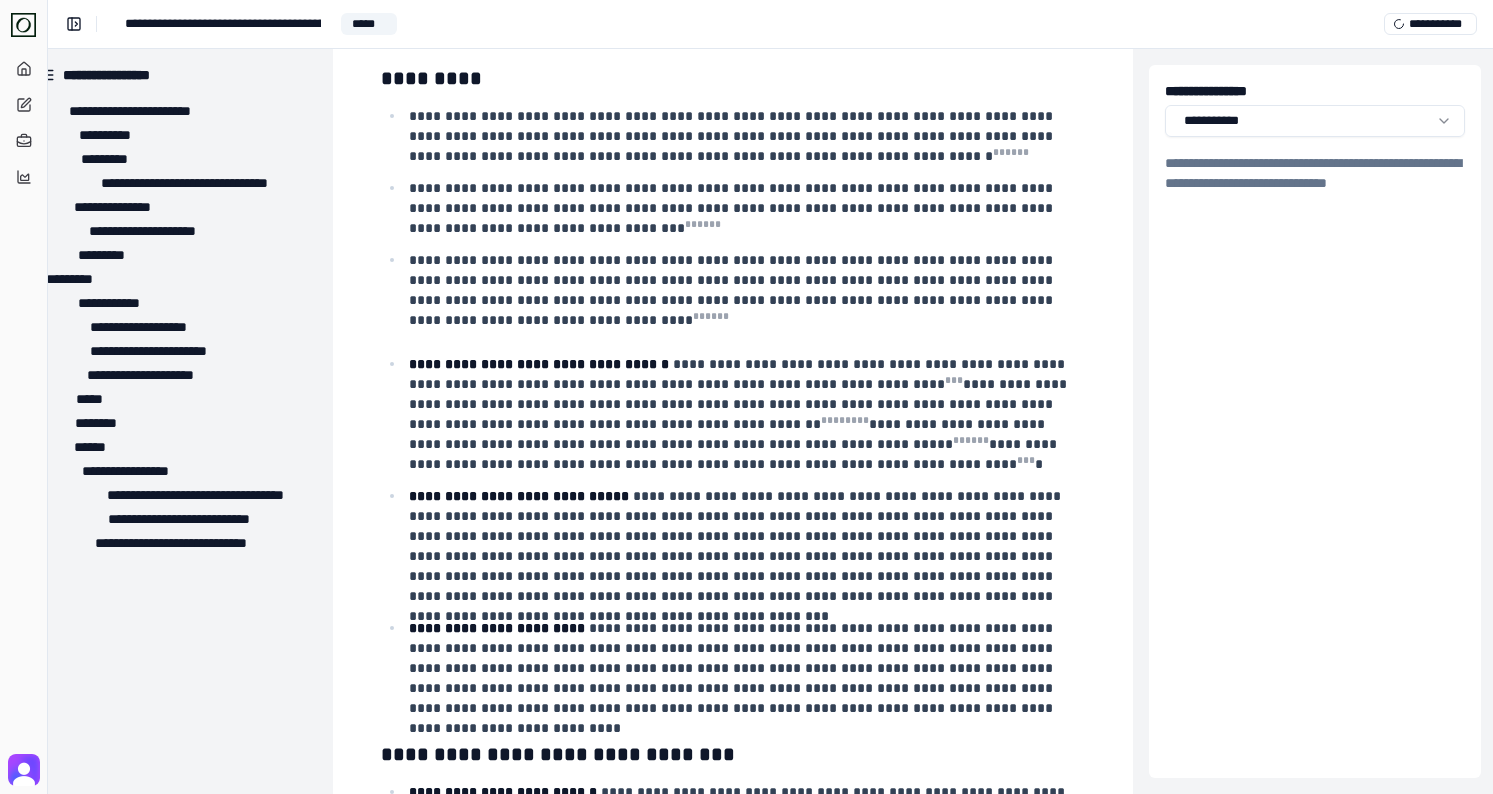 scroll, scrollTop: 807, scrollLeft: 27, axis: both 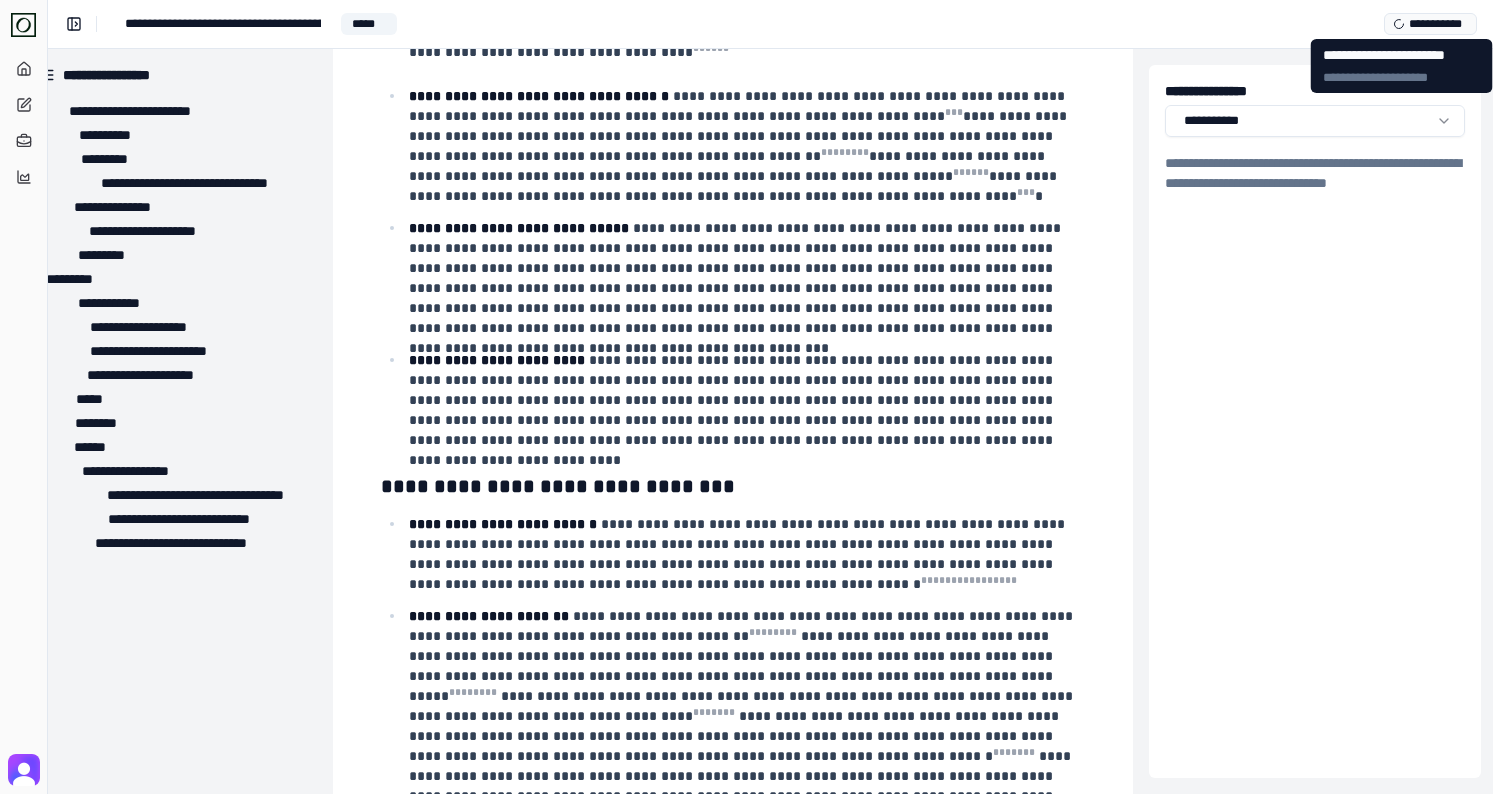 click on "**********" at bounding box center (1430, 24) 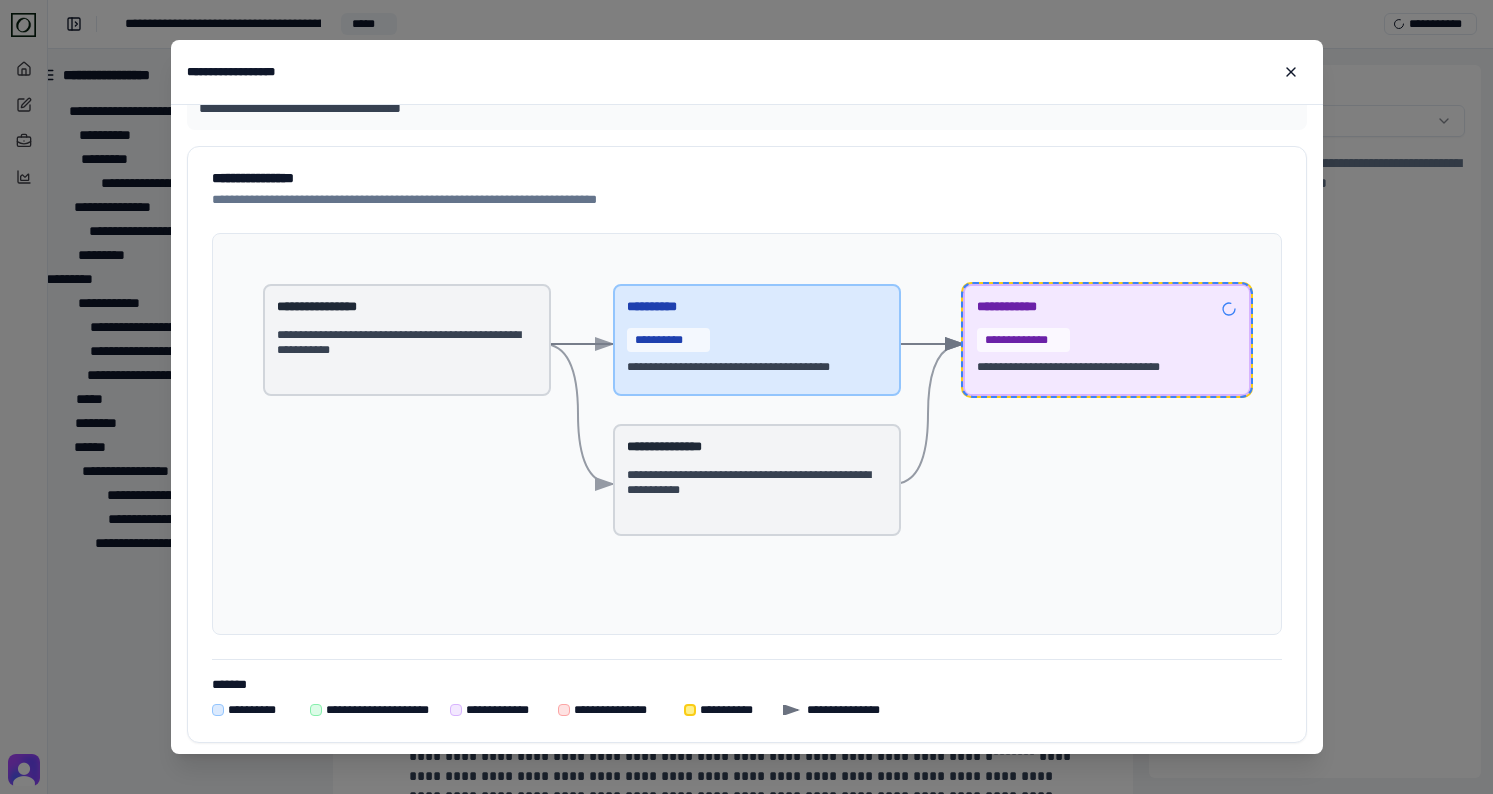 scroll, scrollTop: 95, scrollLeft: 0, axis: vertical 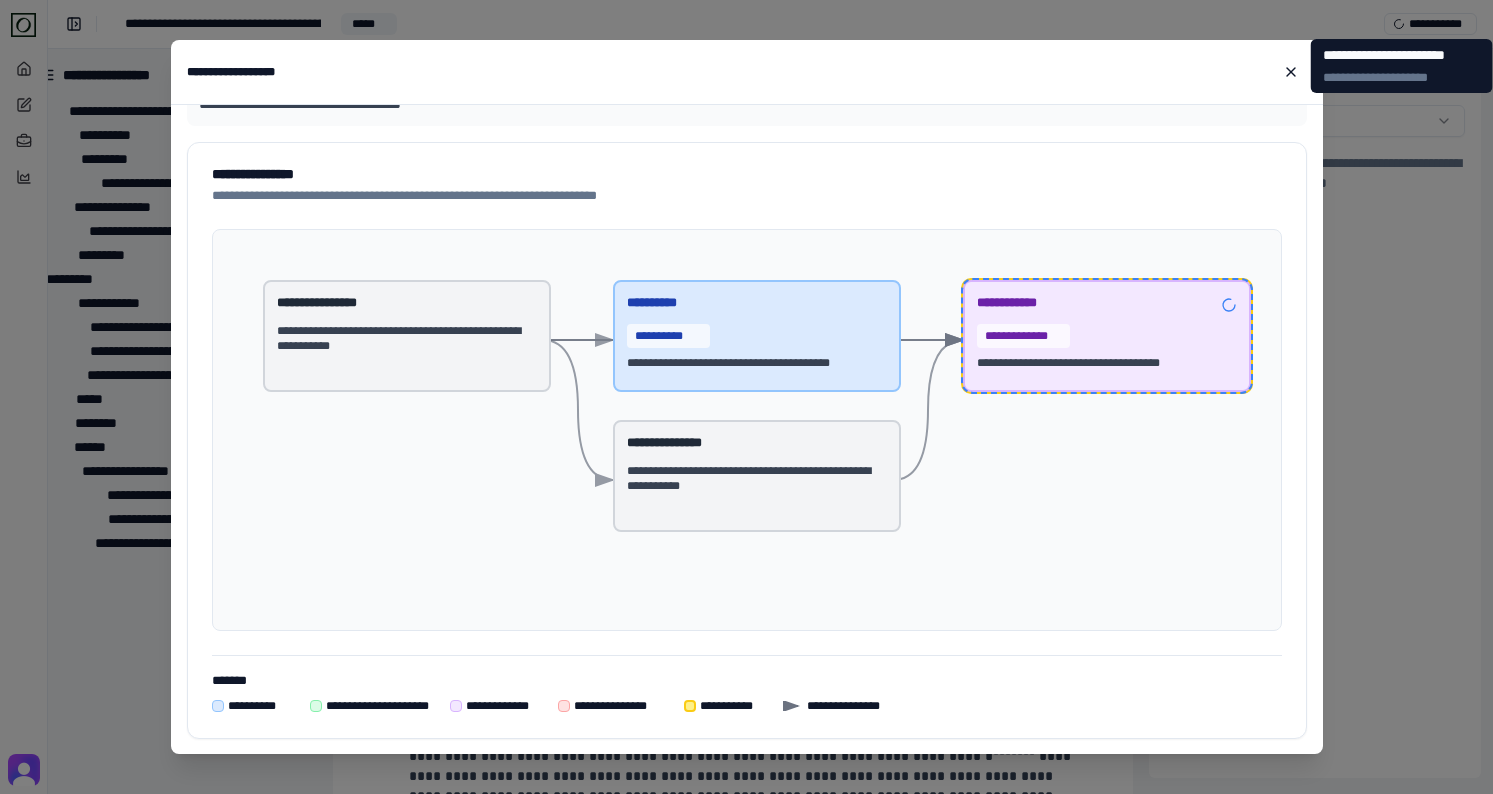 click on "**********" at bounding box center [746, 397] 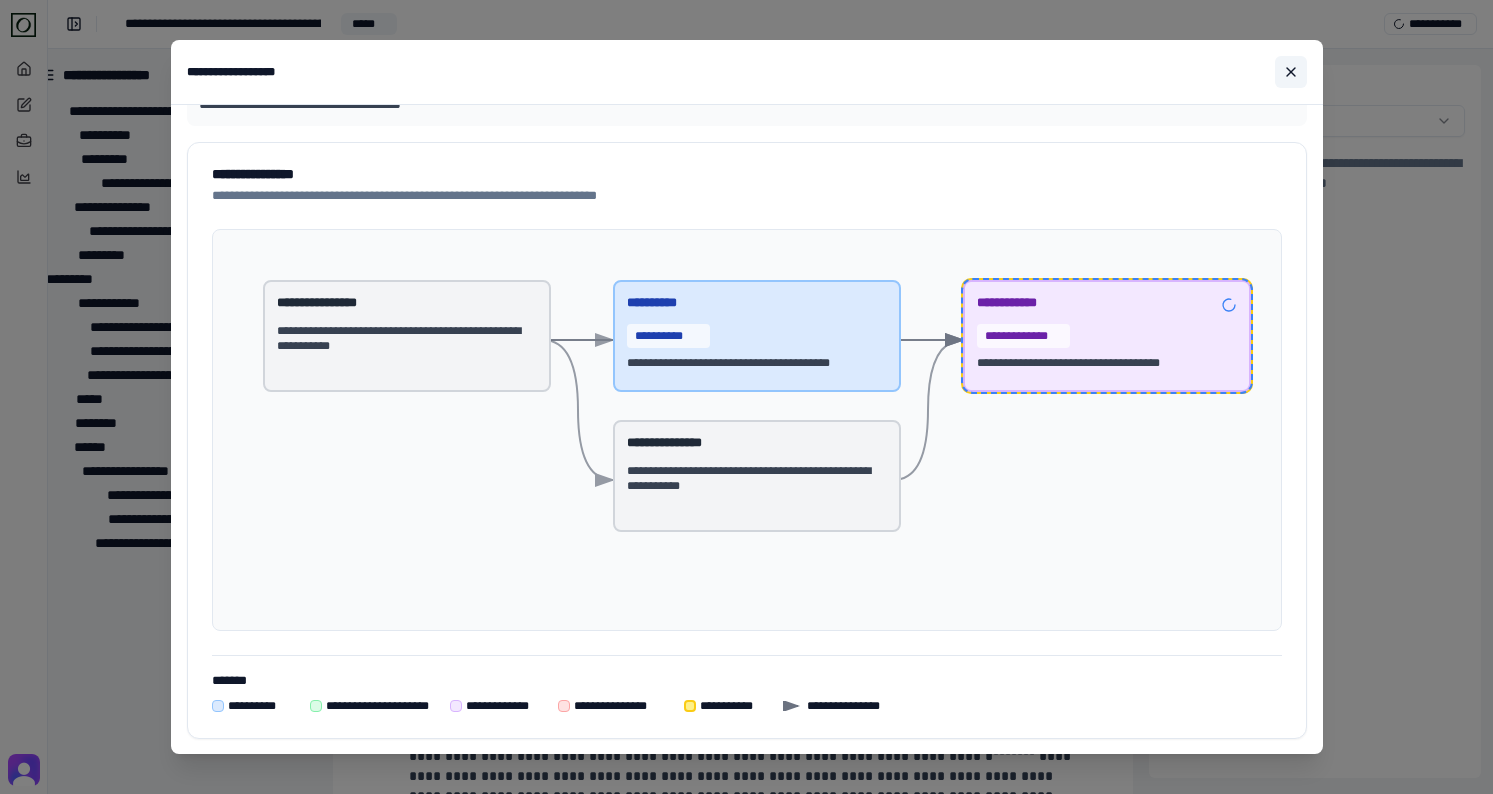 click at bounding box center [1291, 72] 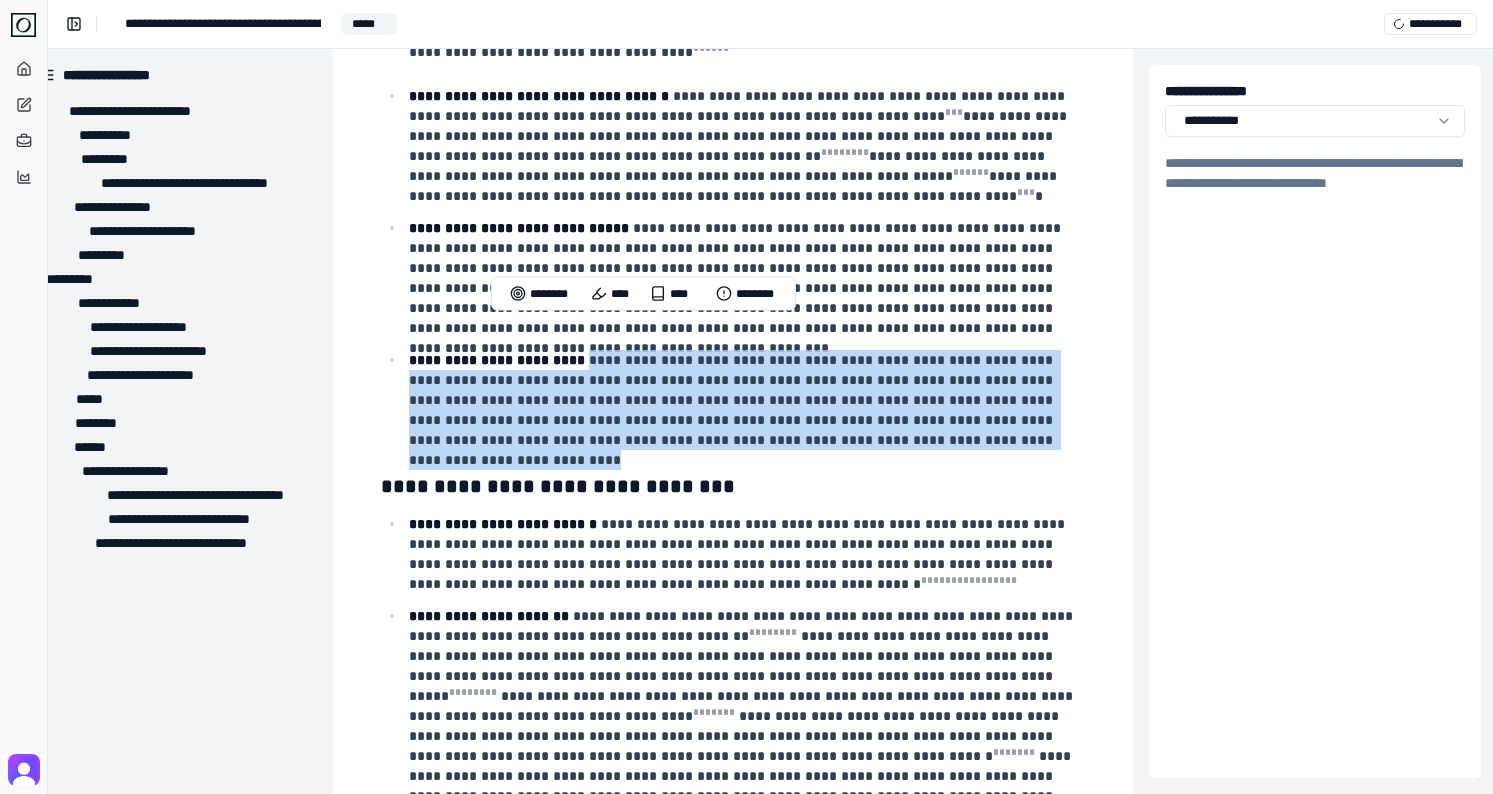 drag, startPoint x: 580, startPoint y: 327, endPoint x: 1034, endPoint y: 417, distance: 462.83475 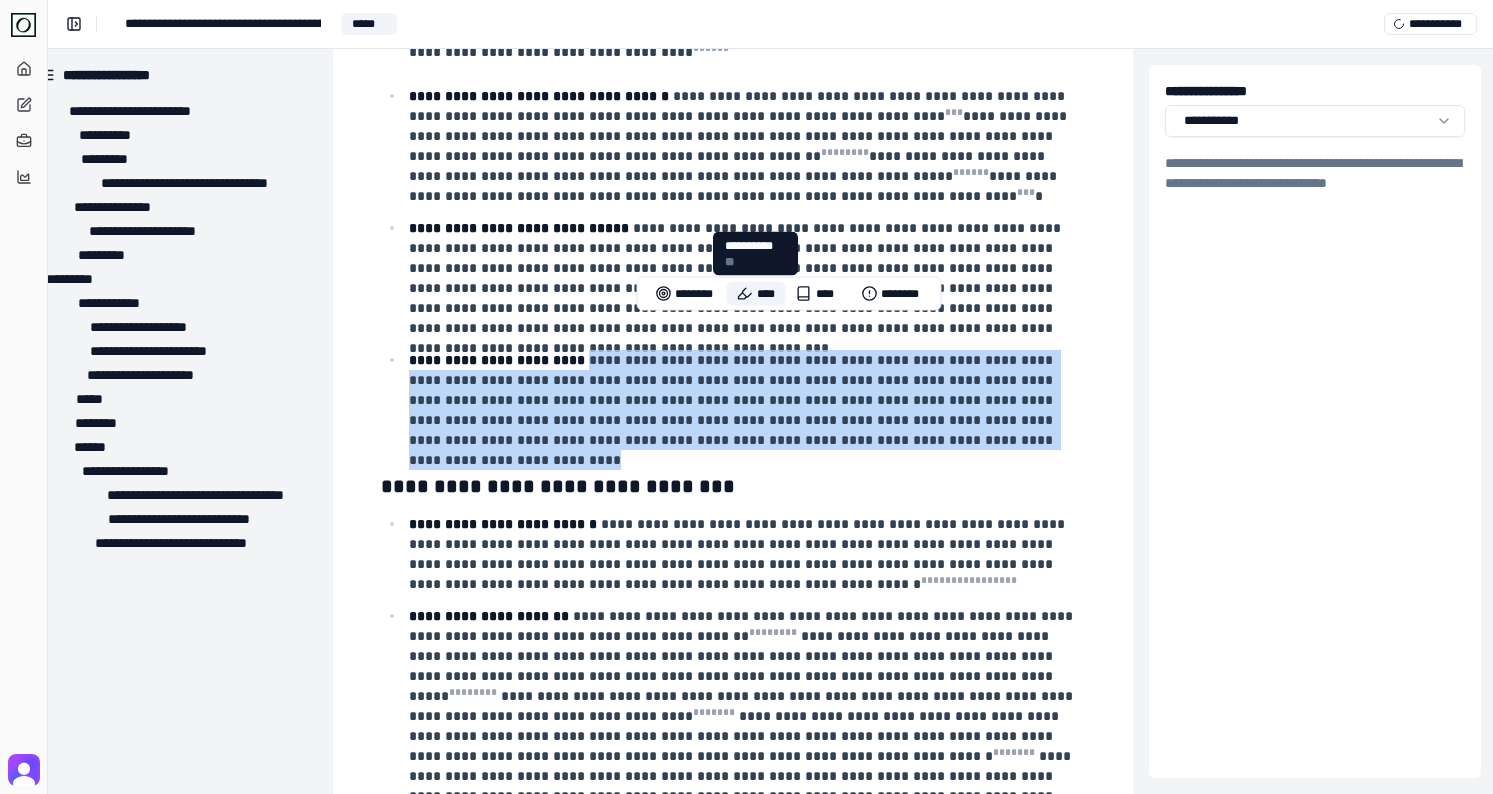 click on "****" at bounding box center [756, 294] 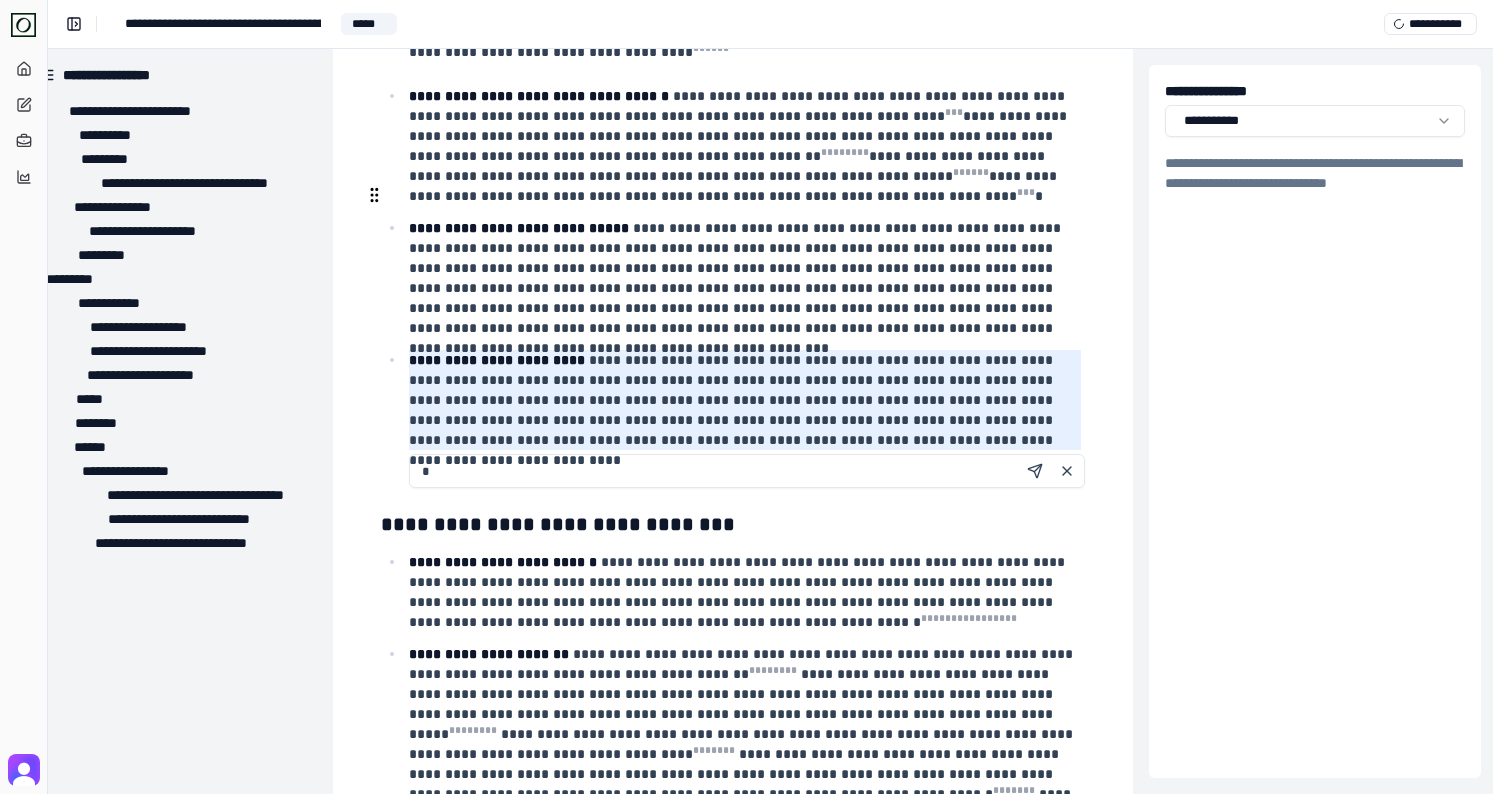 type on "*" 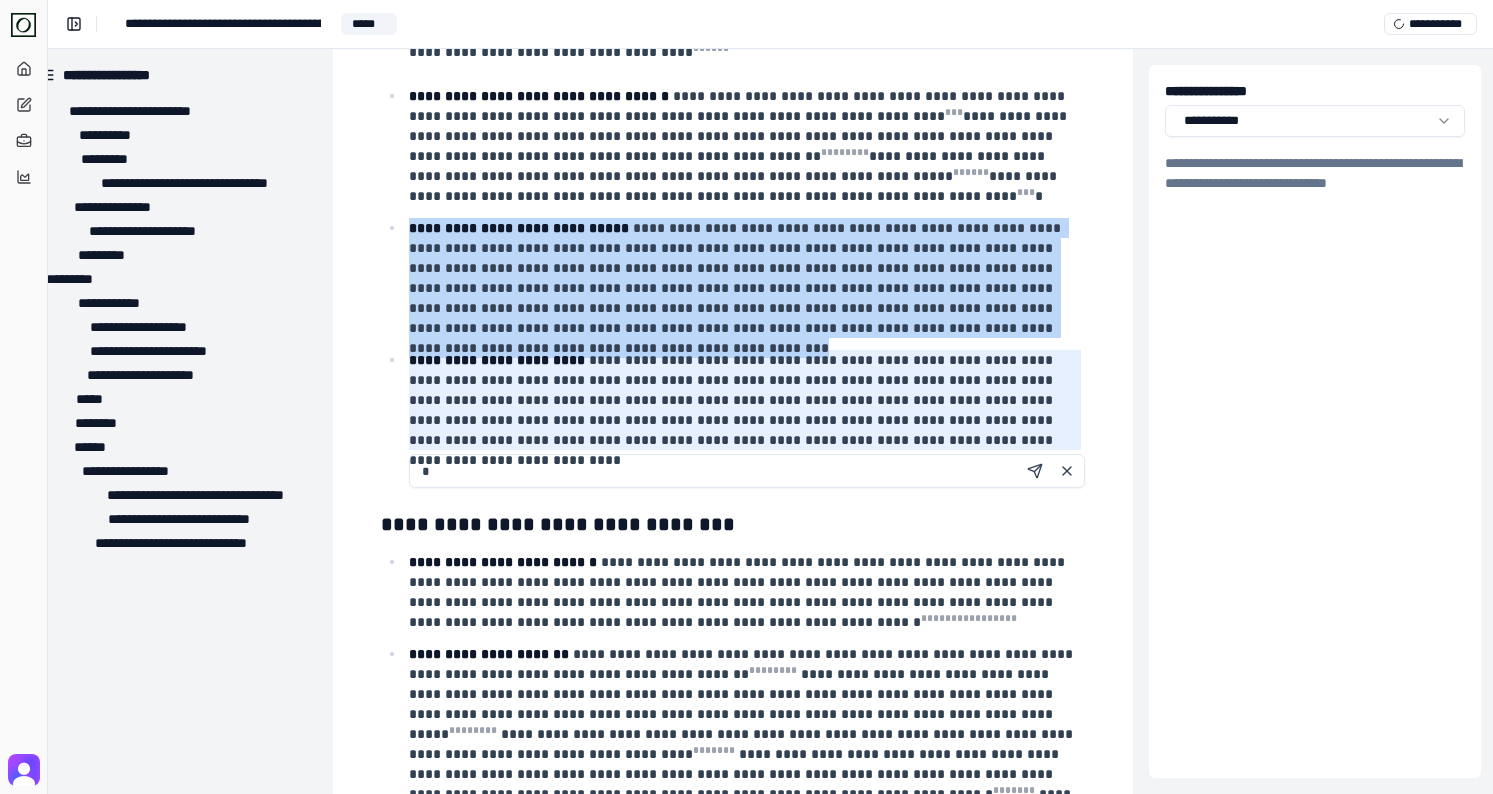 drag, startPoint x: 407, startPoint y: 193, endPoint x: 1089, endPoint y: 293, distance: 689.2924 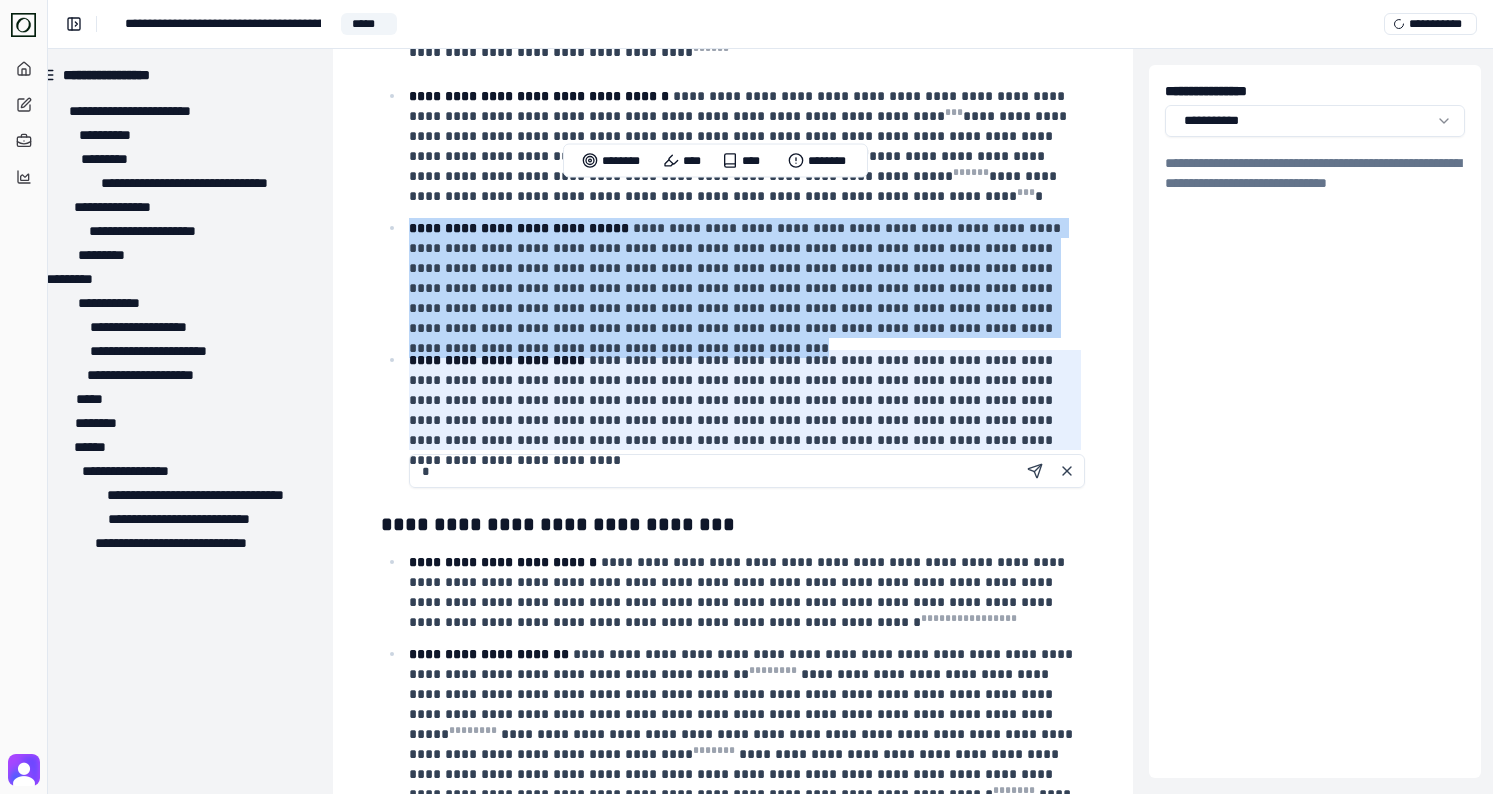 copy on "**********" 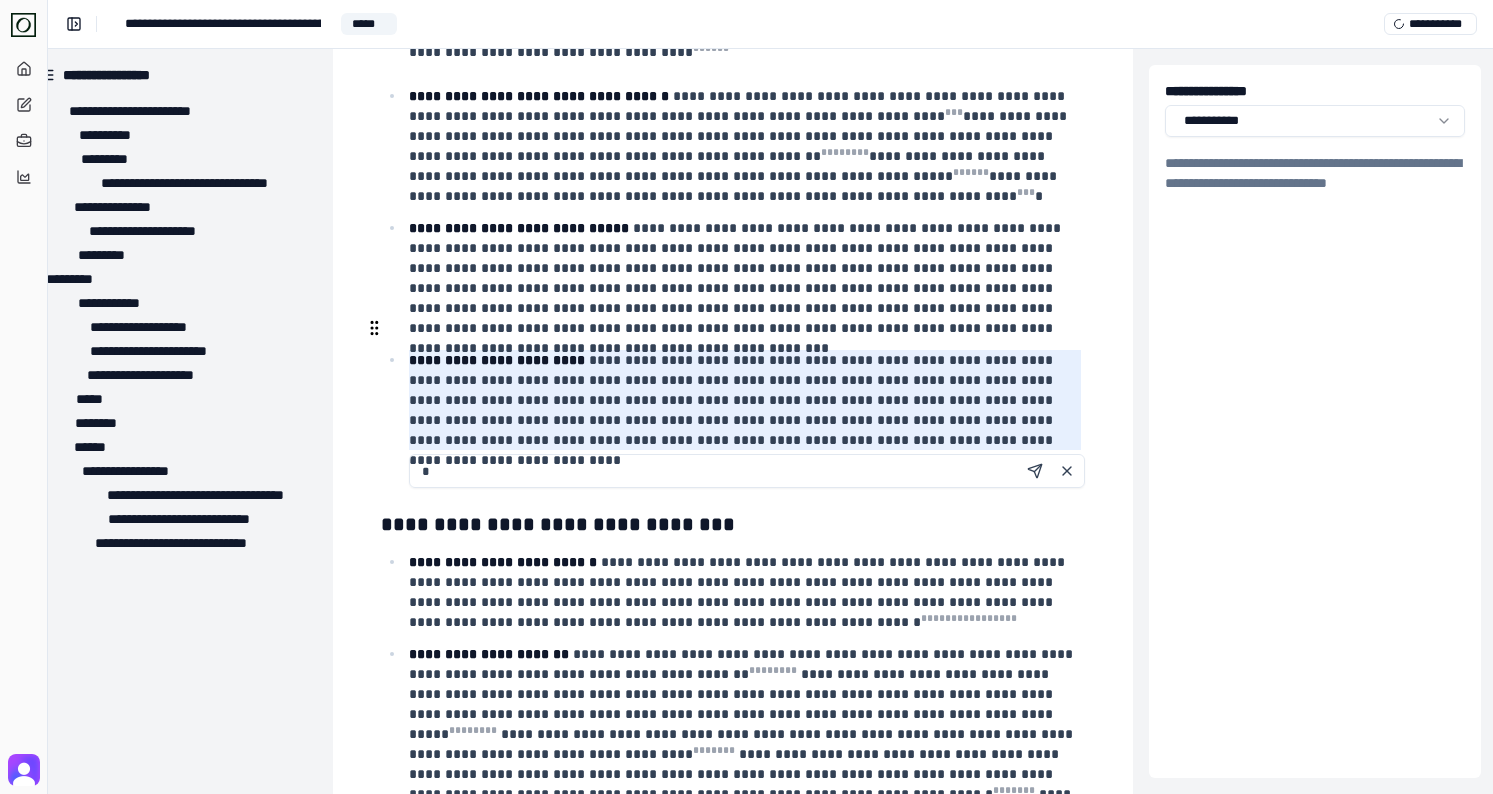click on "*" at bounding box center [747, 471] 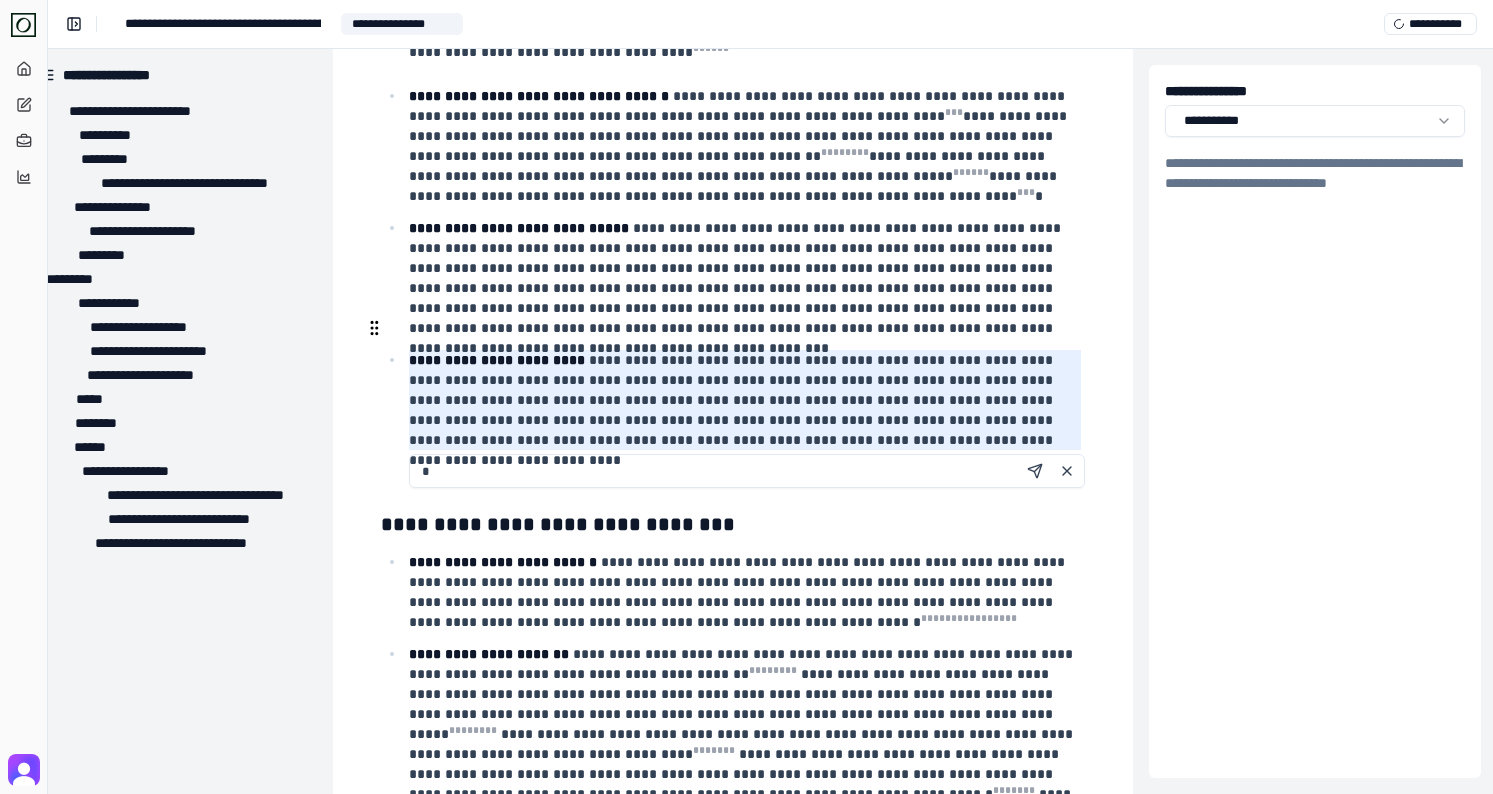 paste on "**********" 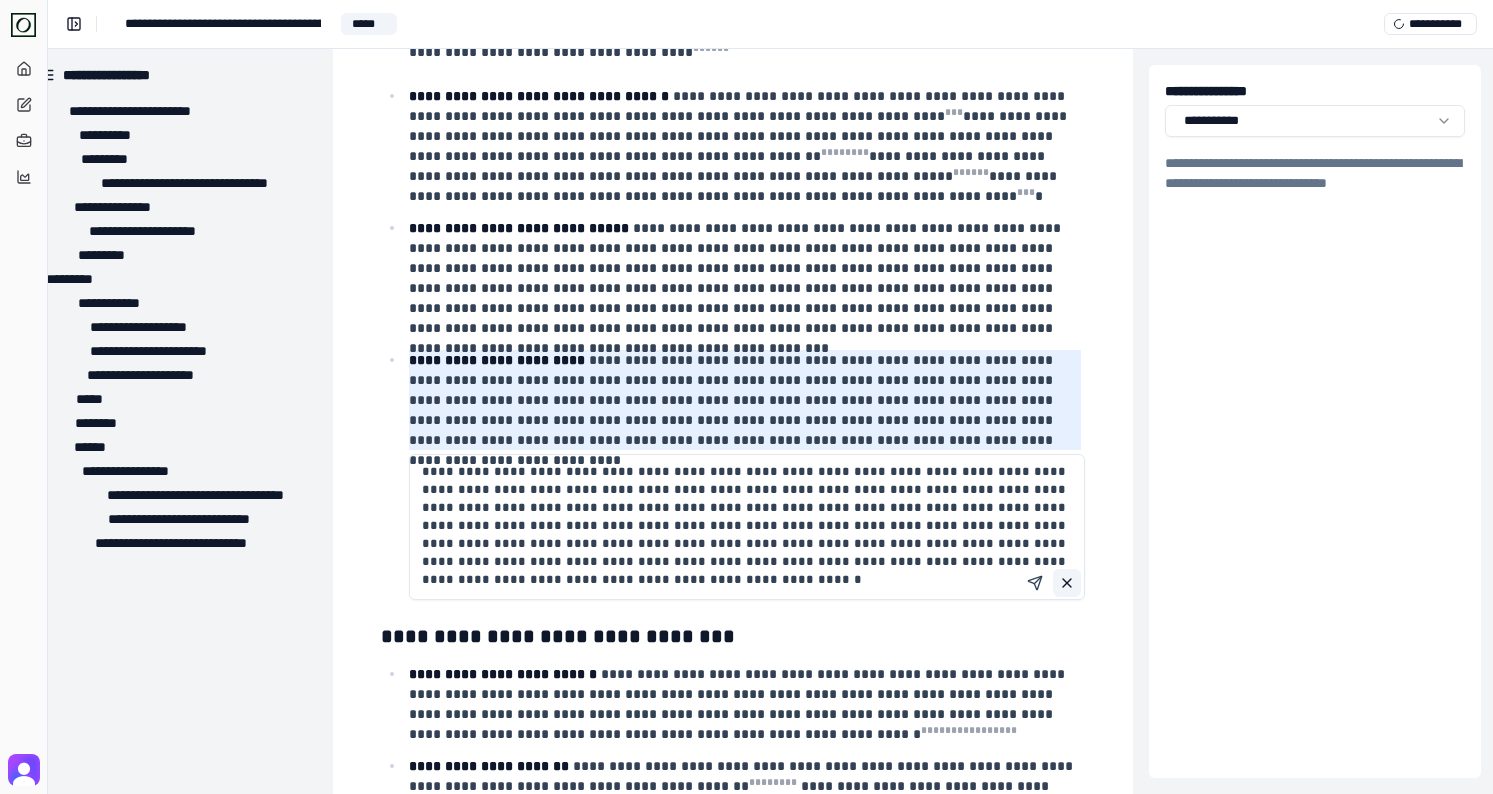 type on "**********" 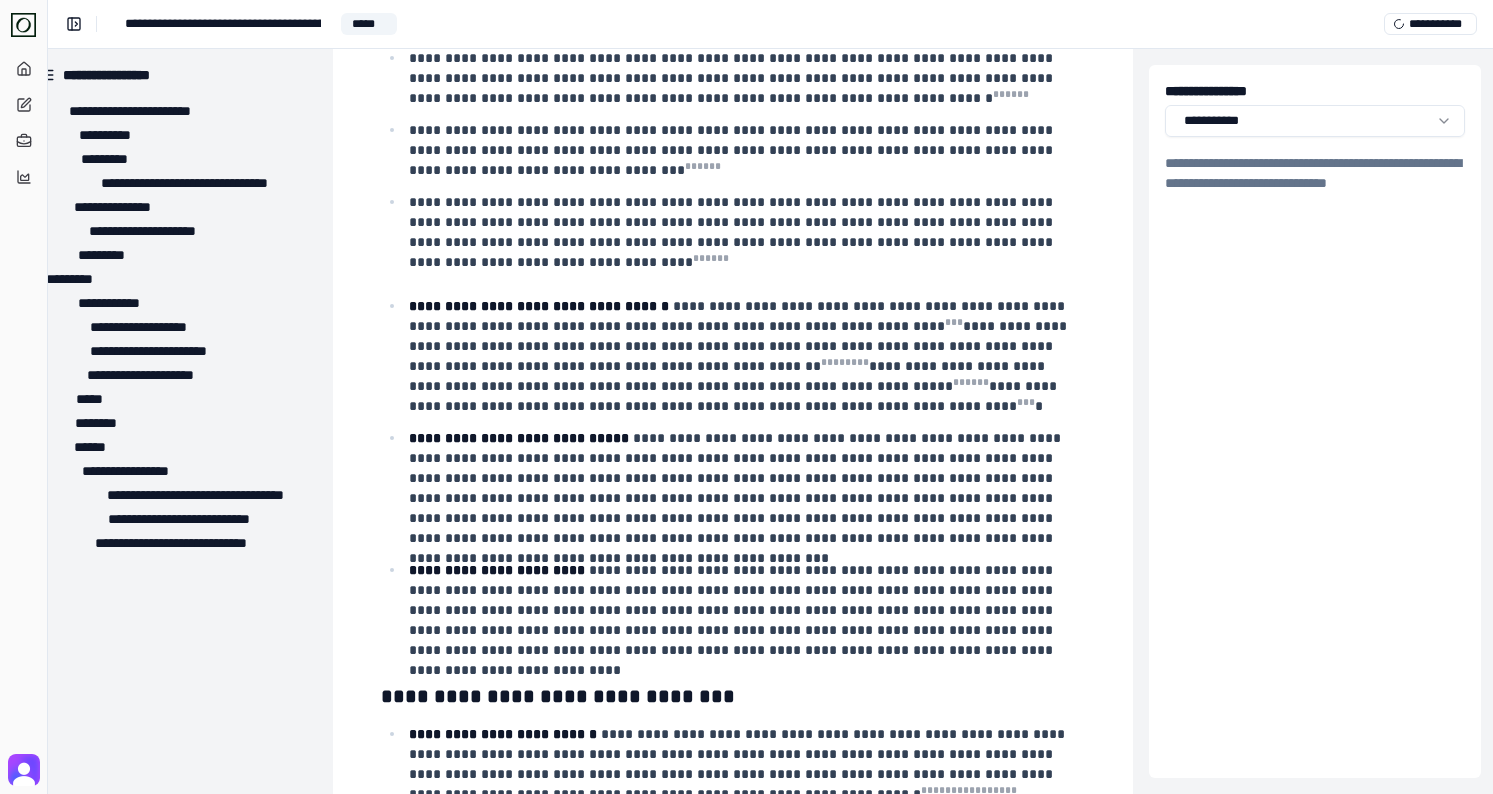 scroll, scrollTop: 584, scrollLeft: 27, axis: both 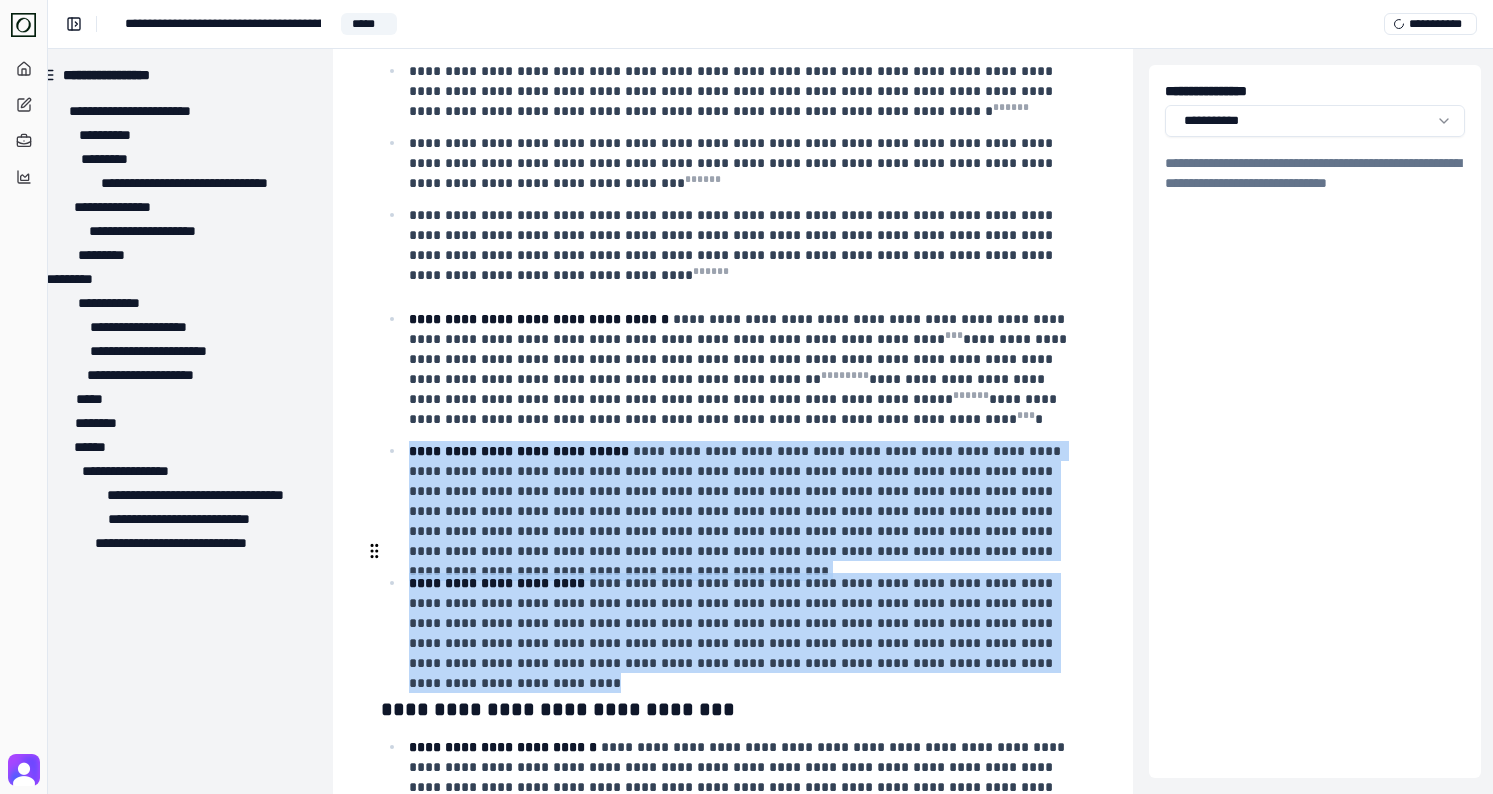 click on "**********" at bounding box center (745, 623) 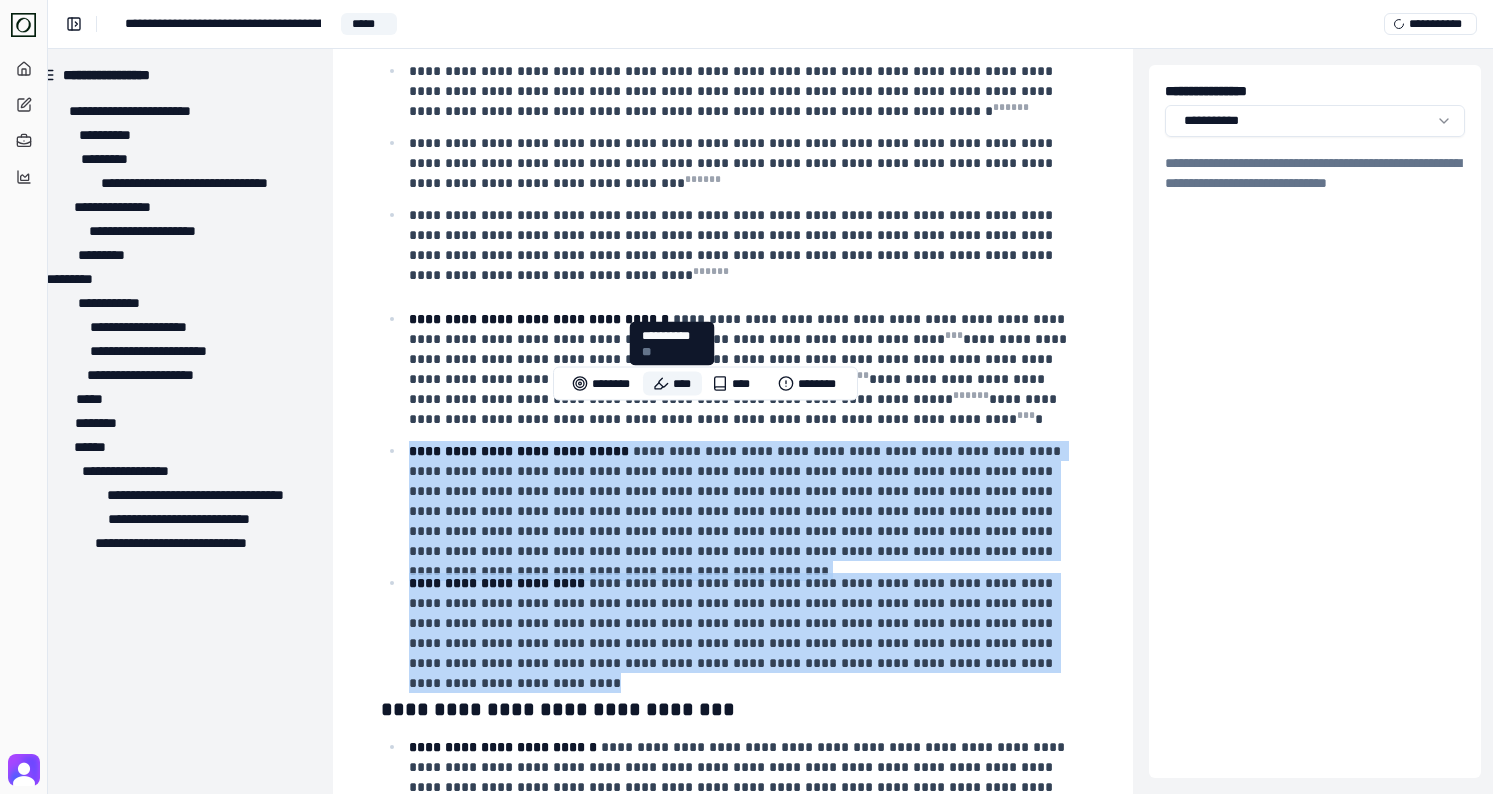 click on "****" at bounding box center [672, 384] 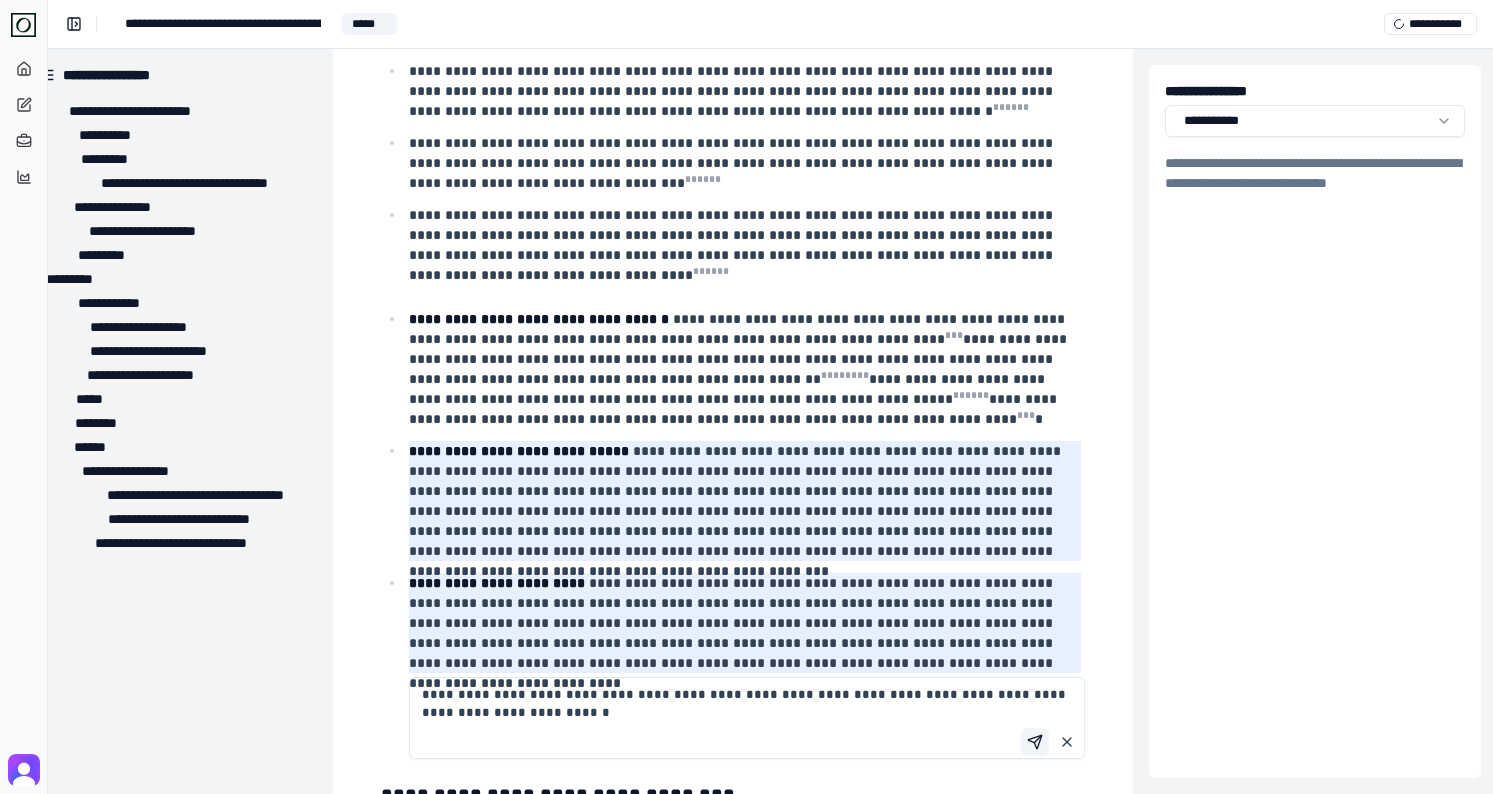 type on "**********" 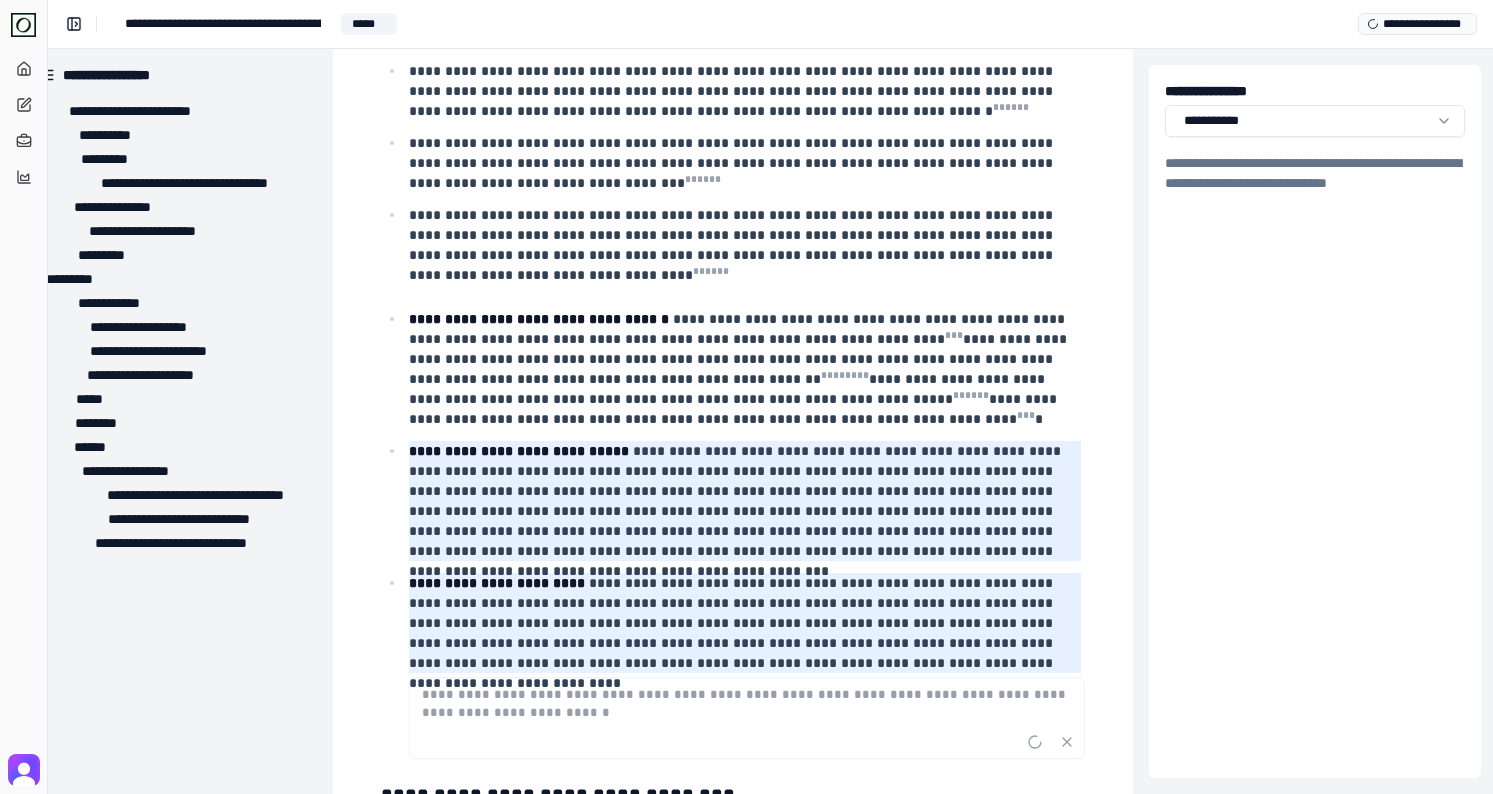 click on "**********" at bounding box center (1417, 24) 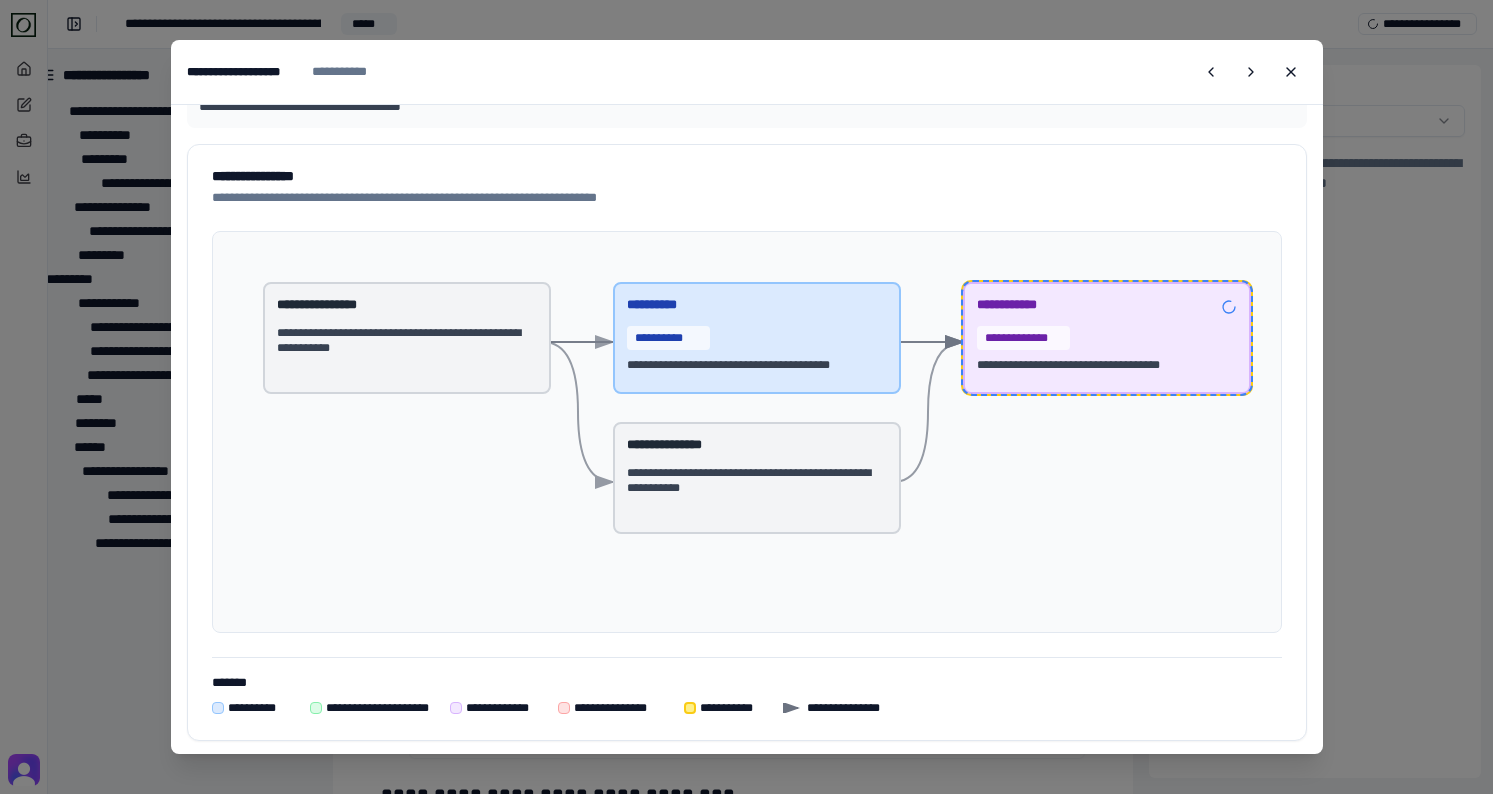 scroll, scrollTop: 95, scrollLeft: 0, axis: vertical 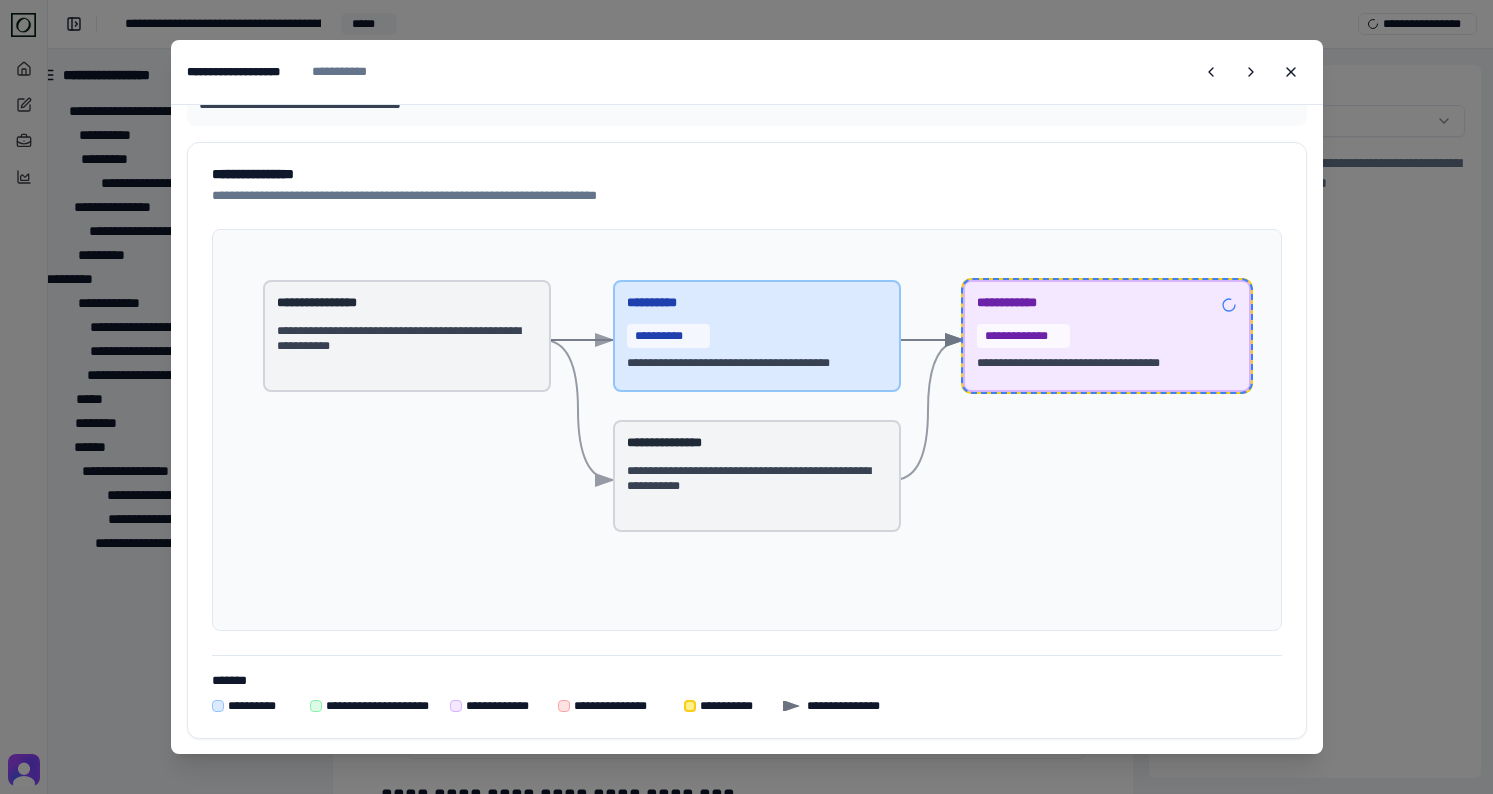 type 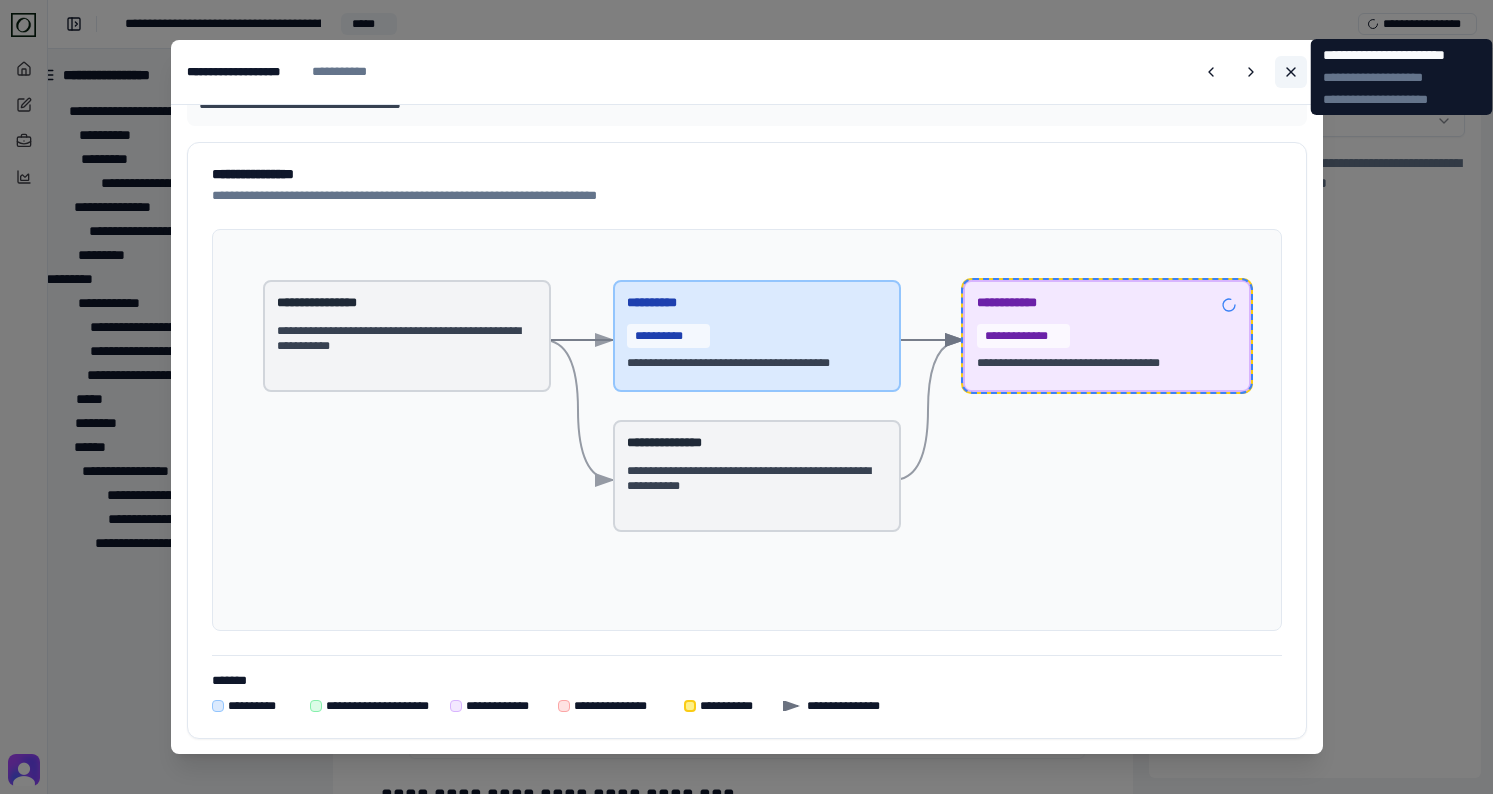 click at bounding box center (1291, 72) 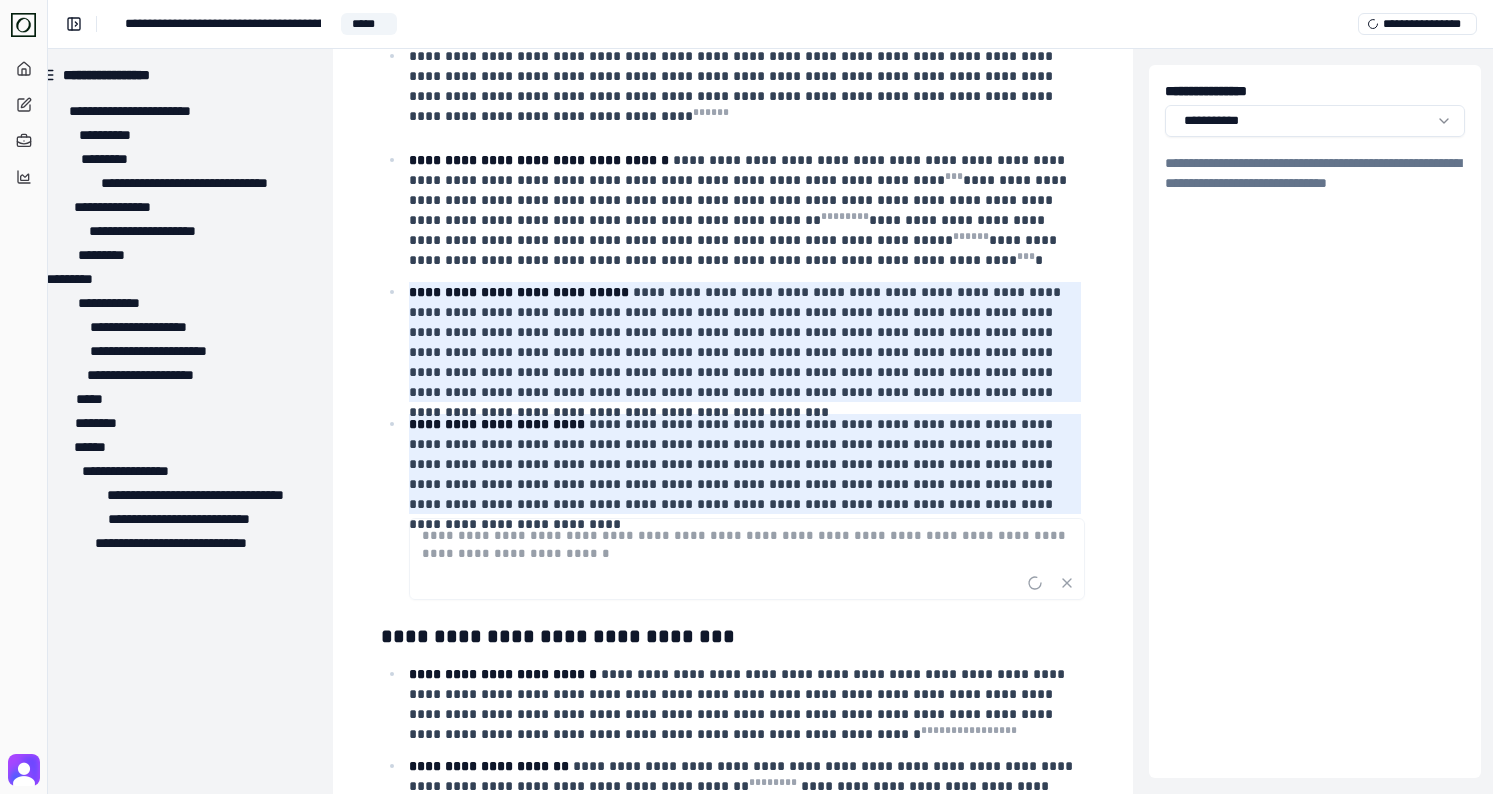 scroll, scrollTop: 745, scrollLeft: 27, axis: both 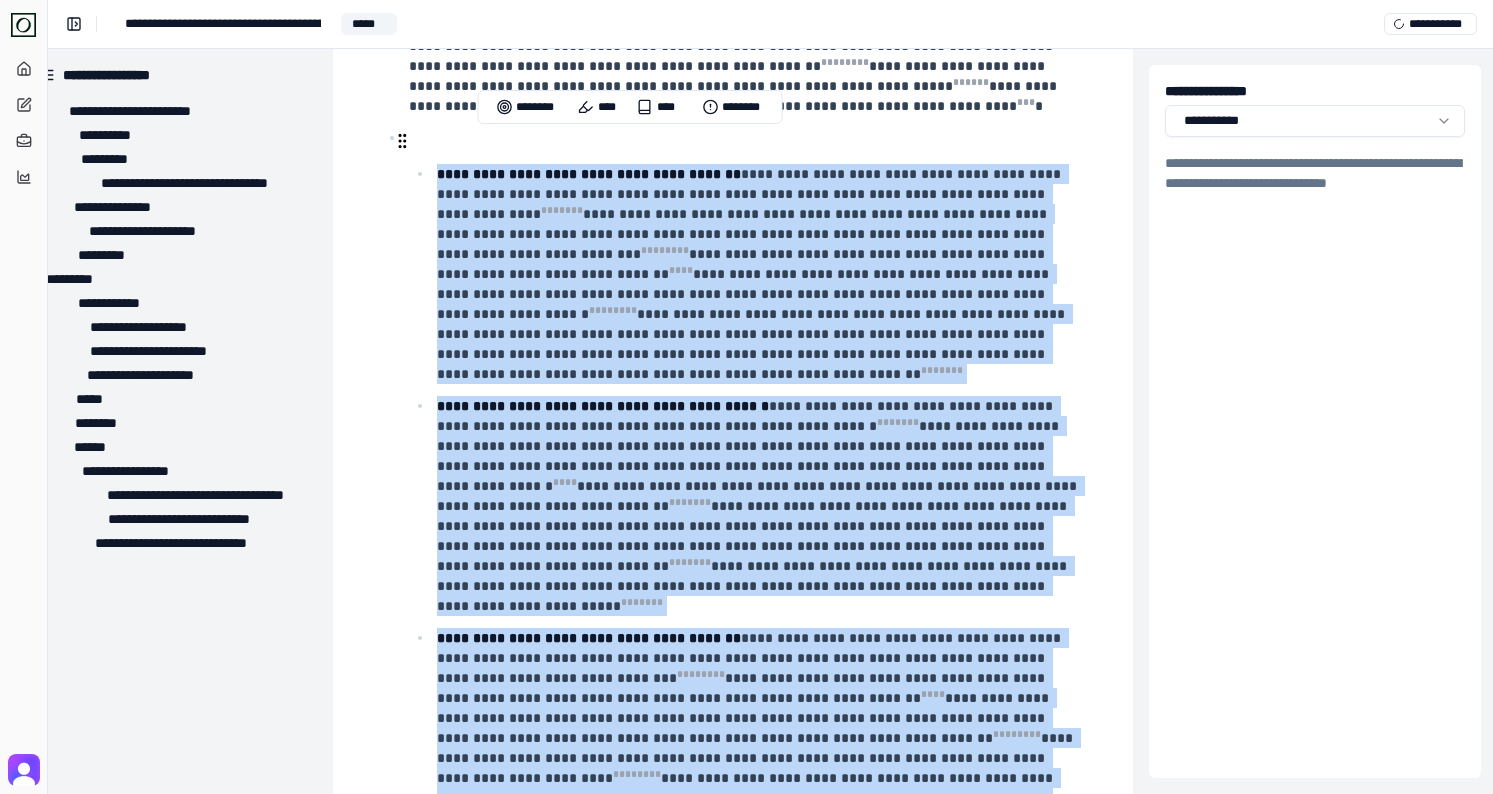 drag, startPoint x: 853, startPoint y: 753, endPoint x: 437, endPoint y: 143, distance: 738.3468 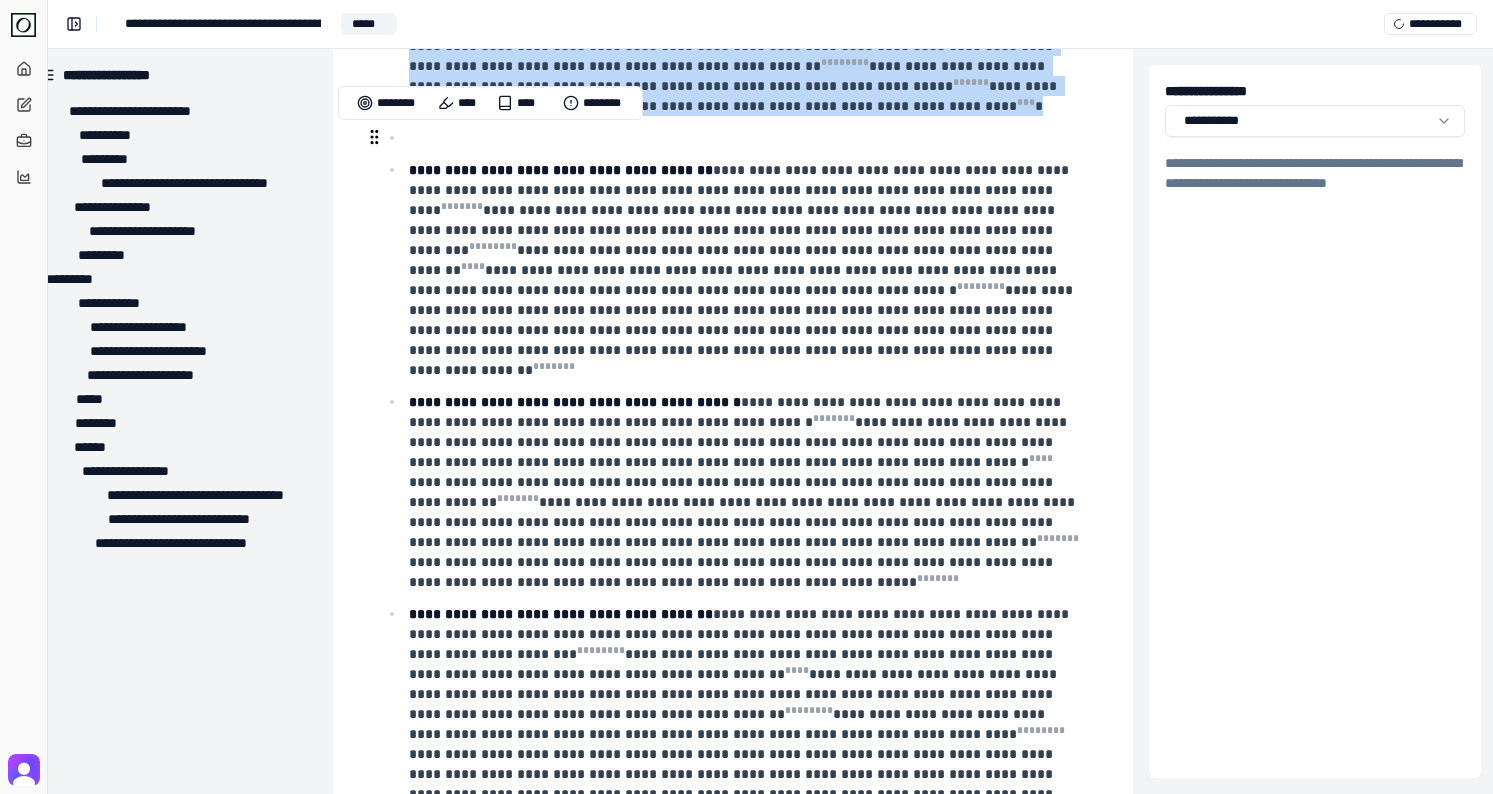 click on "**********" at bounding box center (743, 270) 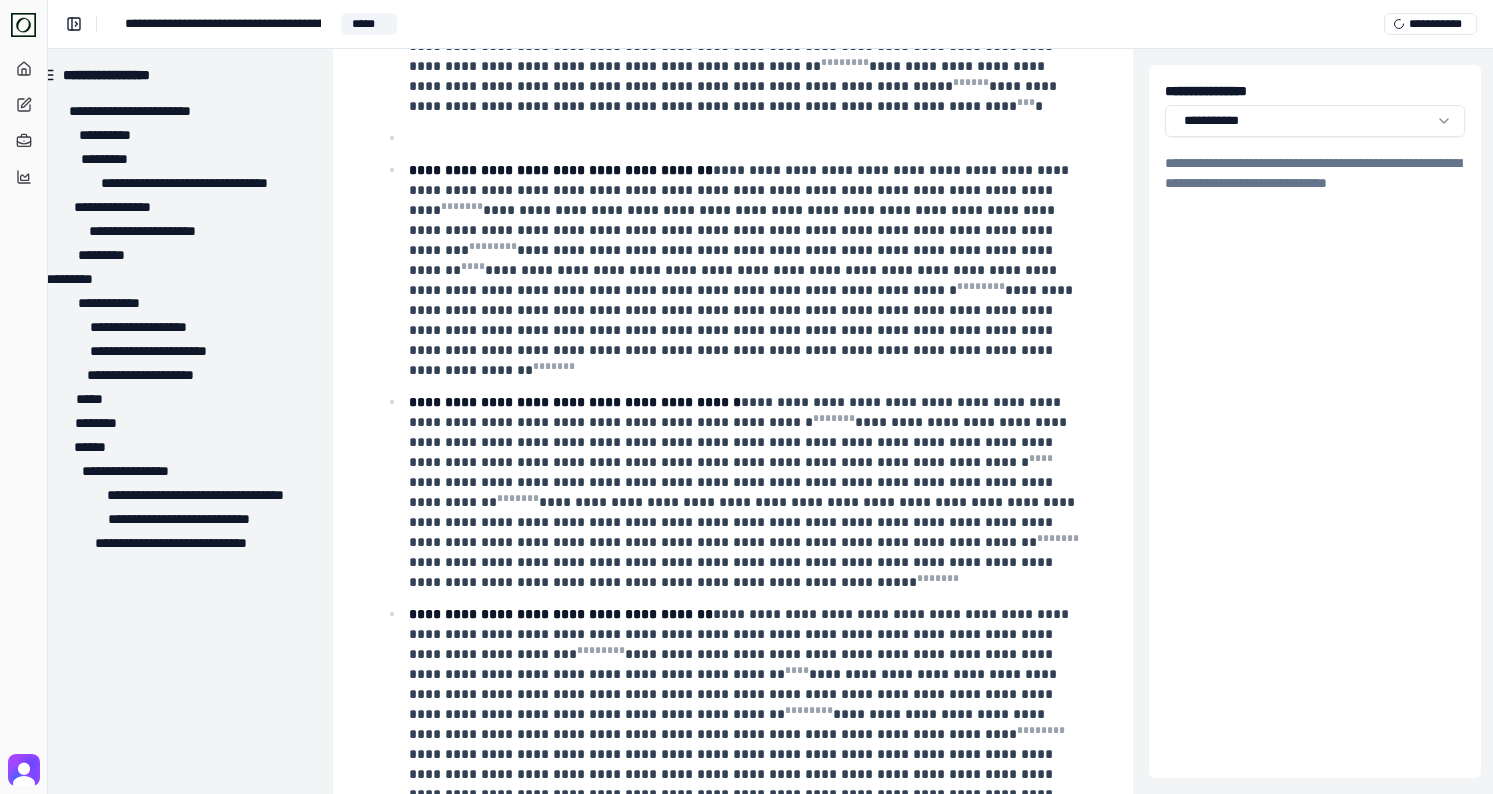 click at bounding box center (745, 138) 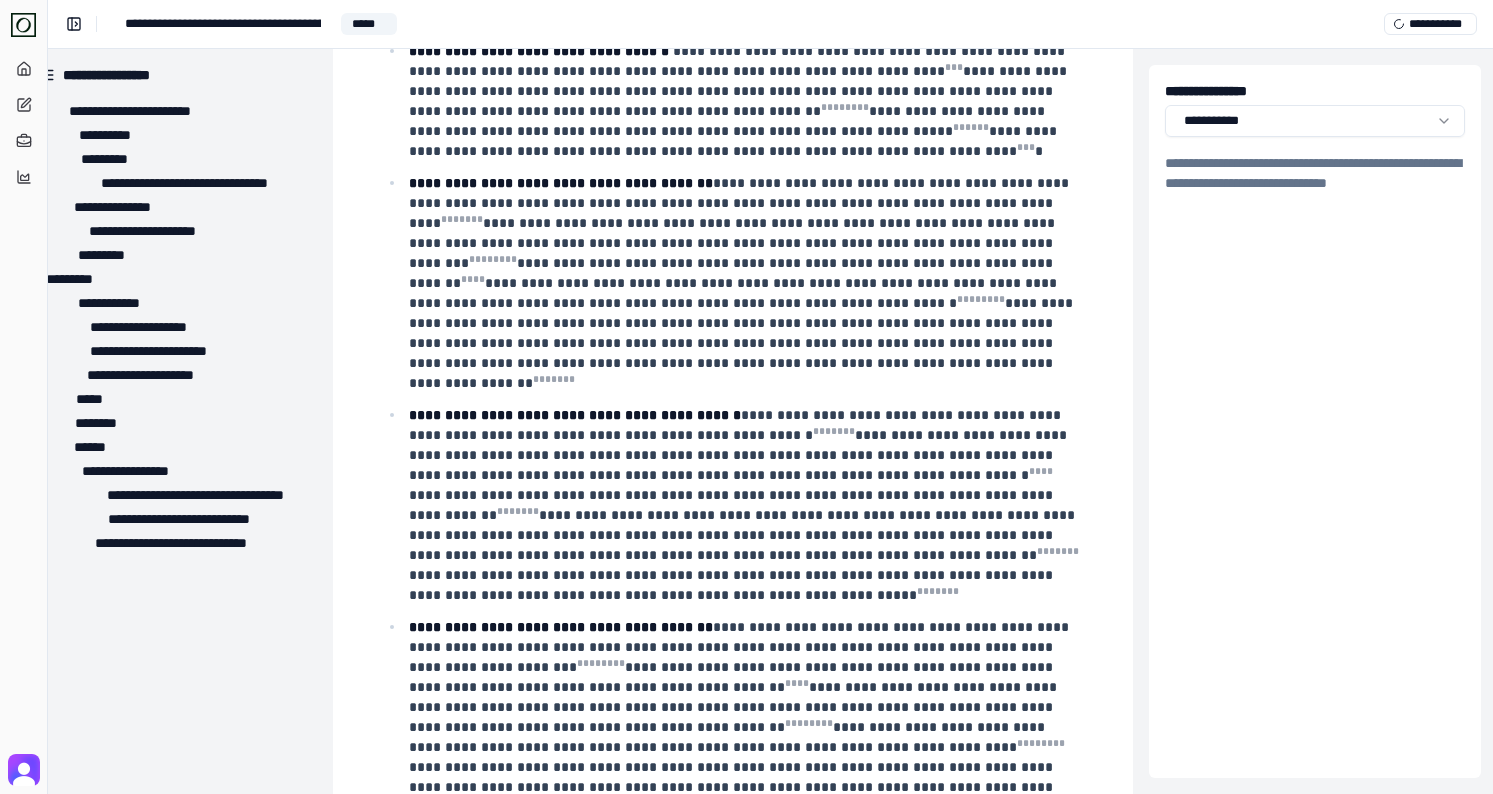scroll, scrollTop: 847, scrollLeft: 27, axis: both 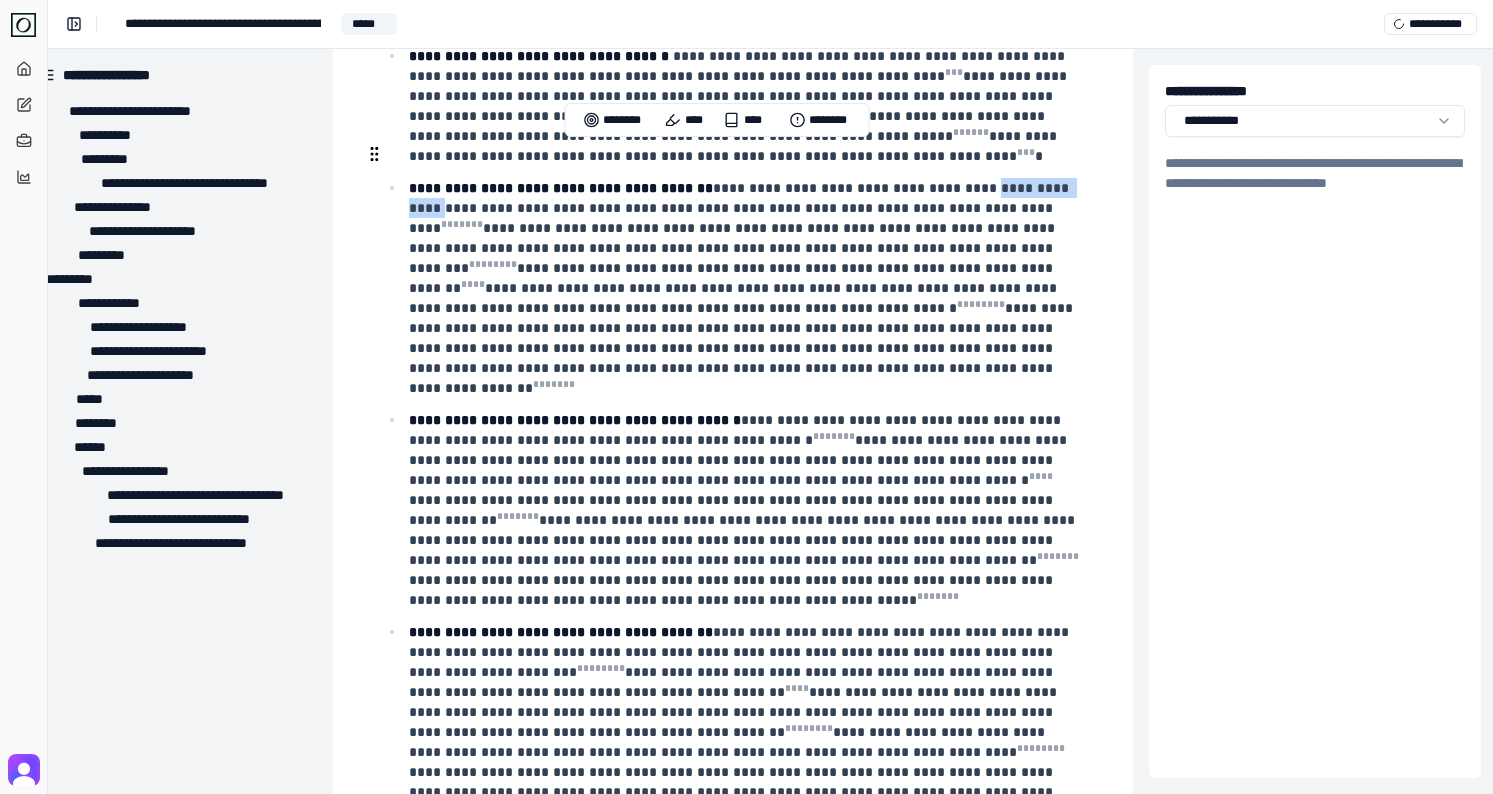 drag, startPoint x: 998, startPoint y: 156, endPoint x: 439, endPoint y: 170, distance: 559.1753 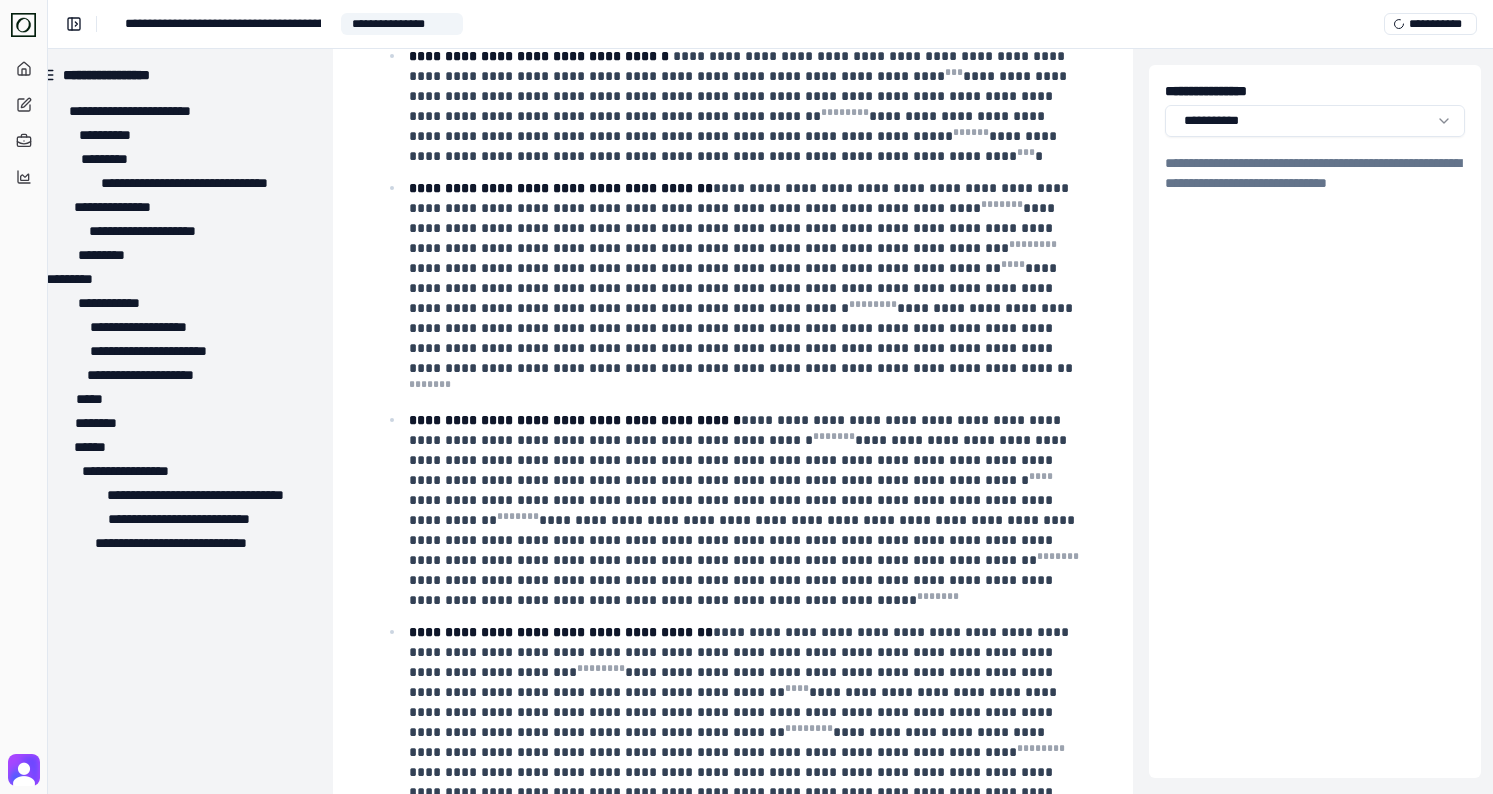 type 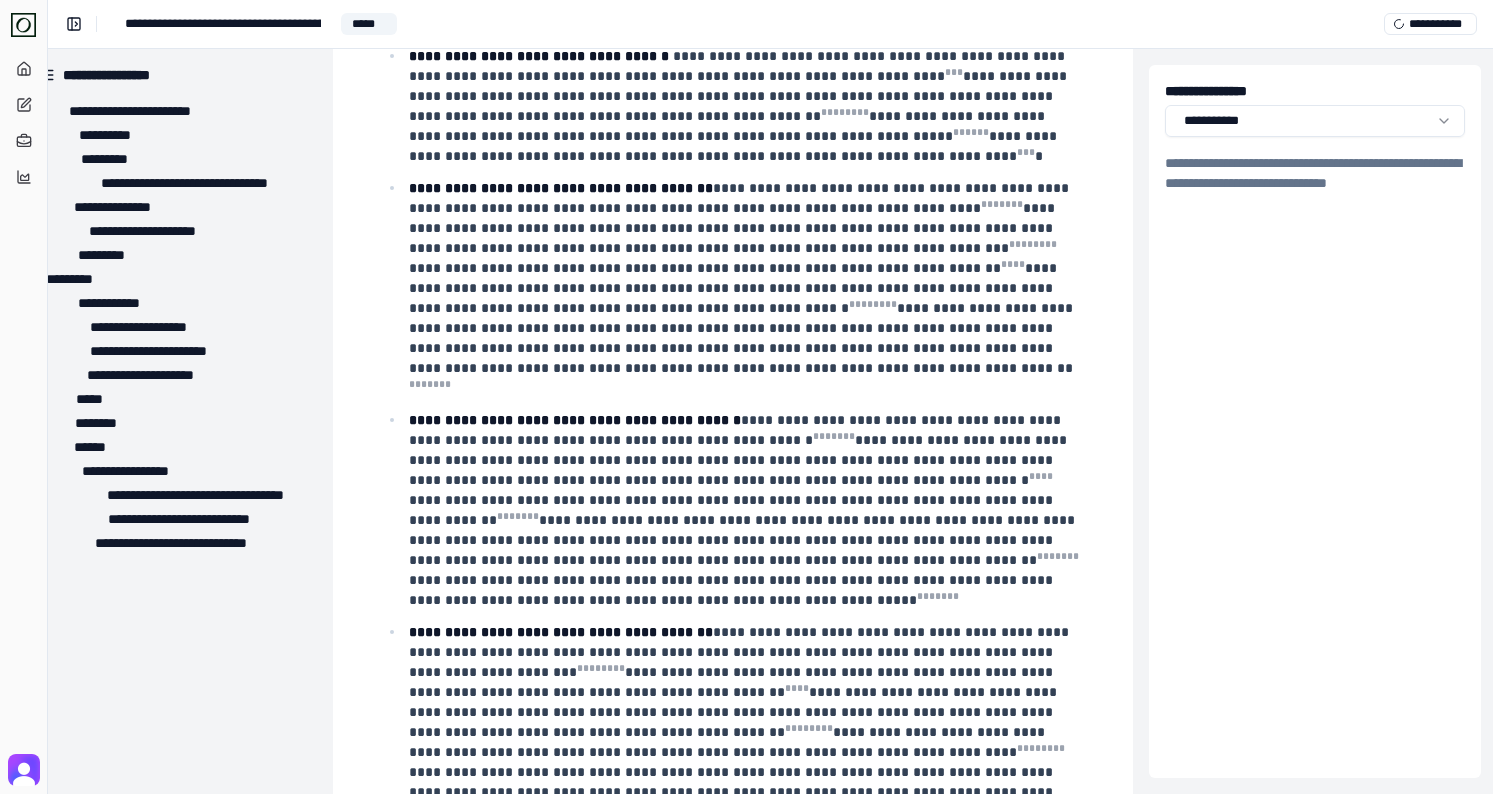 click on "**********" at bounding box center [743, 288] 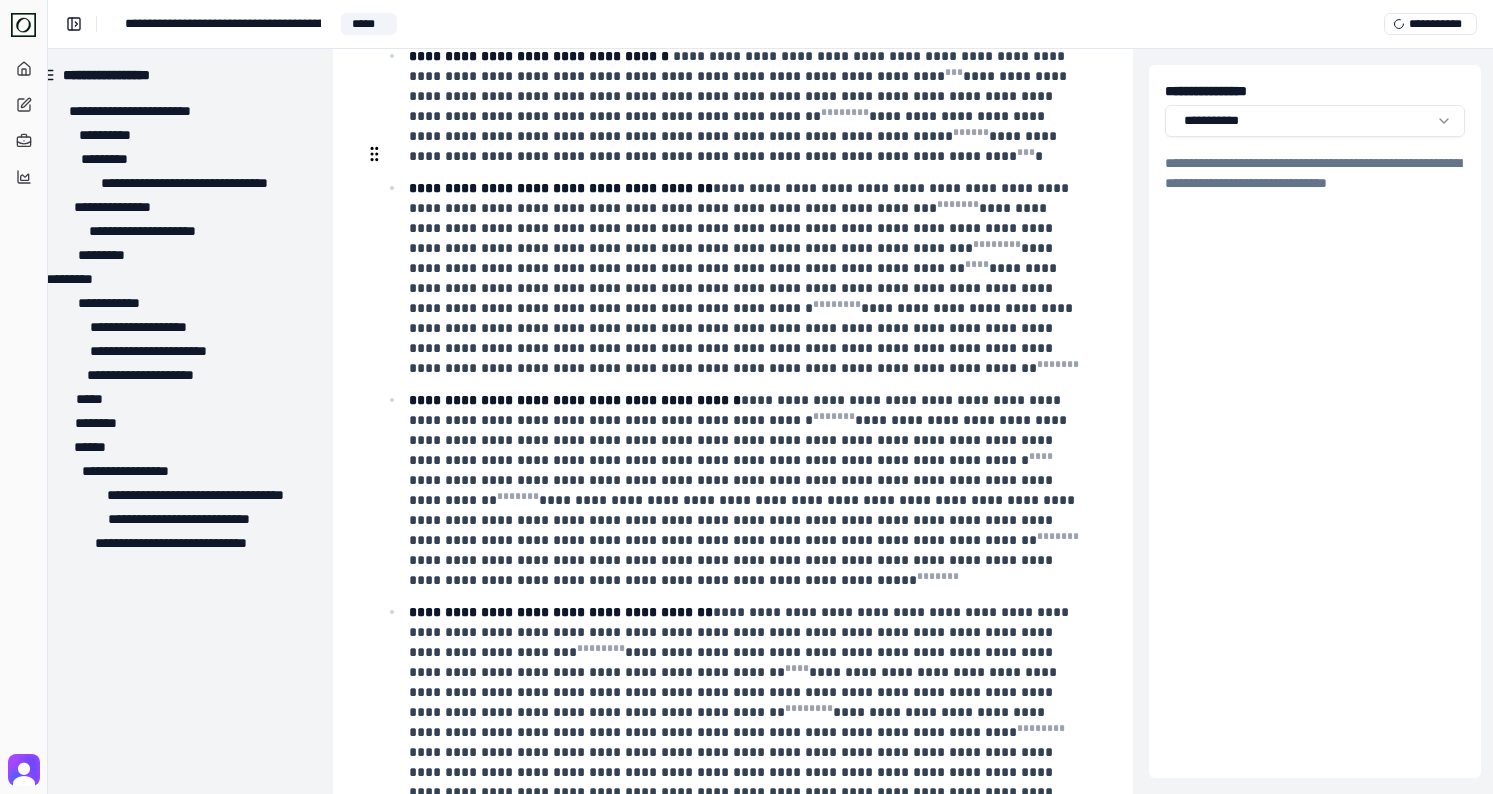 click on "**********" at bounding box center [744, 278] 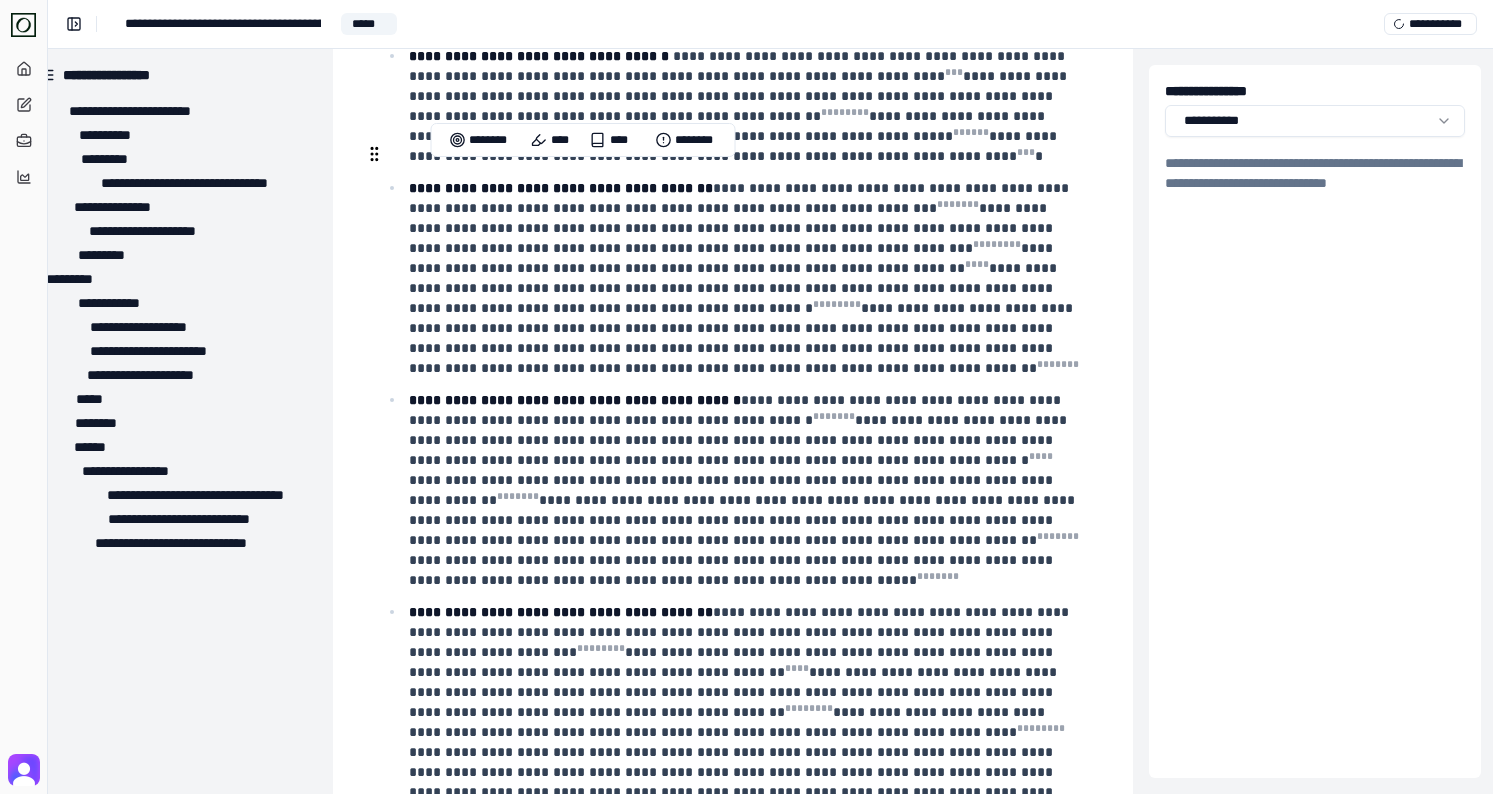 click on "**********" at bounding box center (744, 278) 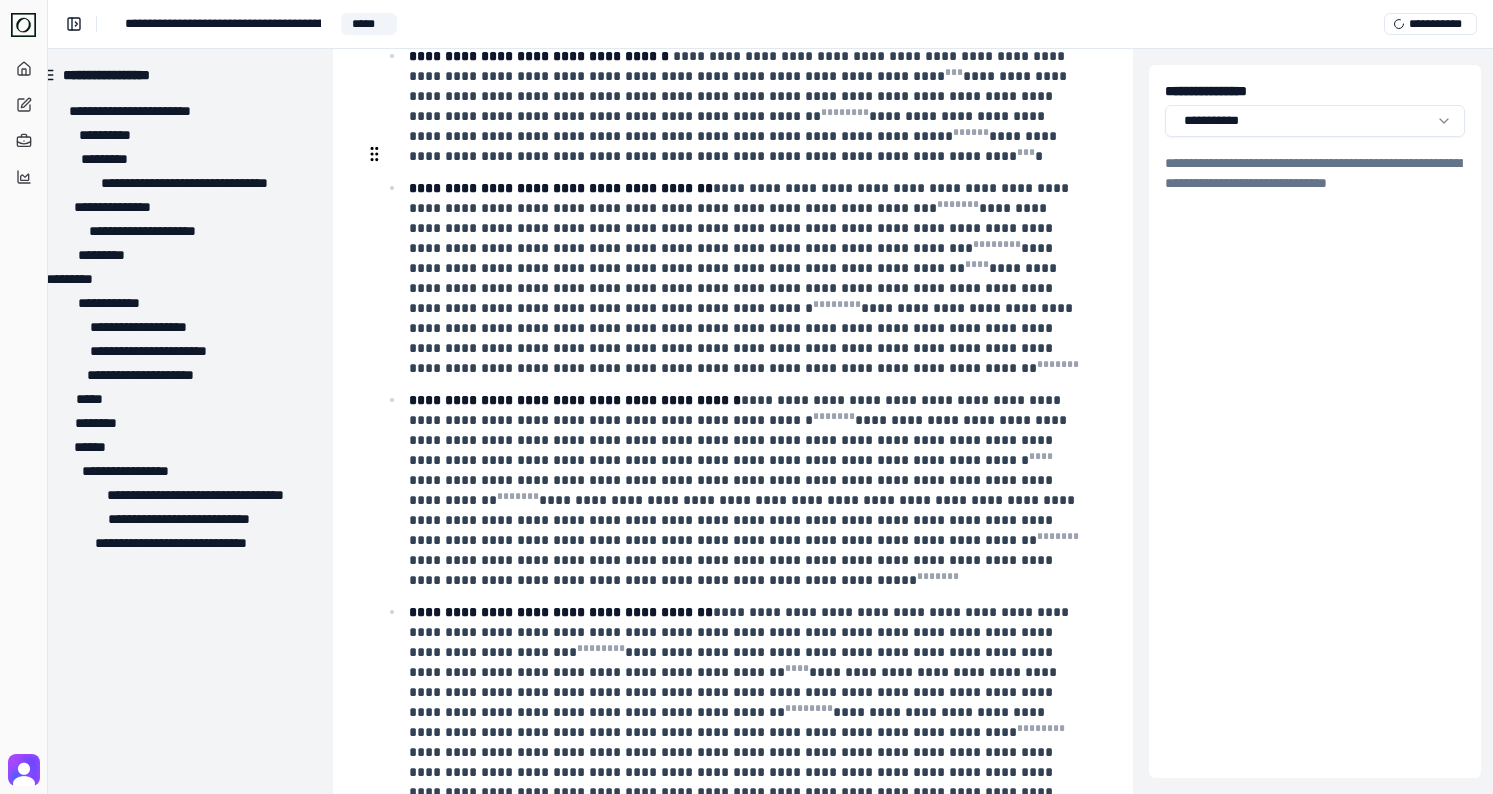 click on "**********" at bounding box center (744, 278) 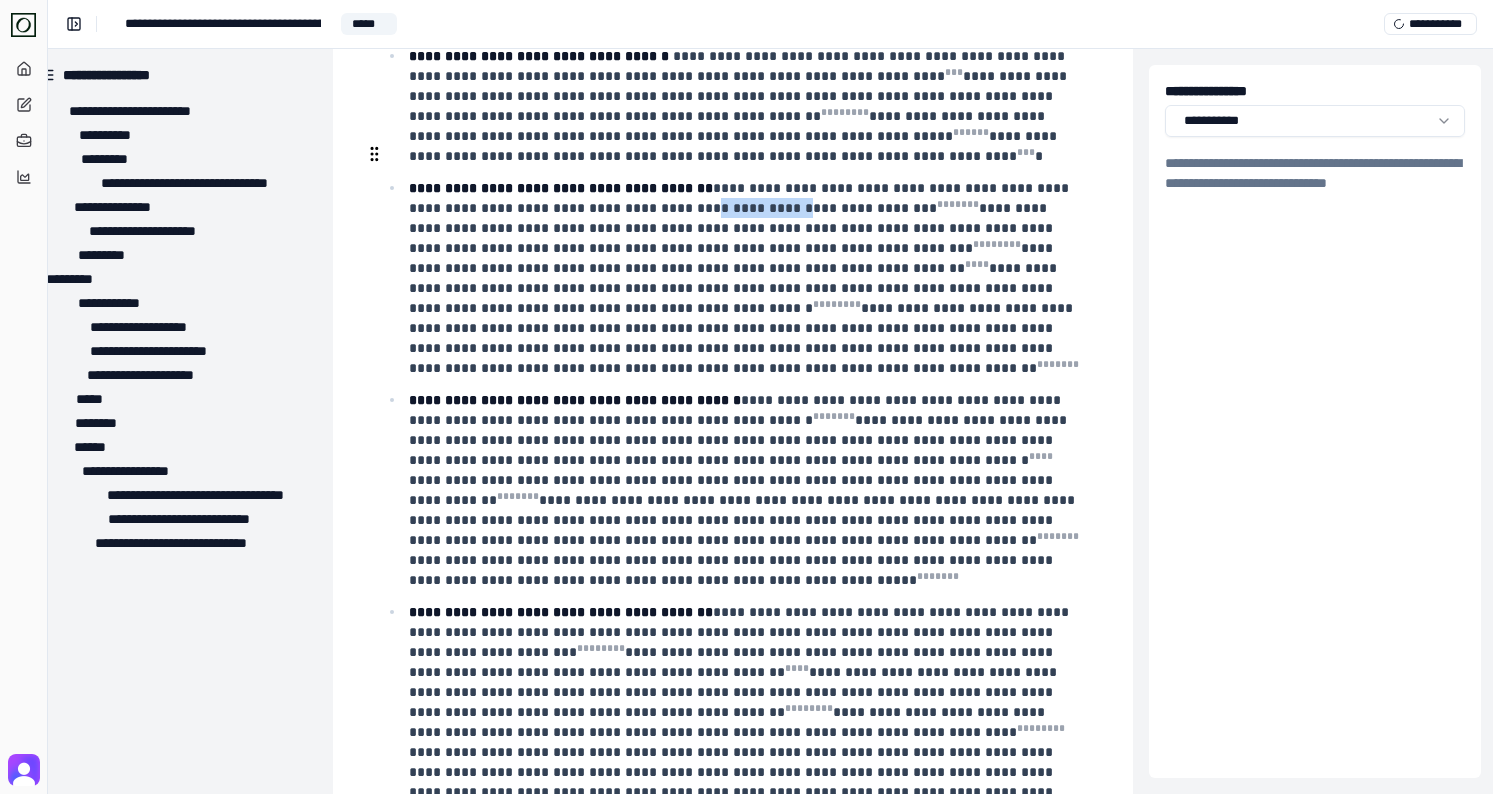 click on "**********" at bounding box center (744, 278) 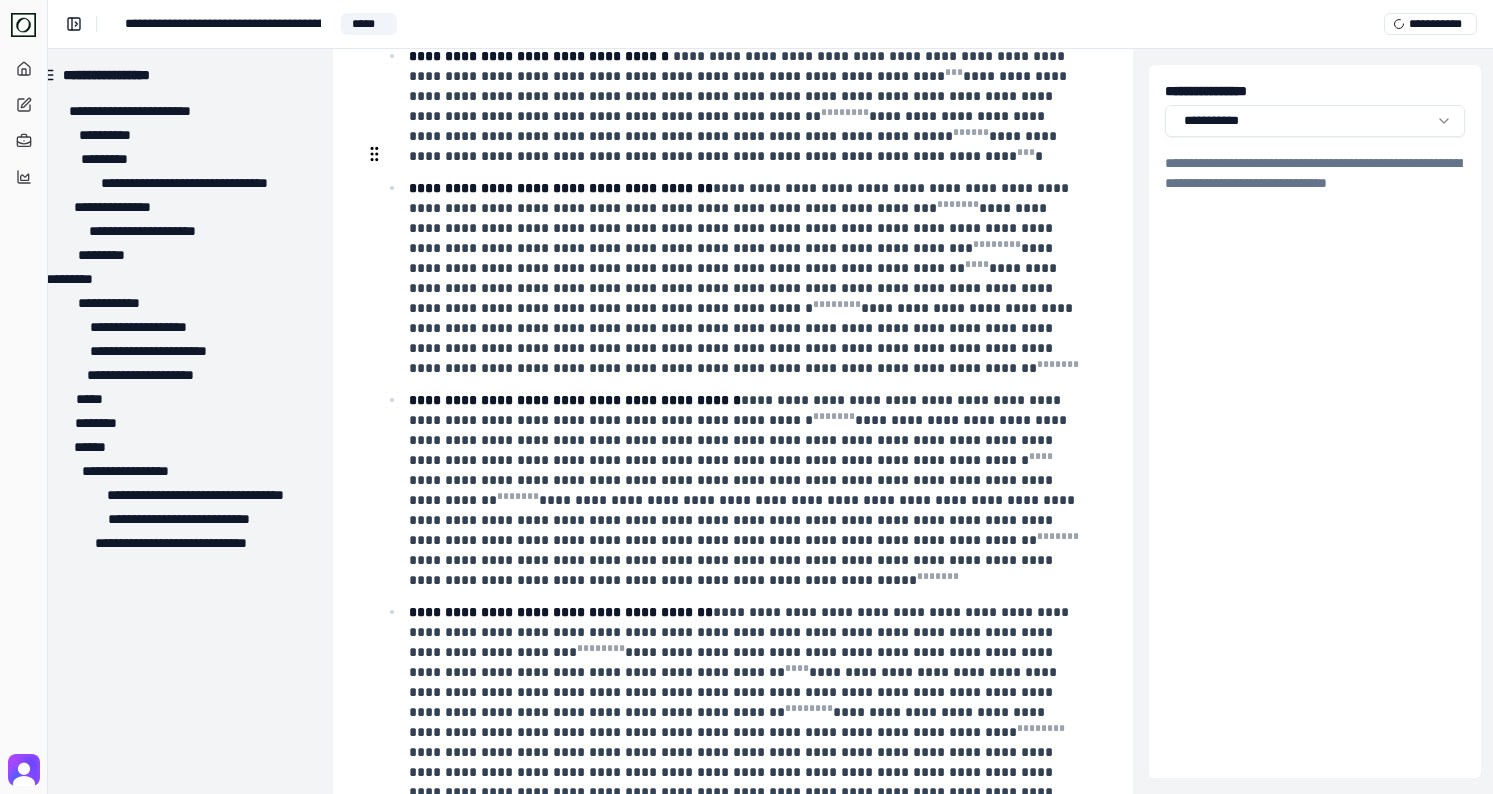 click on "**********" at bounding box center [744, 278] 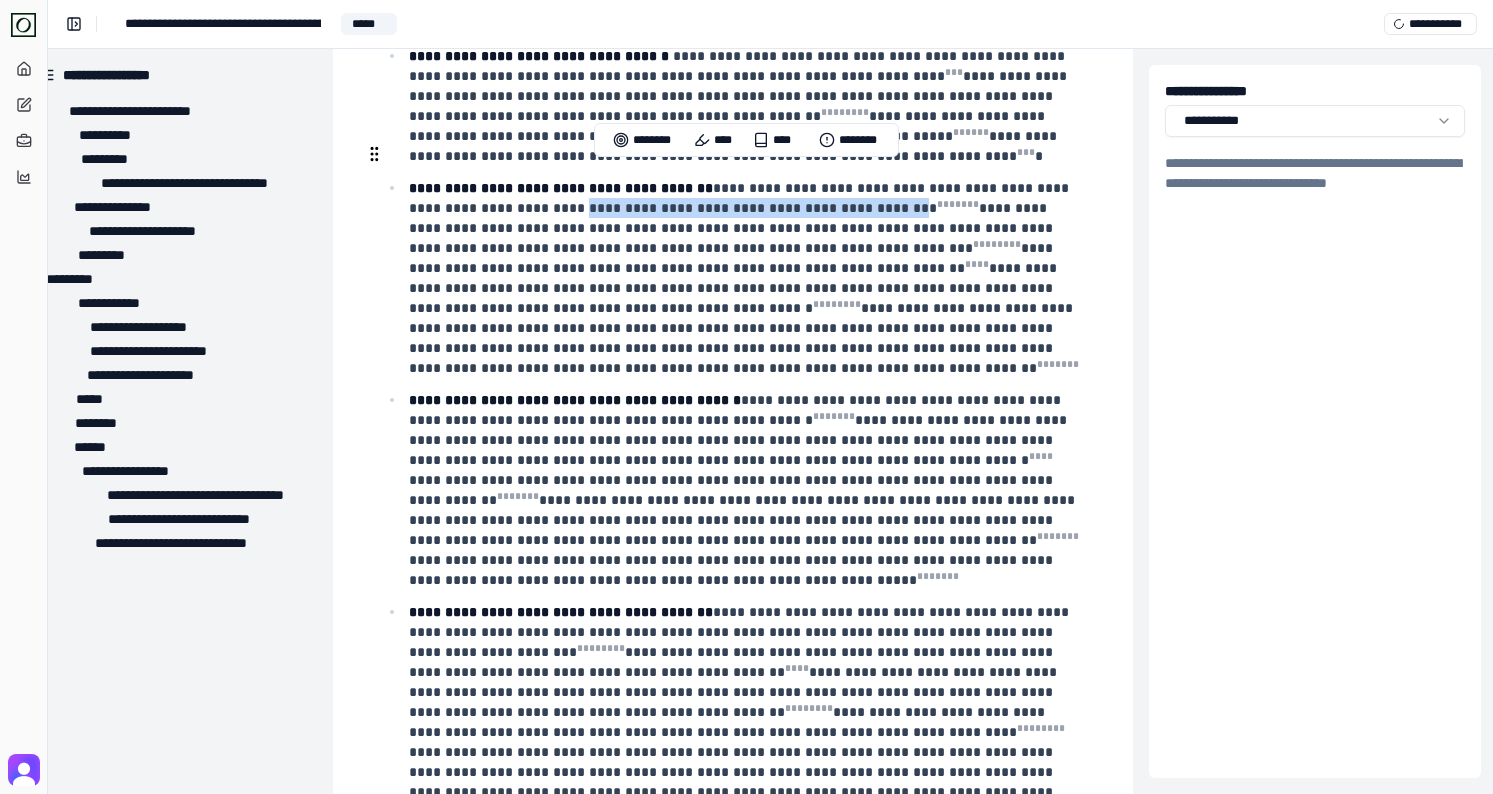 drag, startPoint x: 590, startPoint y: 172, endPoint x: 903, endPoint y: 174, distance: 313.00638 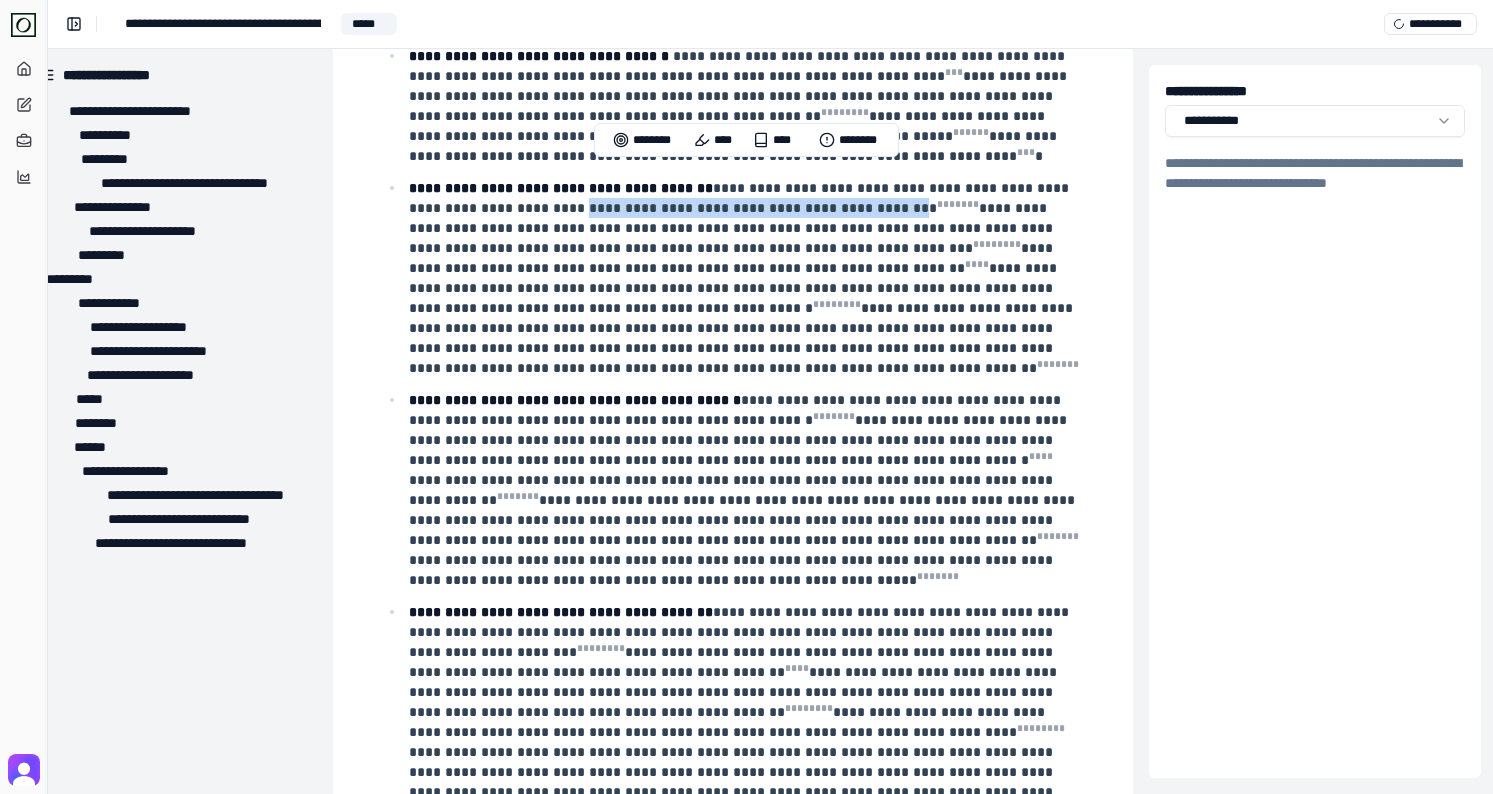 copy on "**********" 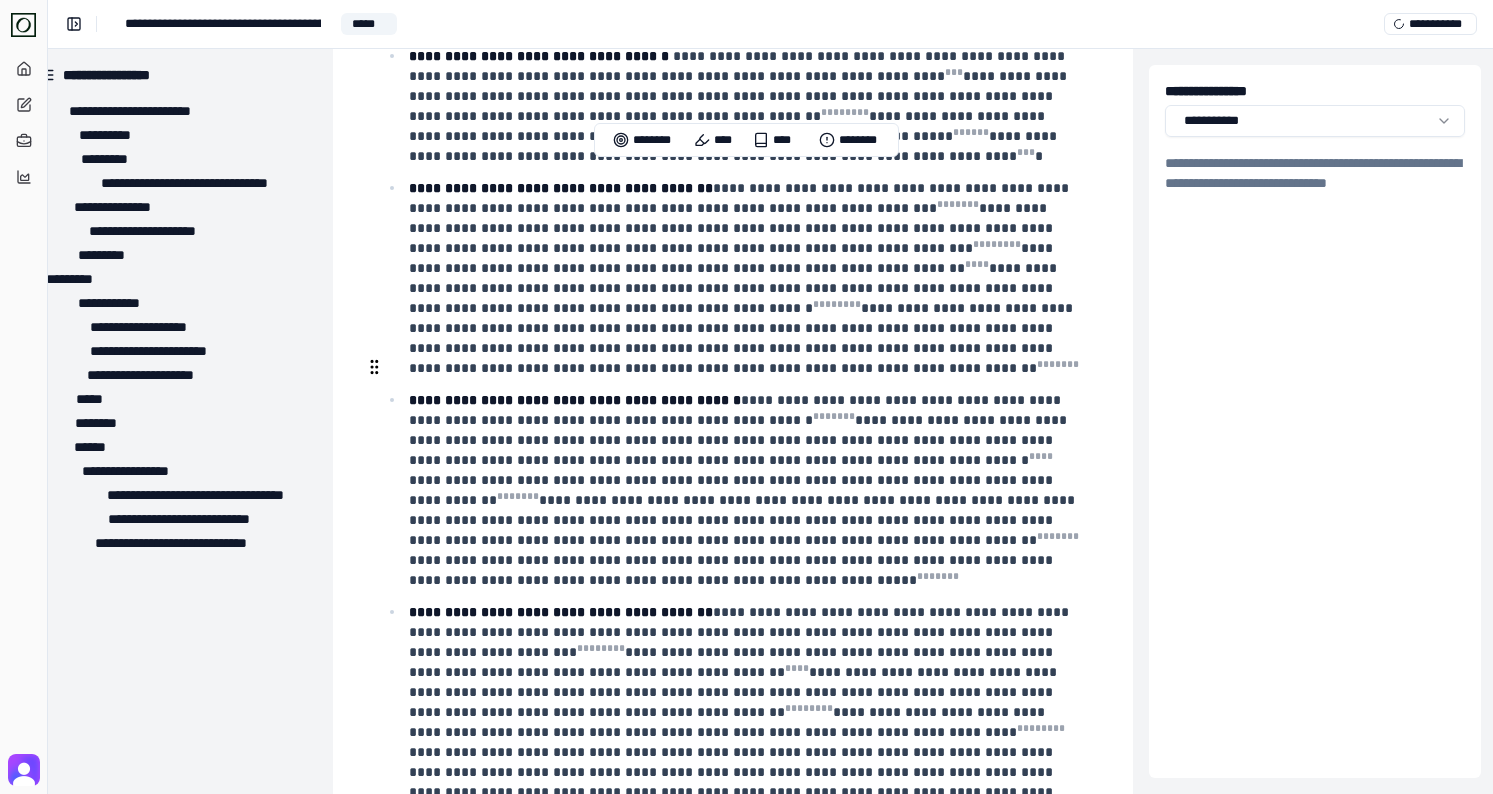 click on "**********" at bounding box center (745, 490) 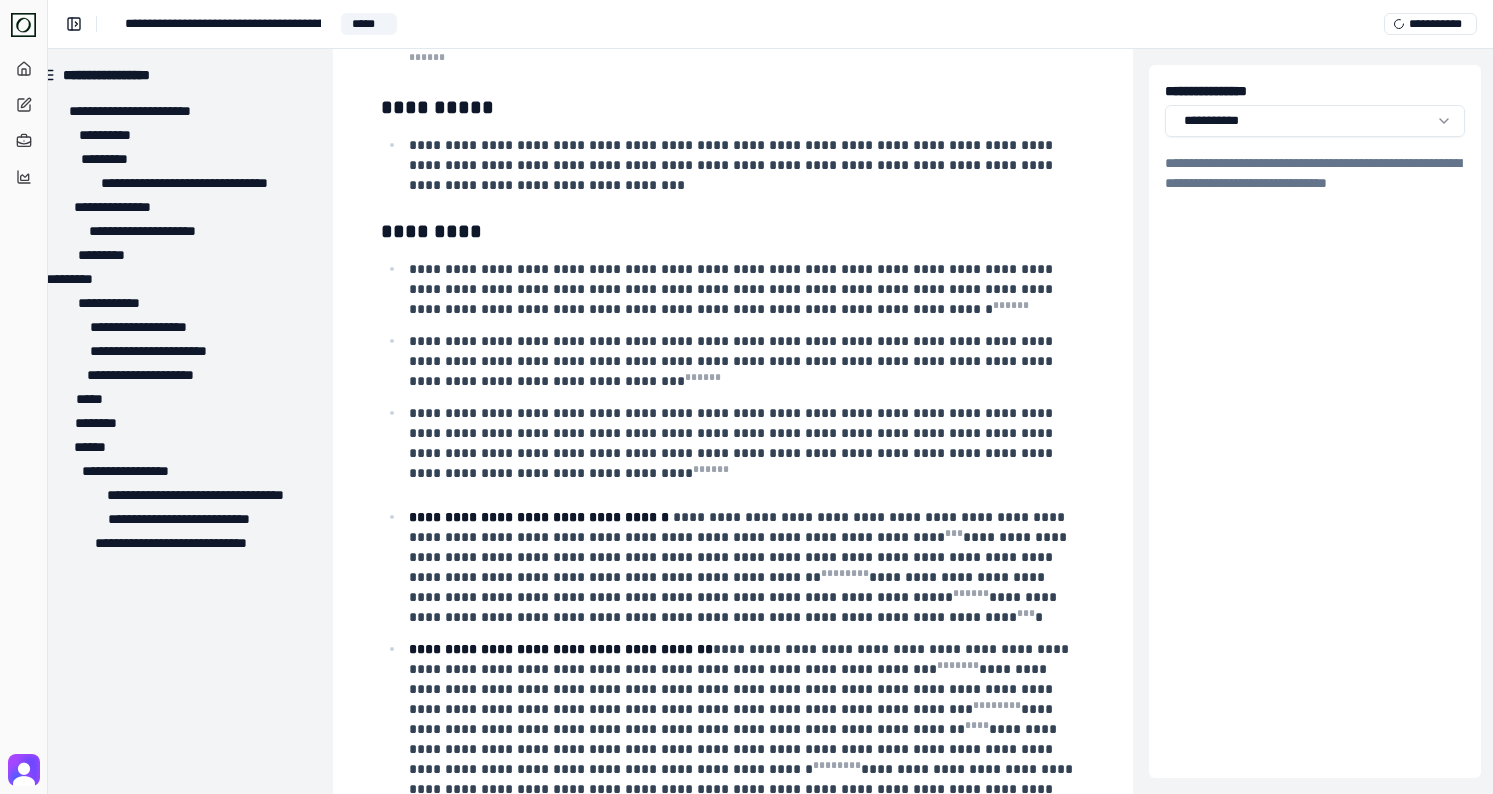scroll, scrollTop: 383, scrollLeft: 27, axis: both 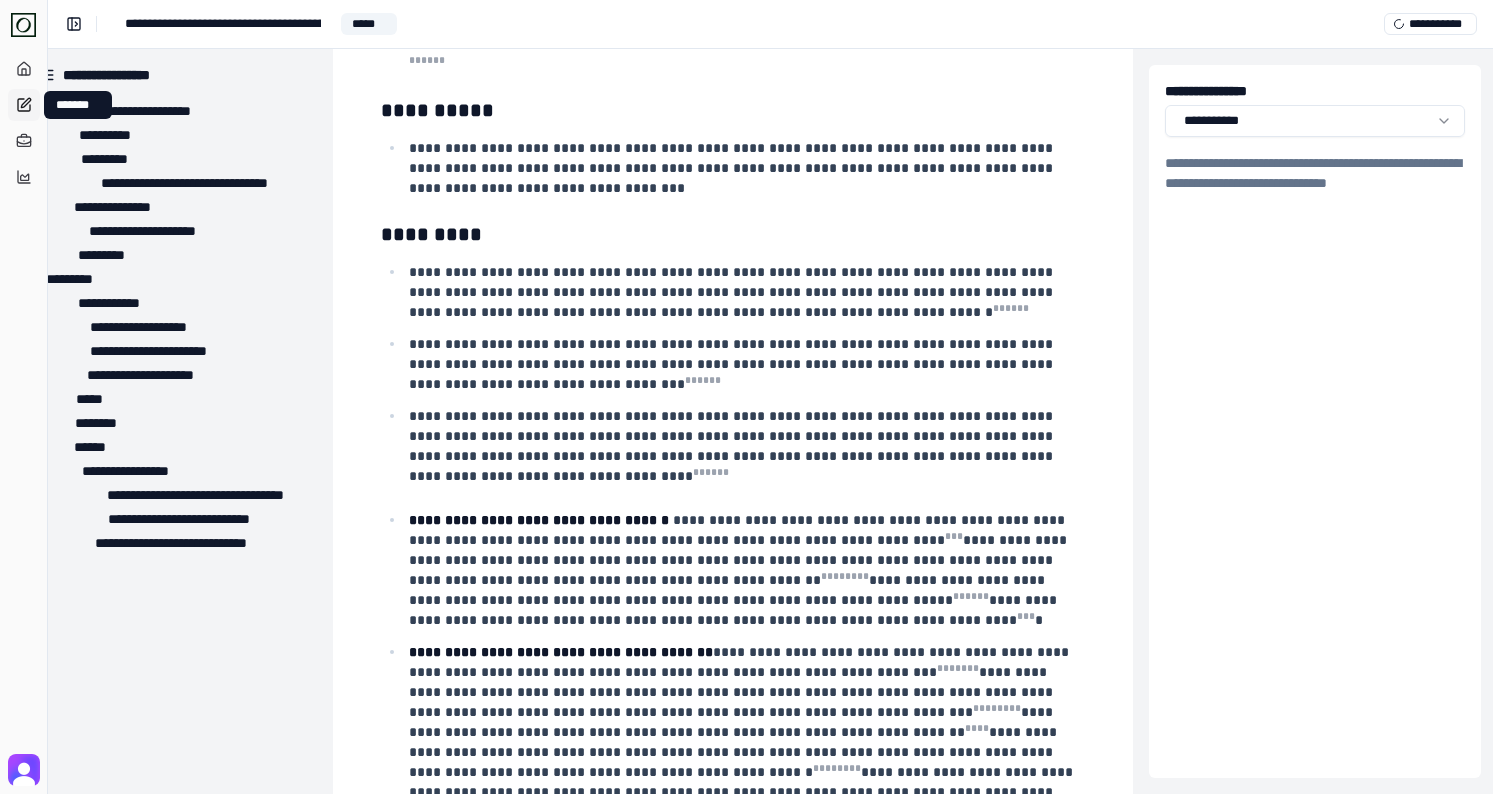 click 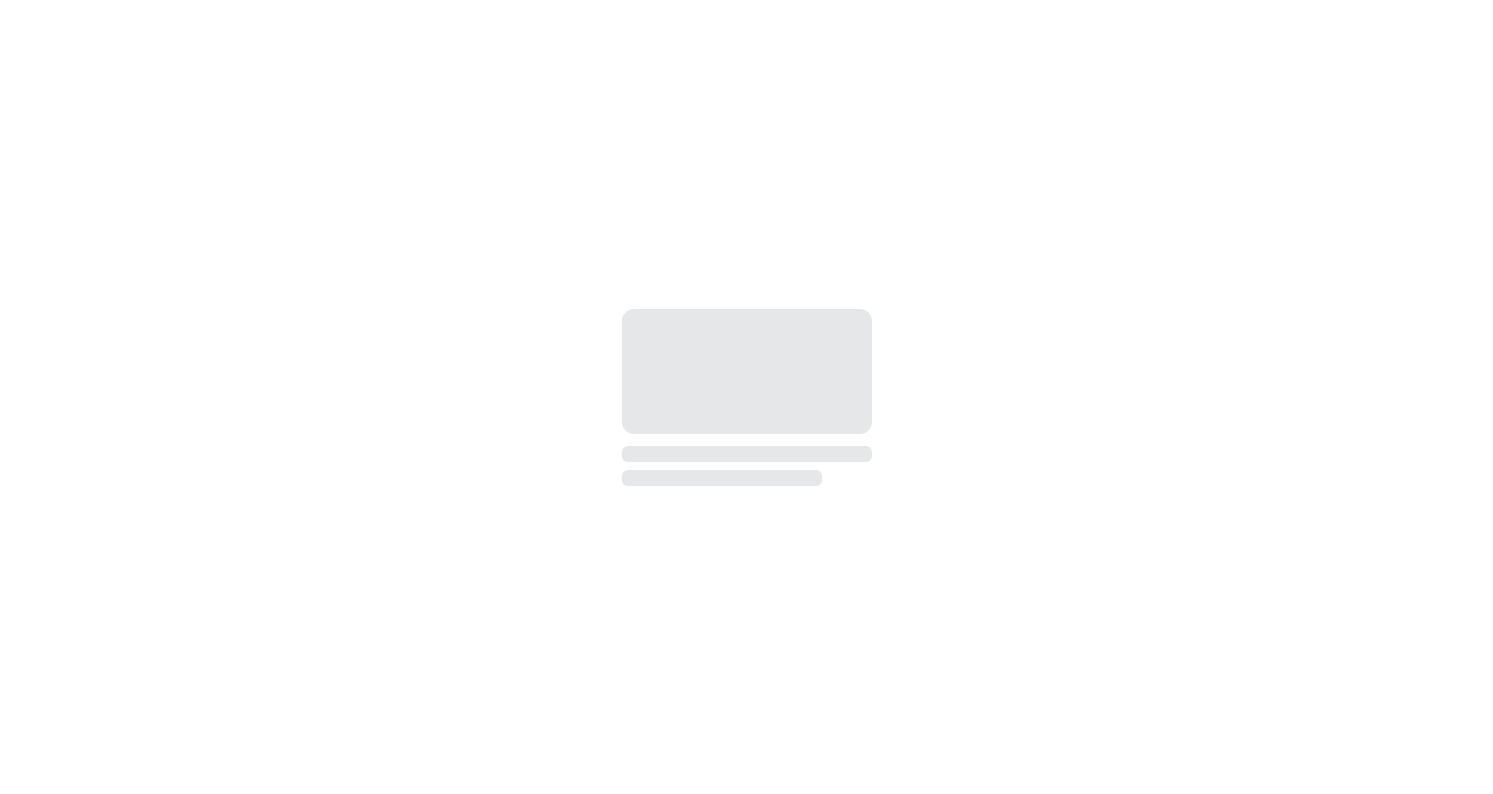 scroll, scrollTop: 0, scrollLeft: 0, axis: both 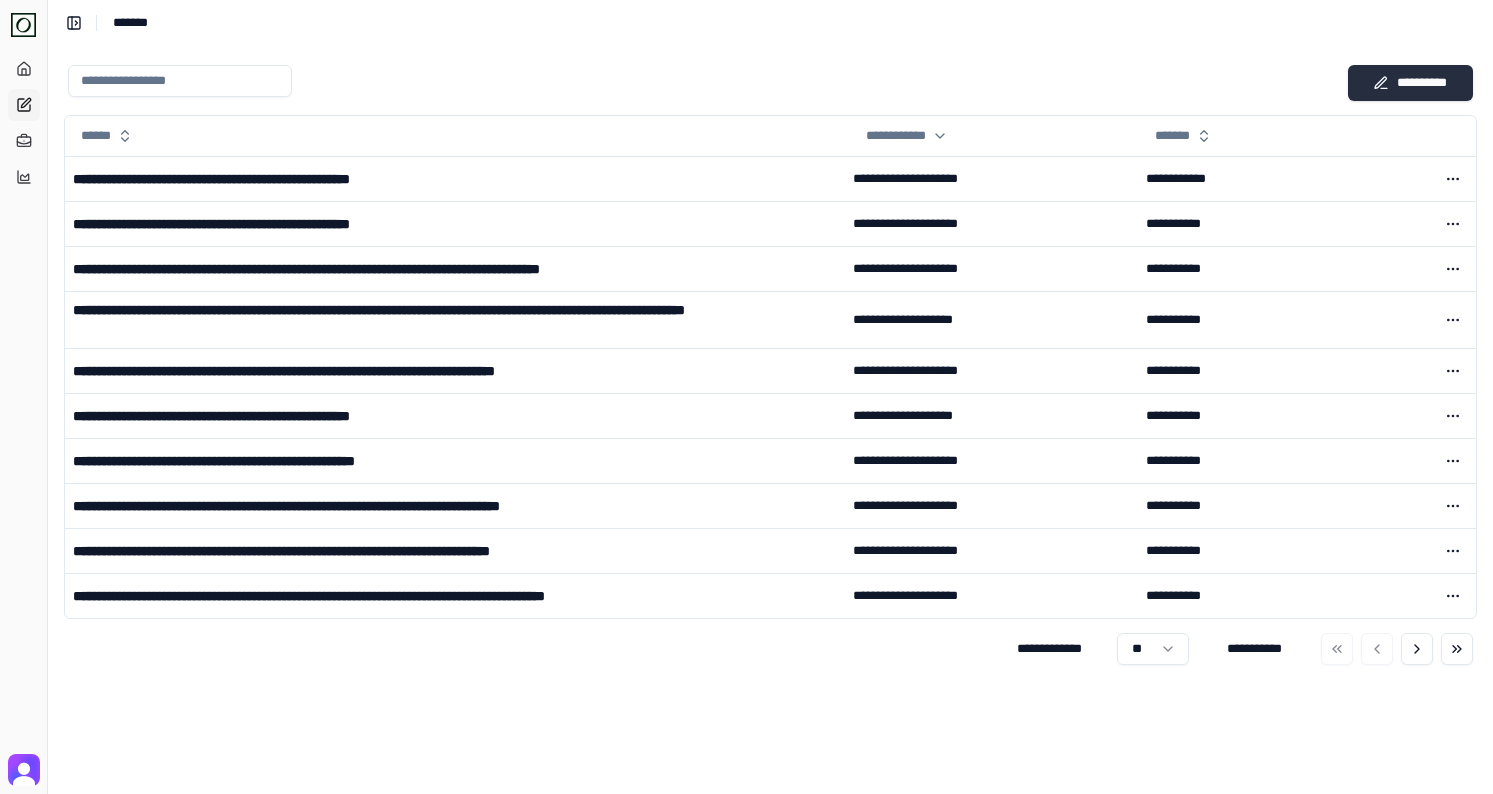 click on "**********" at bounding box center [1410, 83] 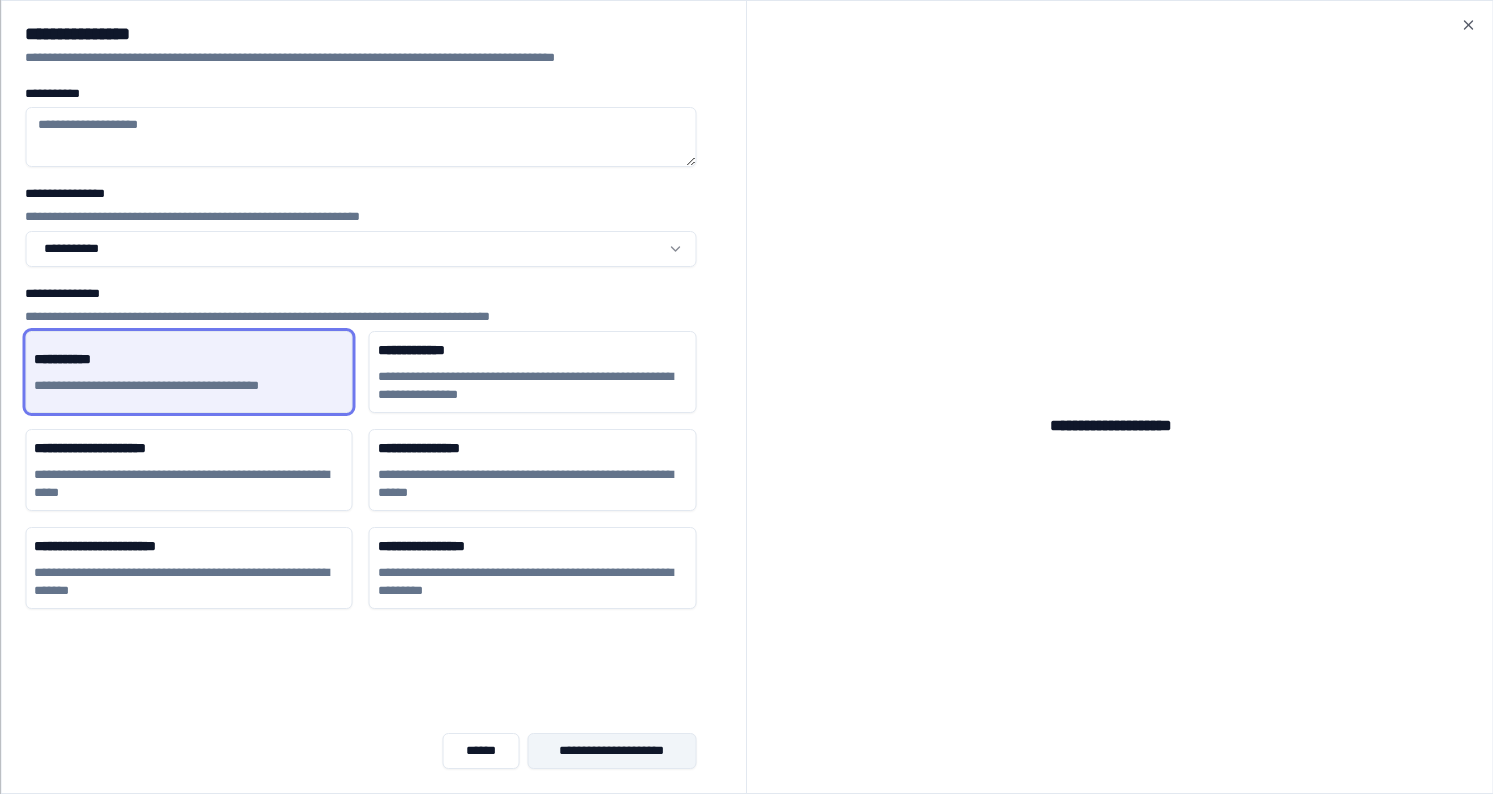 click on "**********" at bounding box center (612, 751) 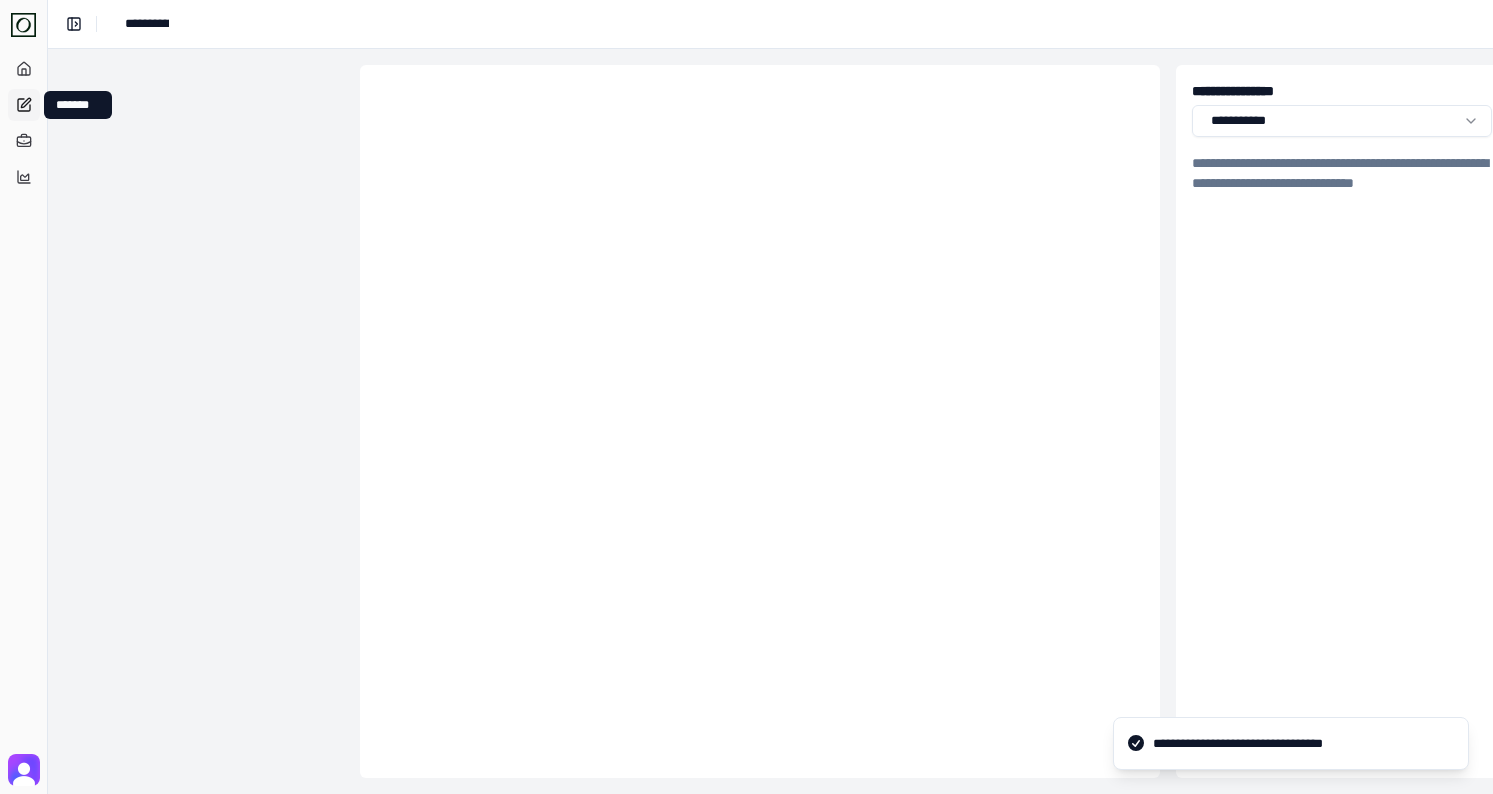 click on "*******" at bounding box center (24, 105) 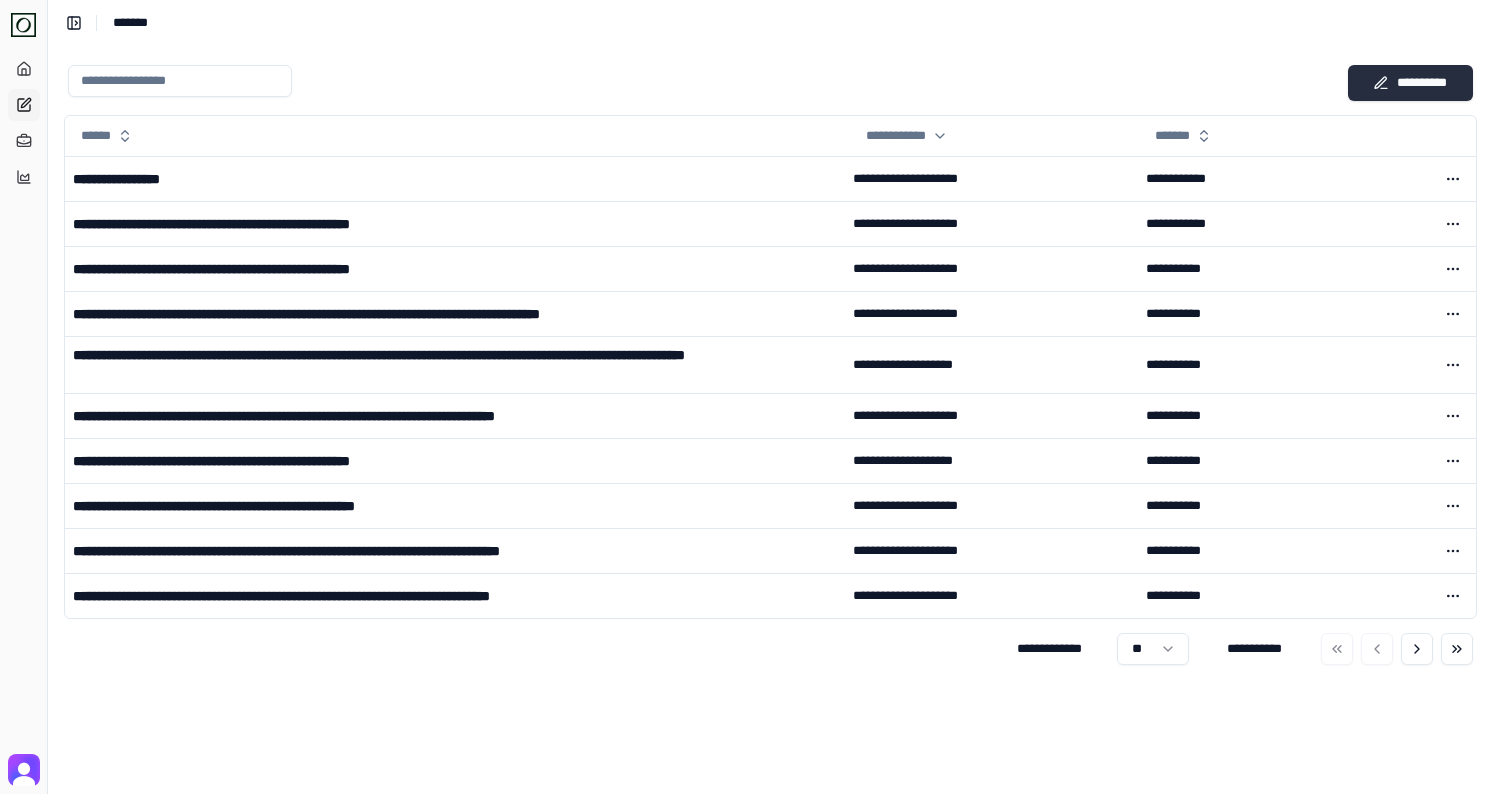 click on "**********" at bounding box center [1410, 83] 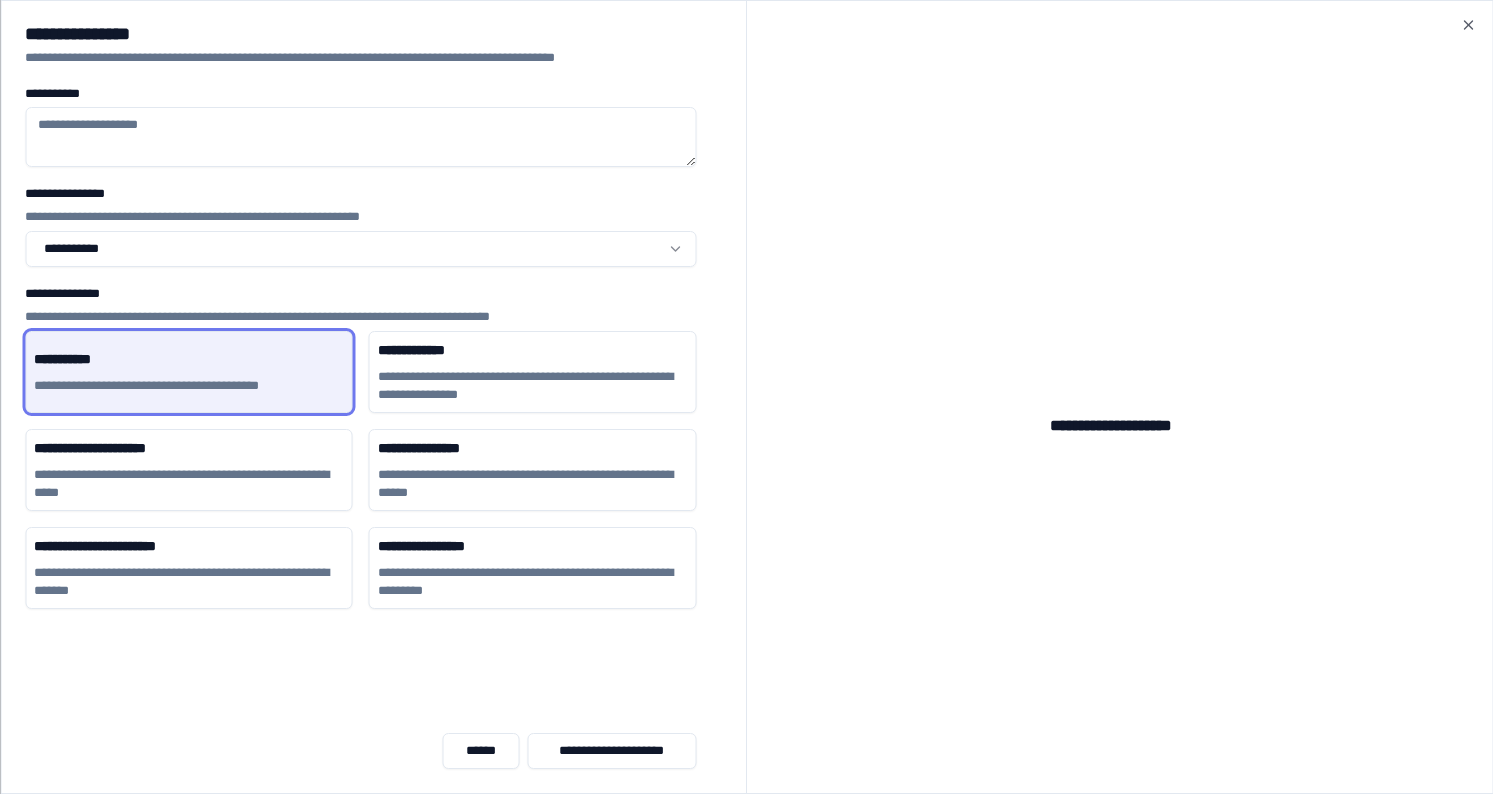 click on "**********" at bounding box center [746, 397] 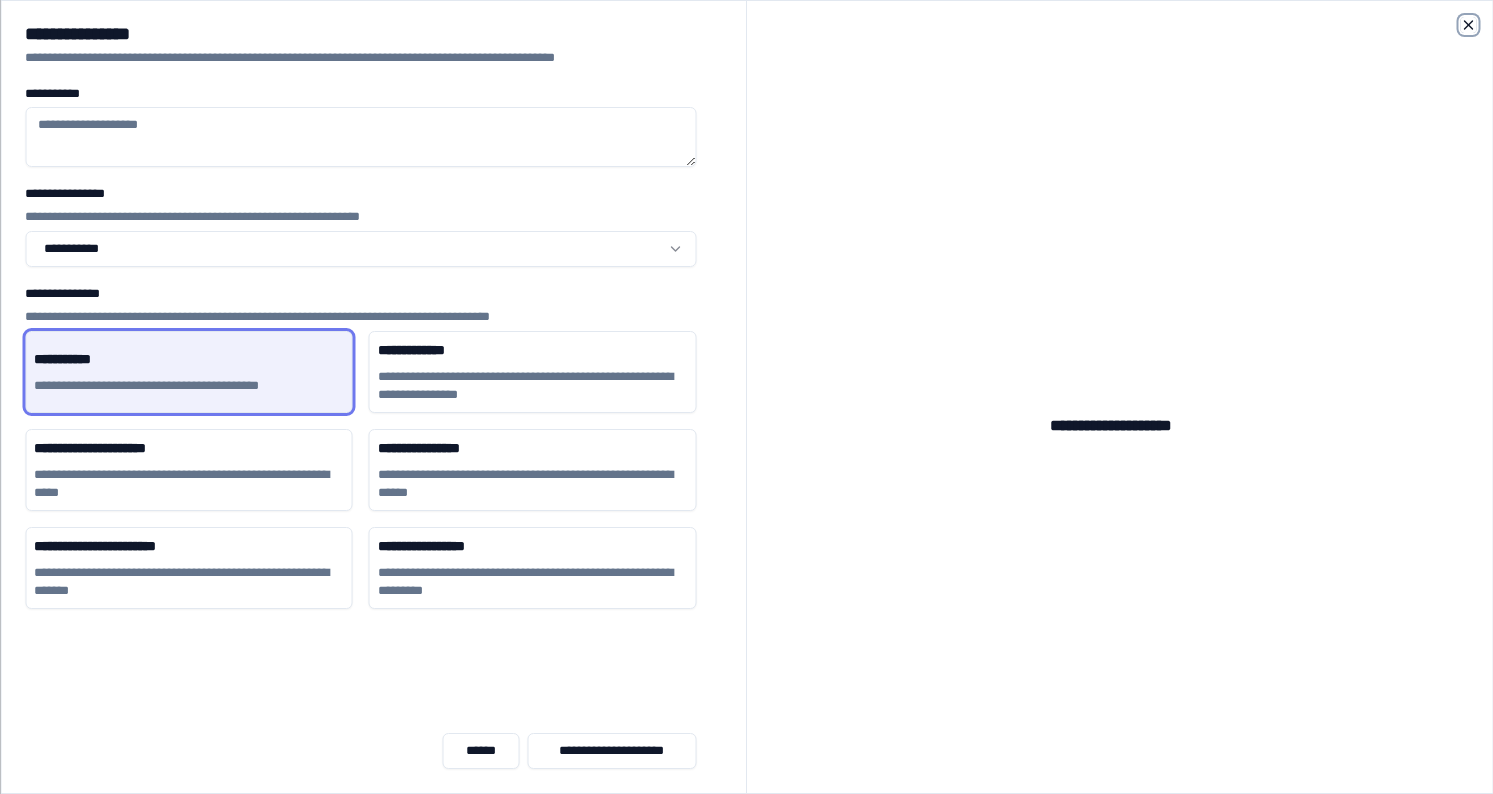 click 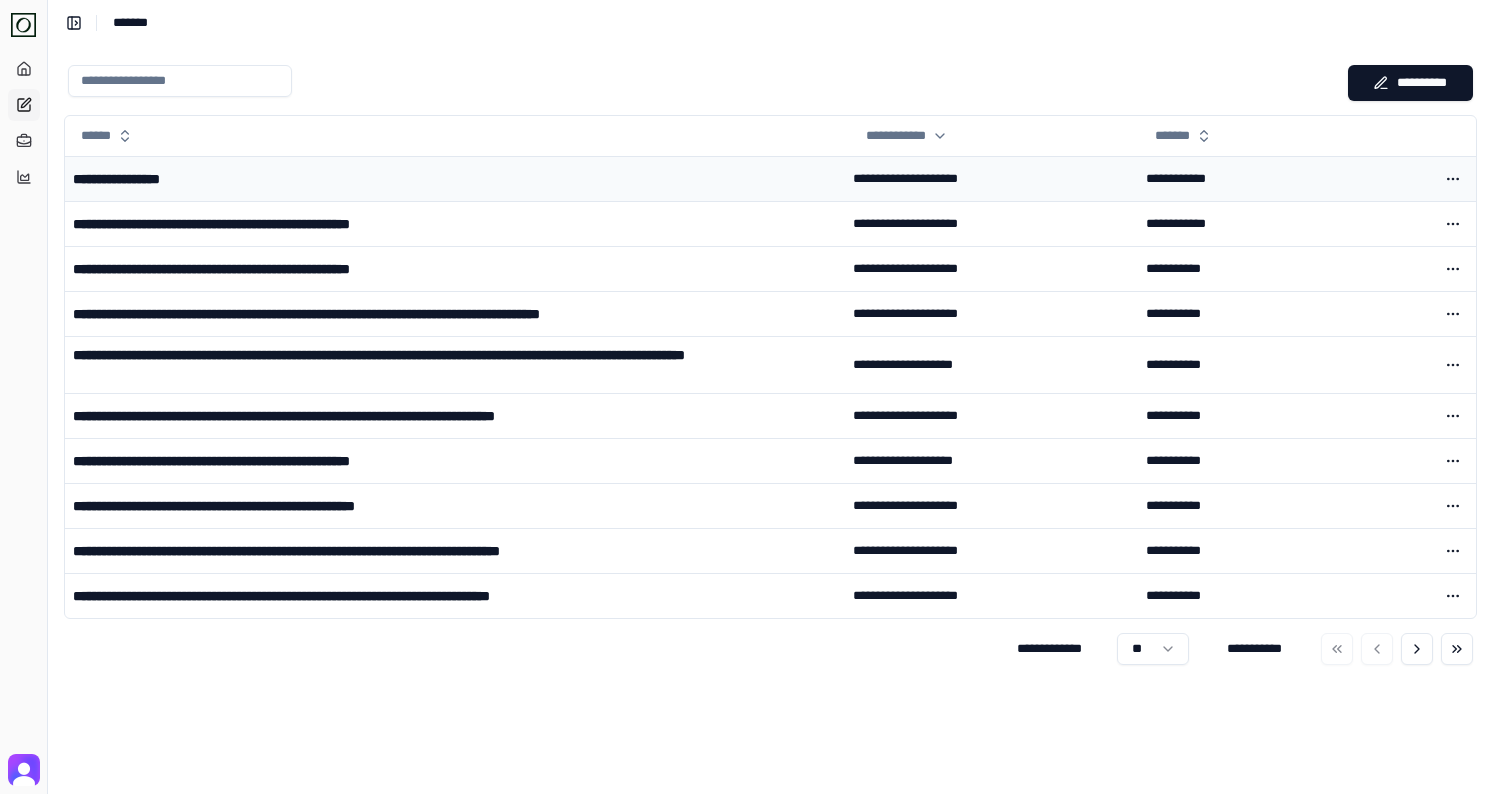 click on "**********" at bounding box center (137, 179) 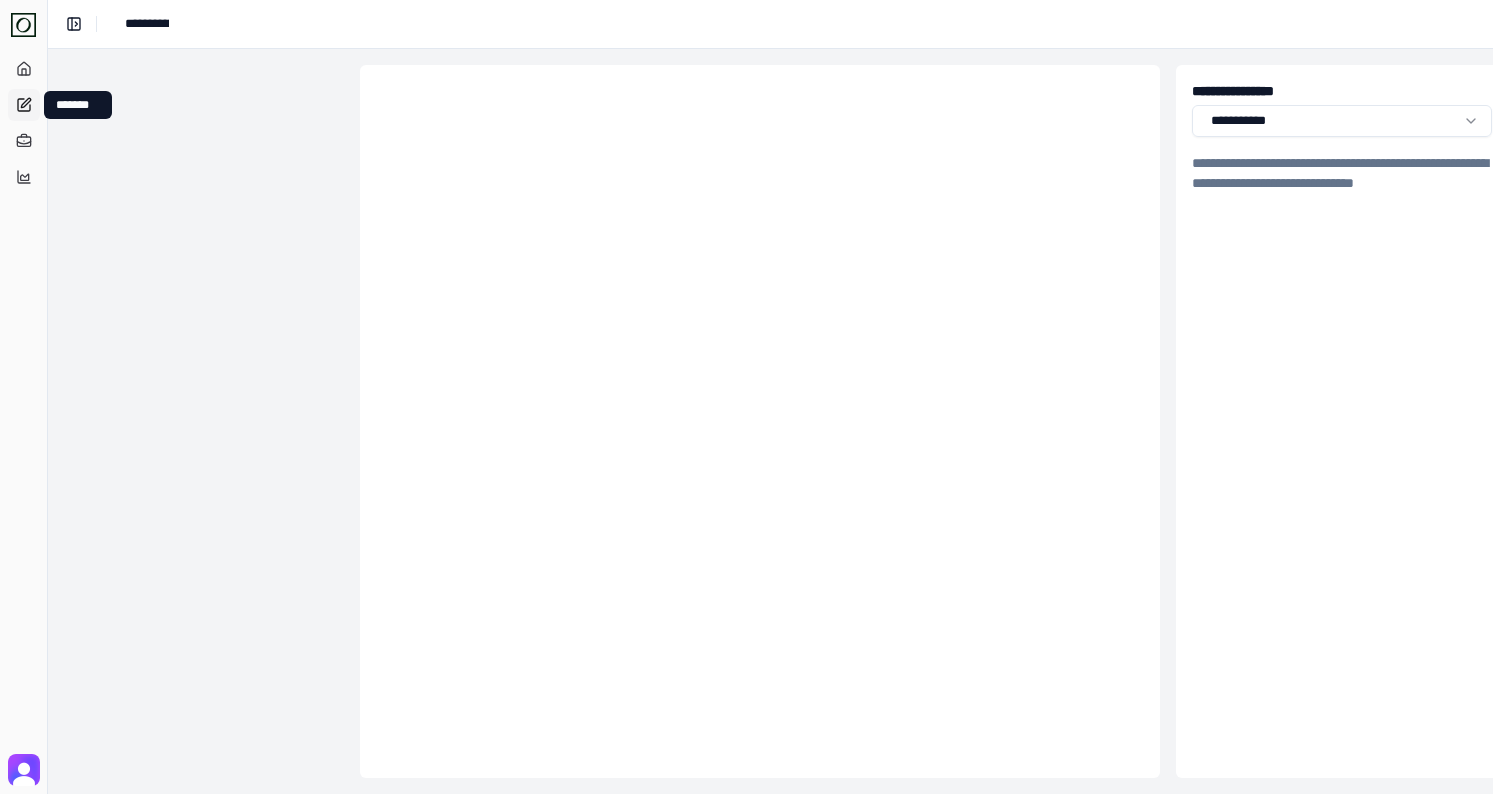 click 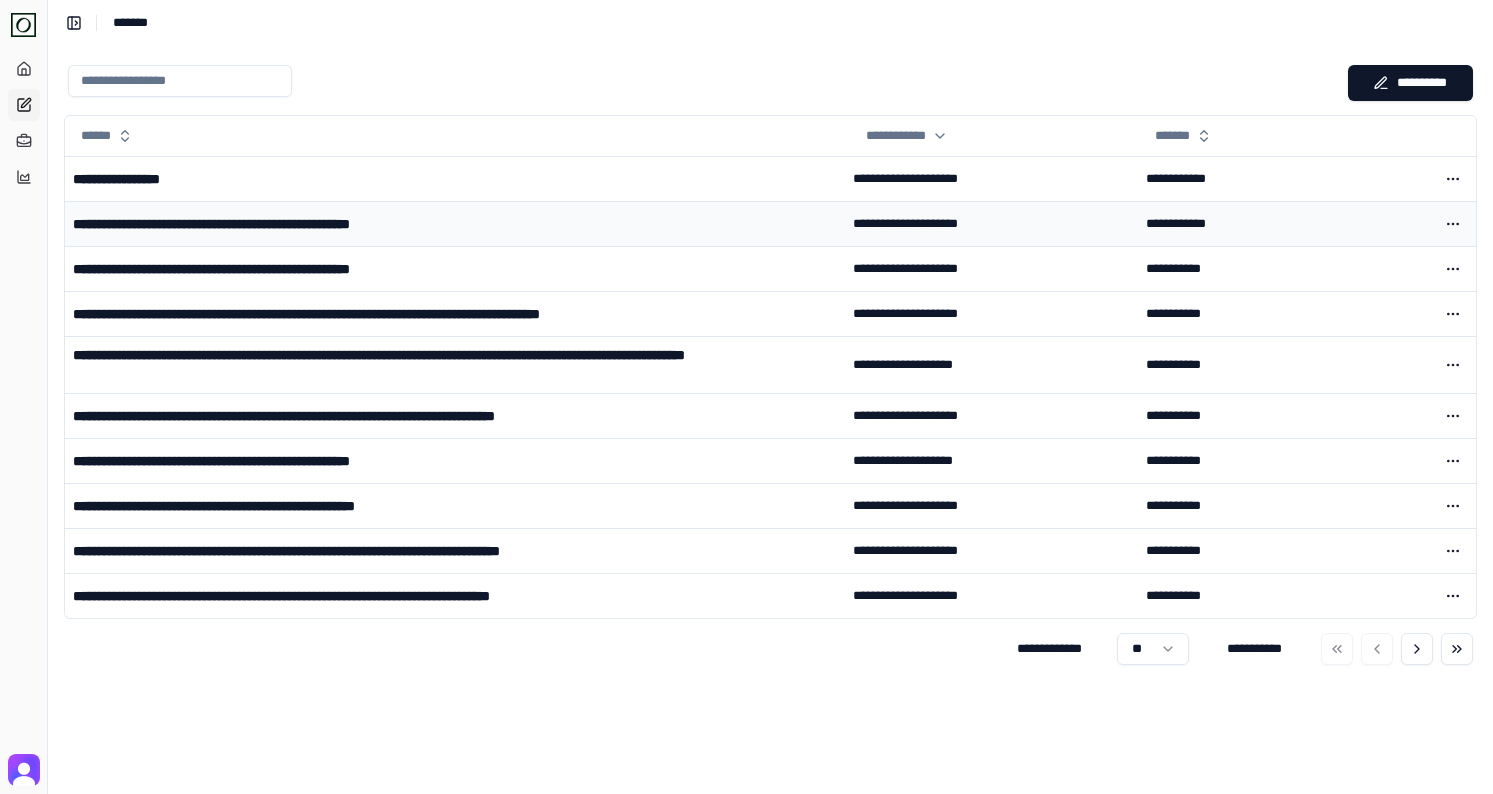 click on "**********" at bounding box center [274, 224] 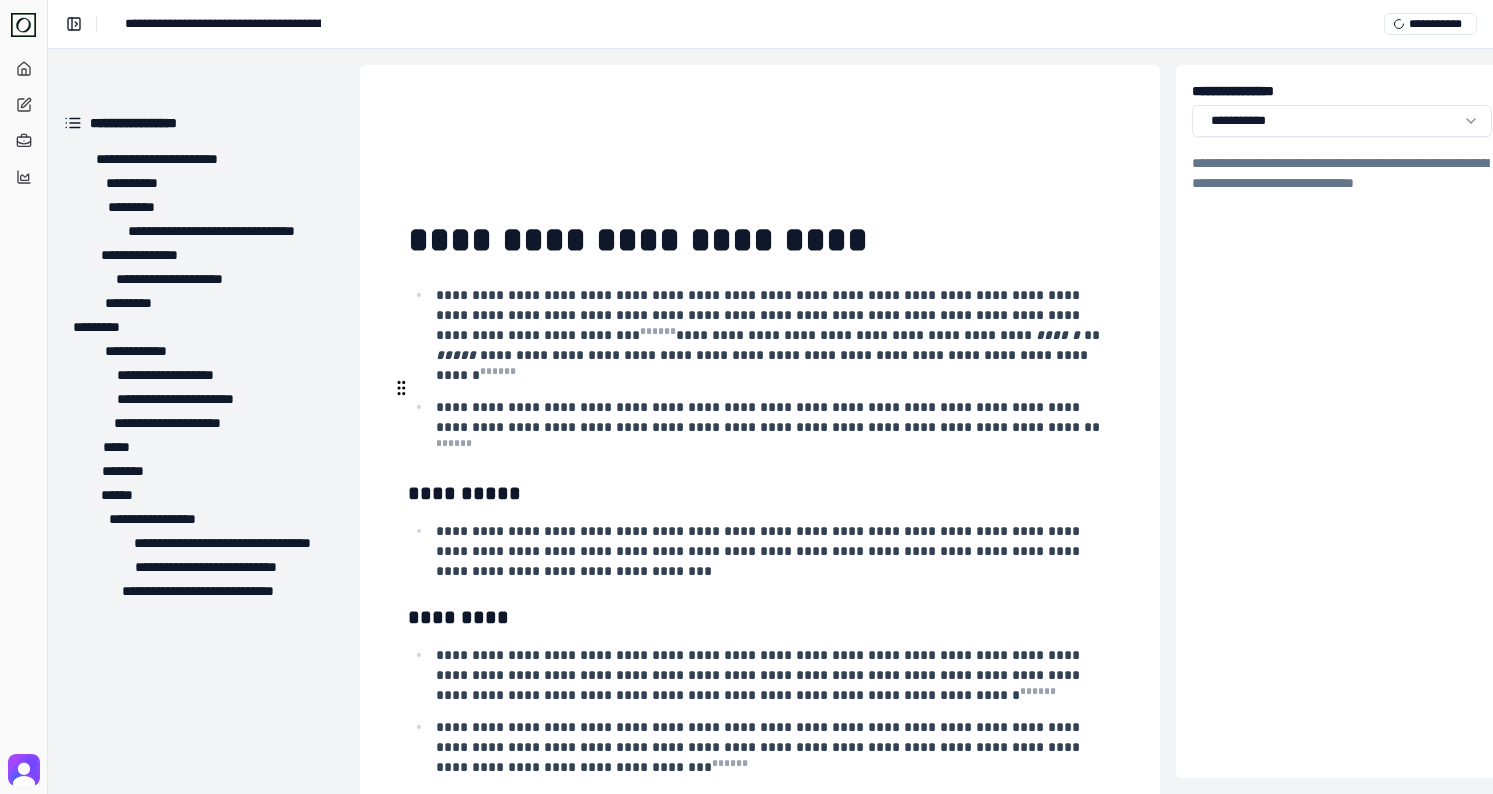 click on "**********" at bounding box center [772, 427] 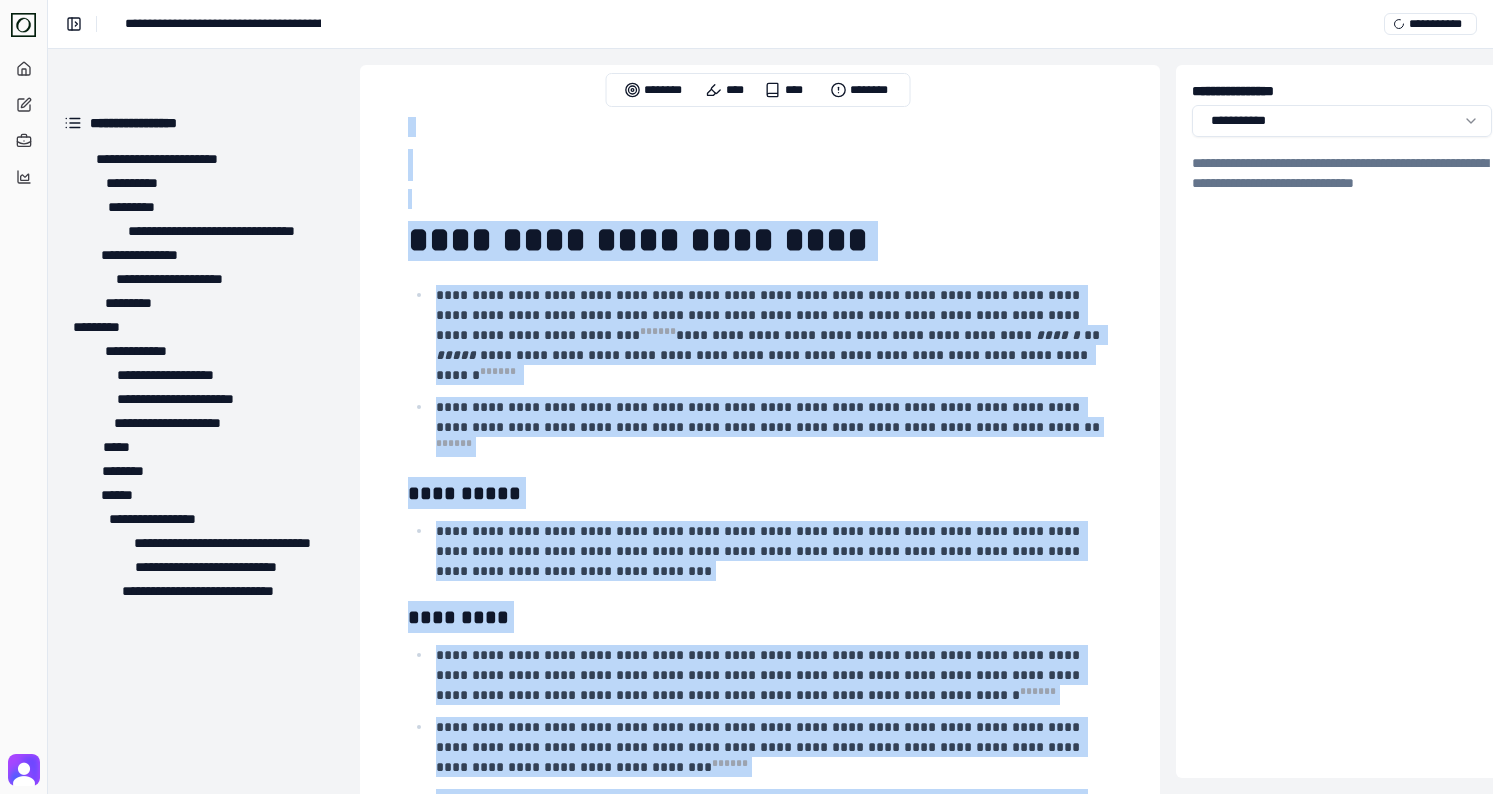 copy on "**********" 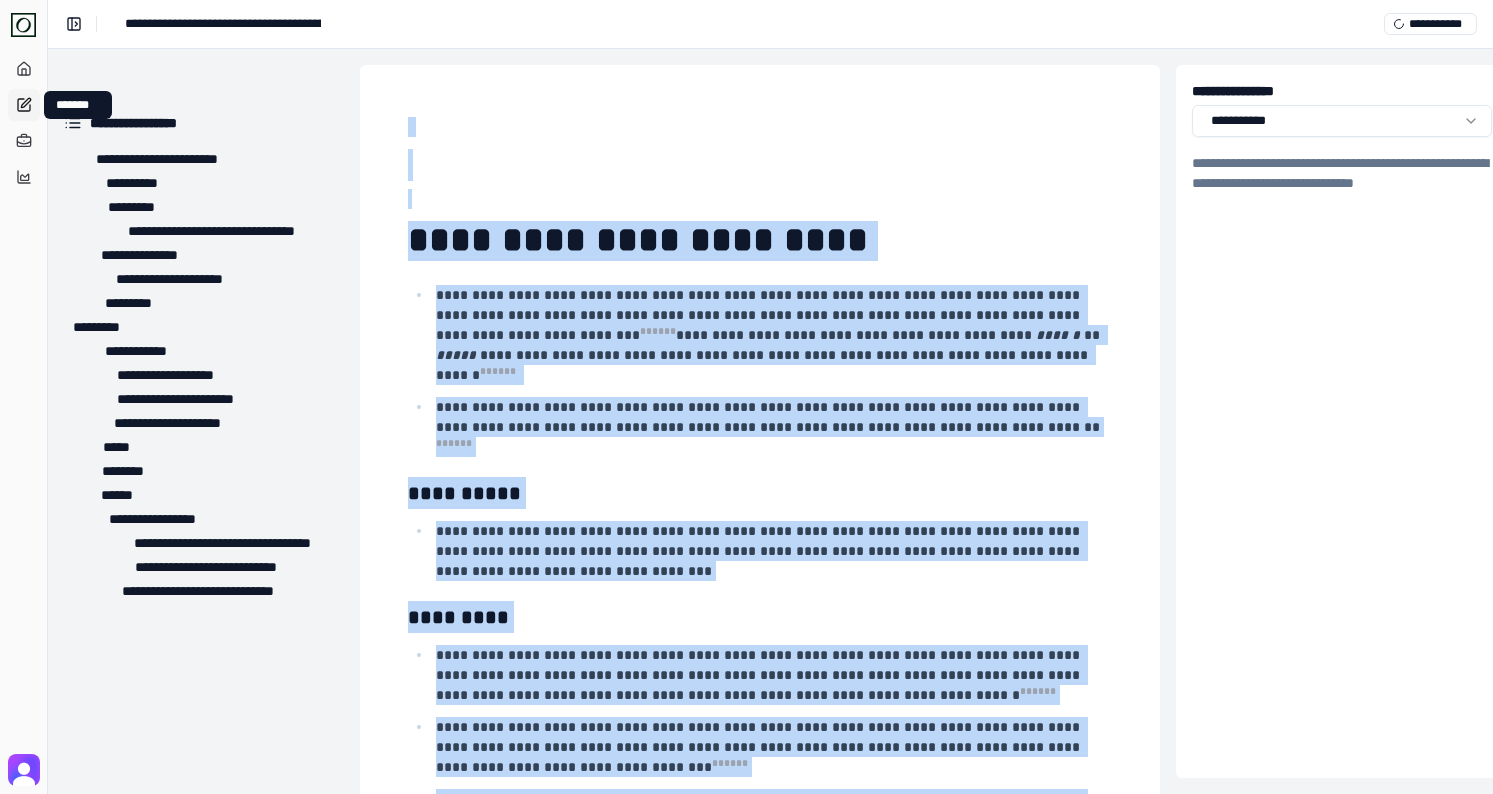 click 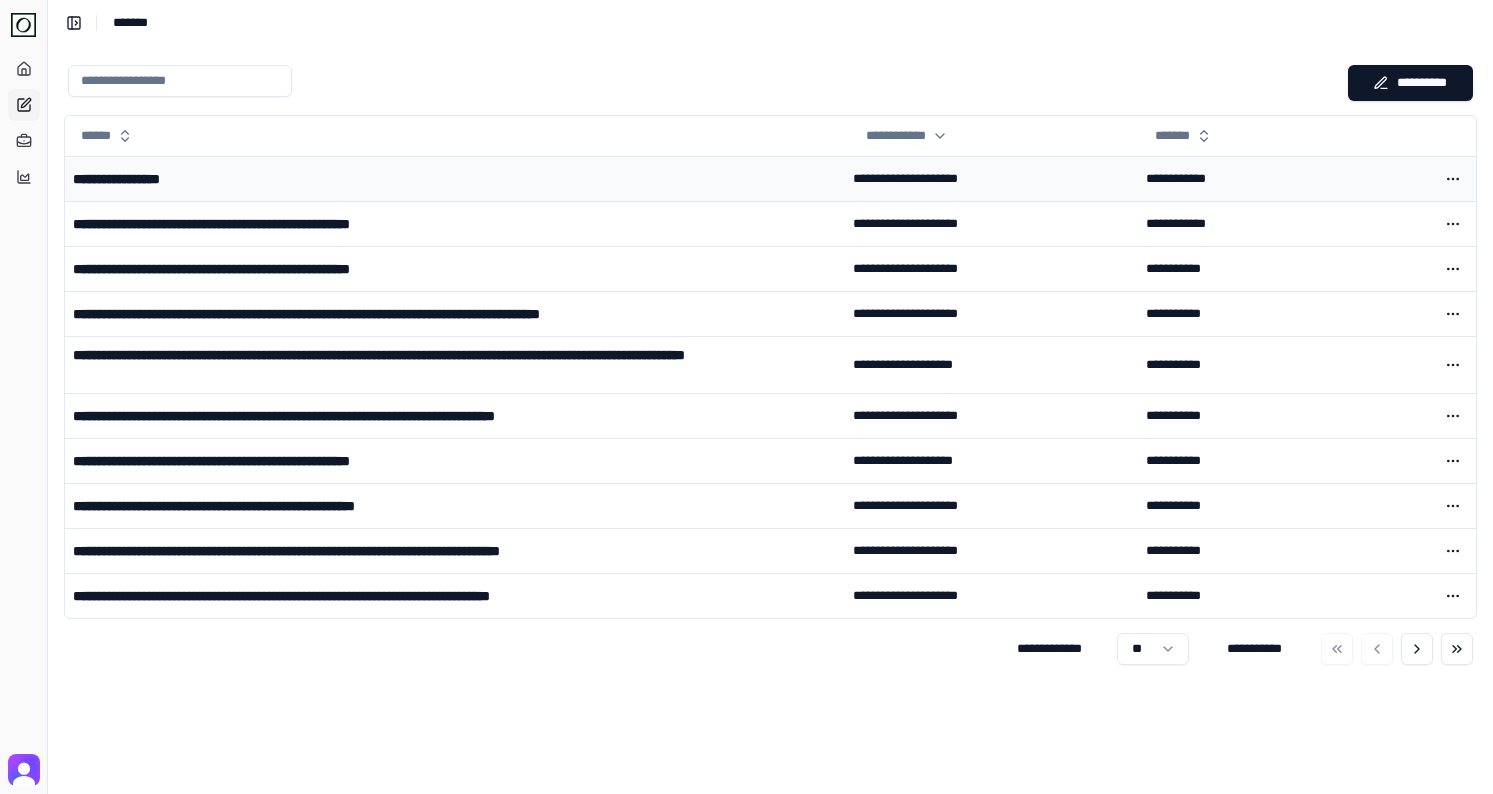 click on "**********" at bounding box center [137, 179] 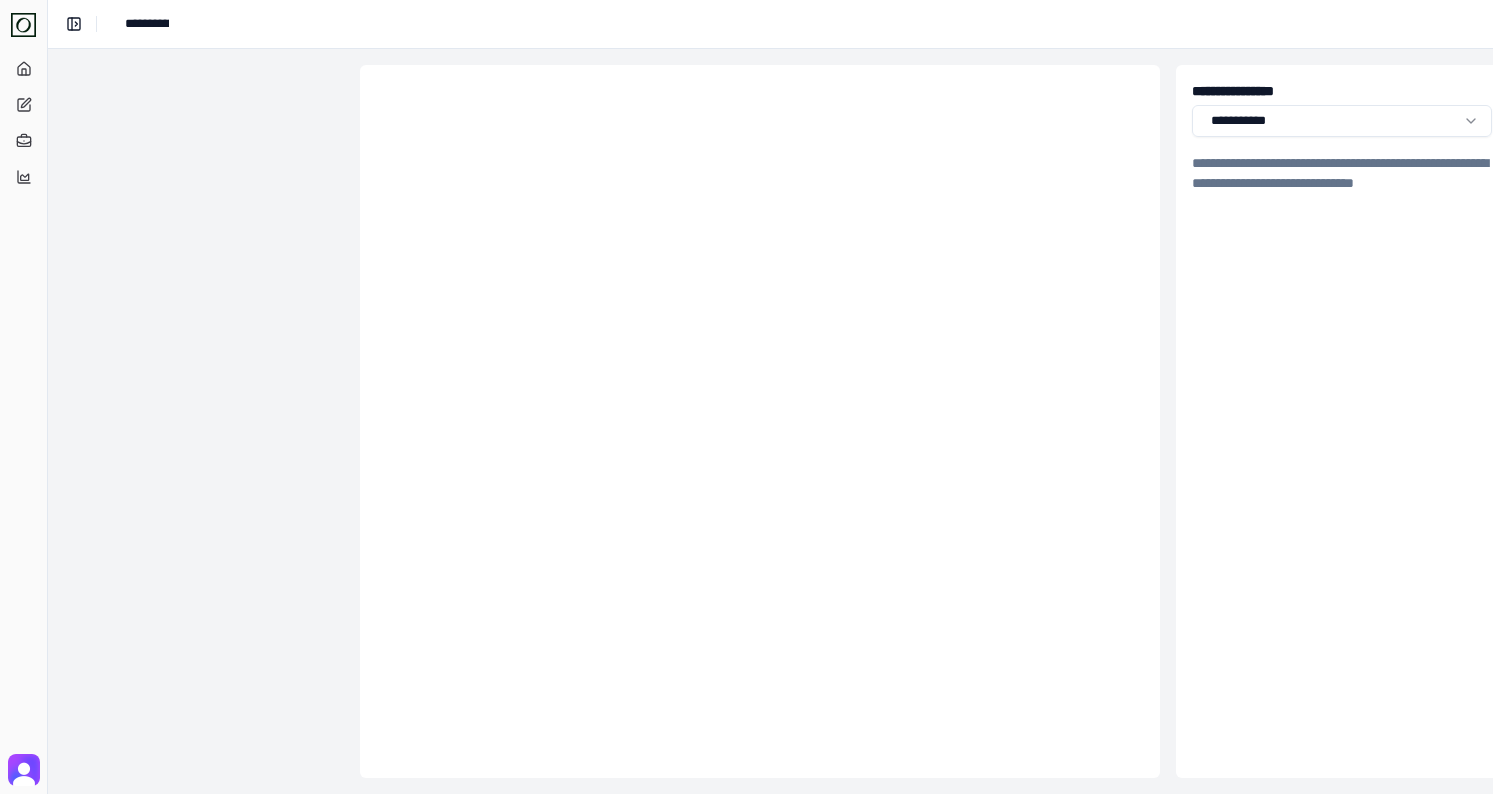 click on "**********" at bounding box center (147, 24) 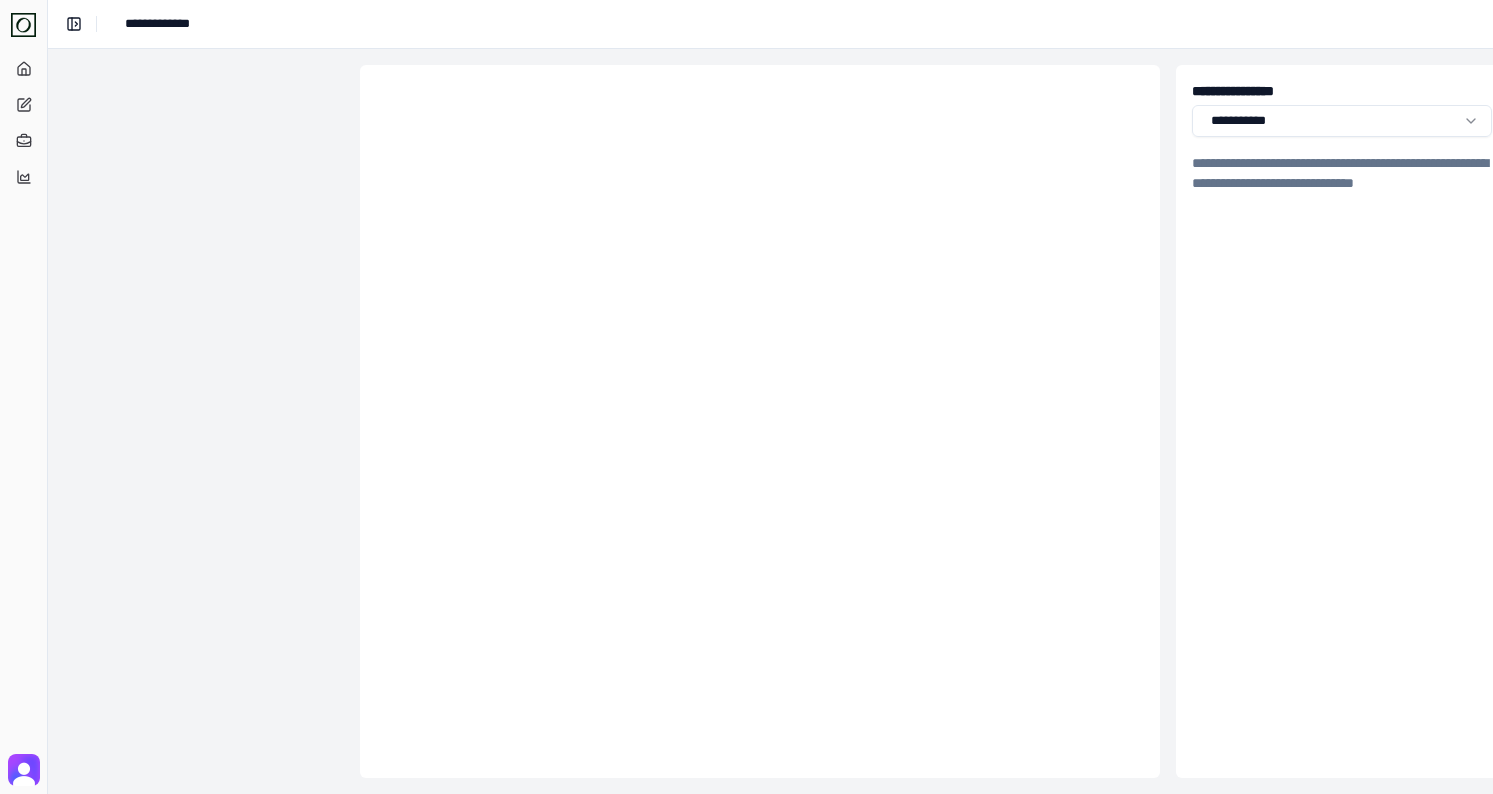 scroll, scrollTop: 0, scrollLeft: 0, axis: both 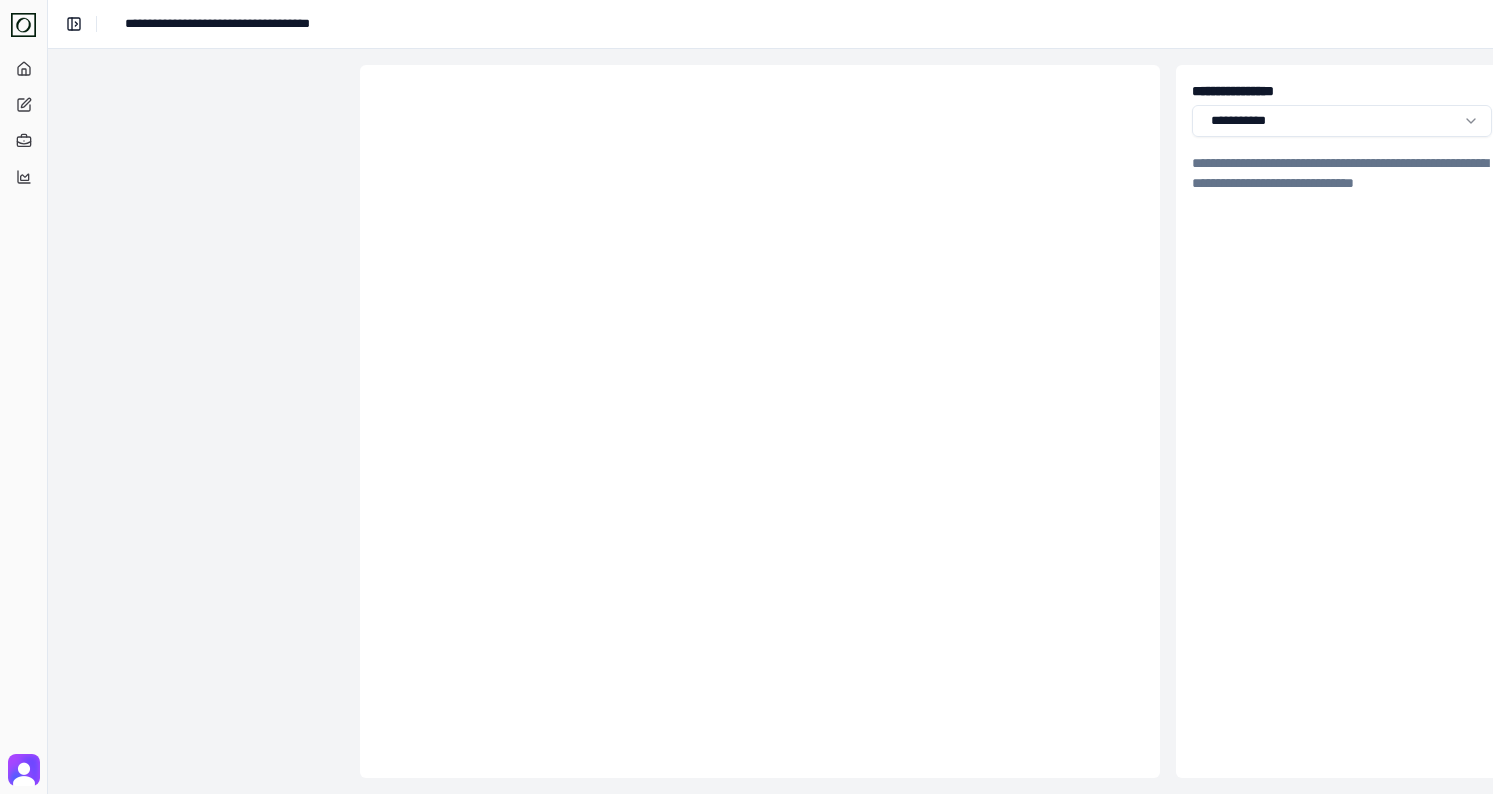click at bounding box center (760, 421) 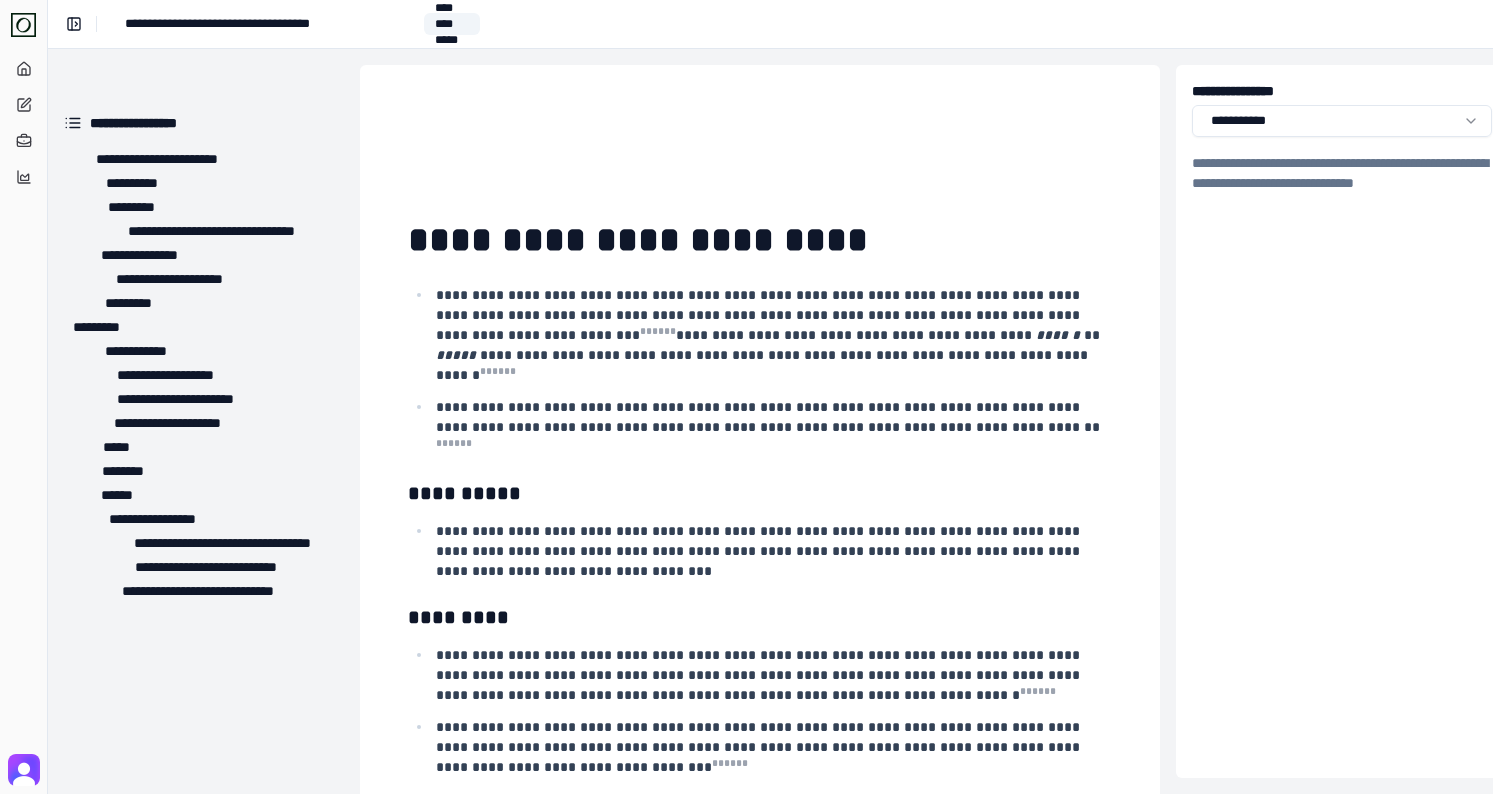 scroll, scrollTop: 7178, scrollLeft: 0, axis: vertical 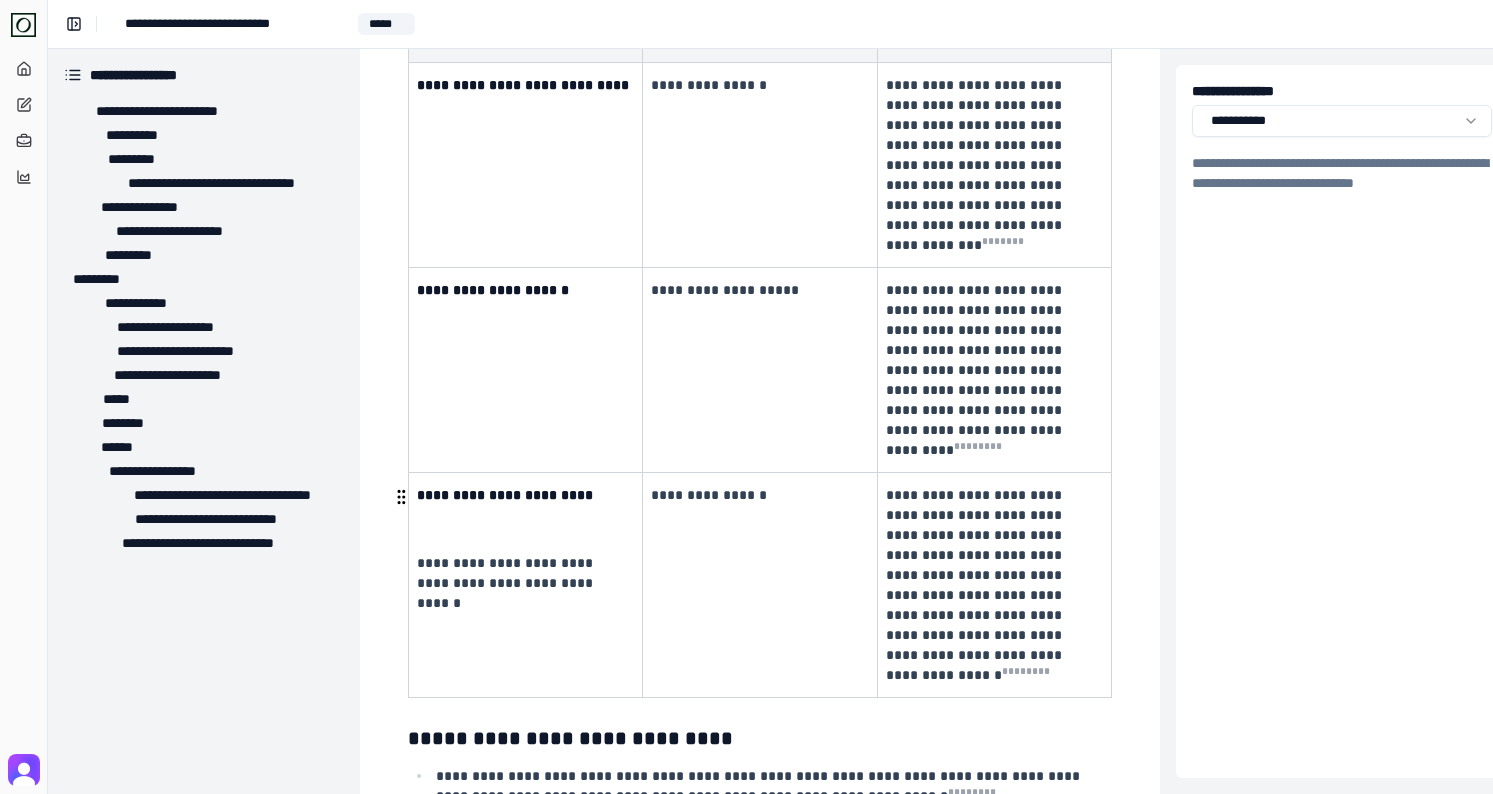 click on "**********" at bounding box center (760, 848) 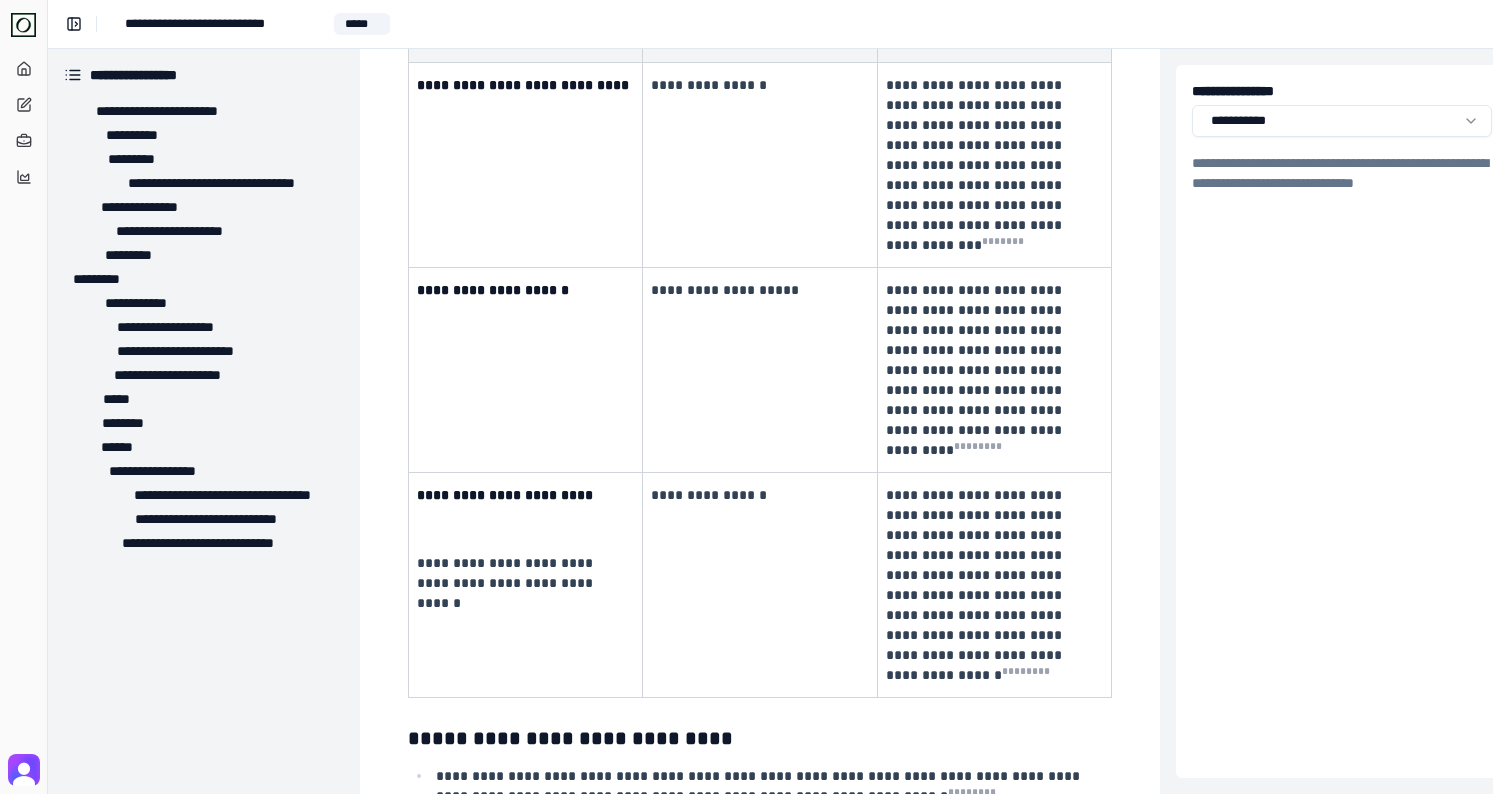 type on "**********" 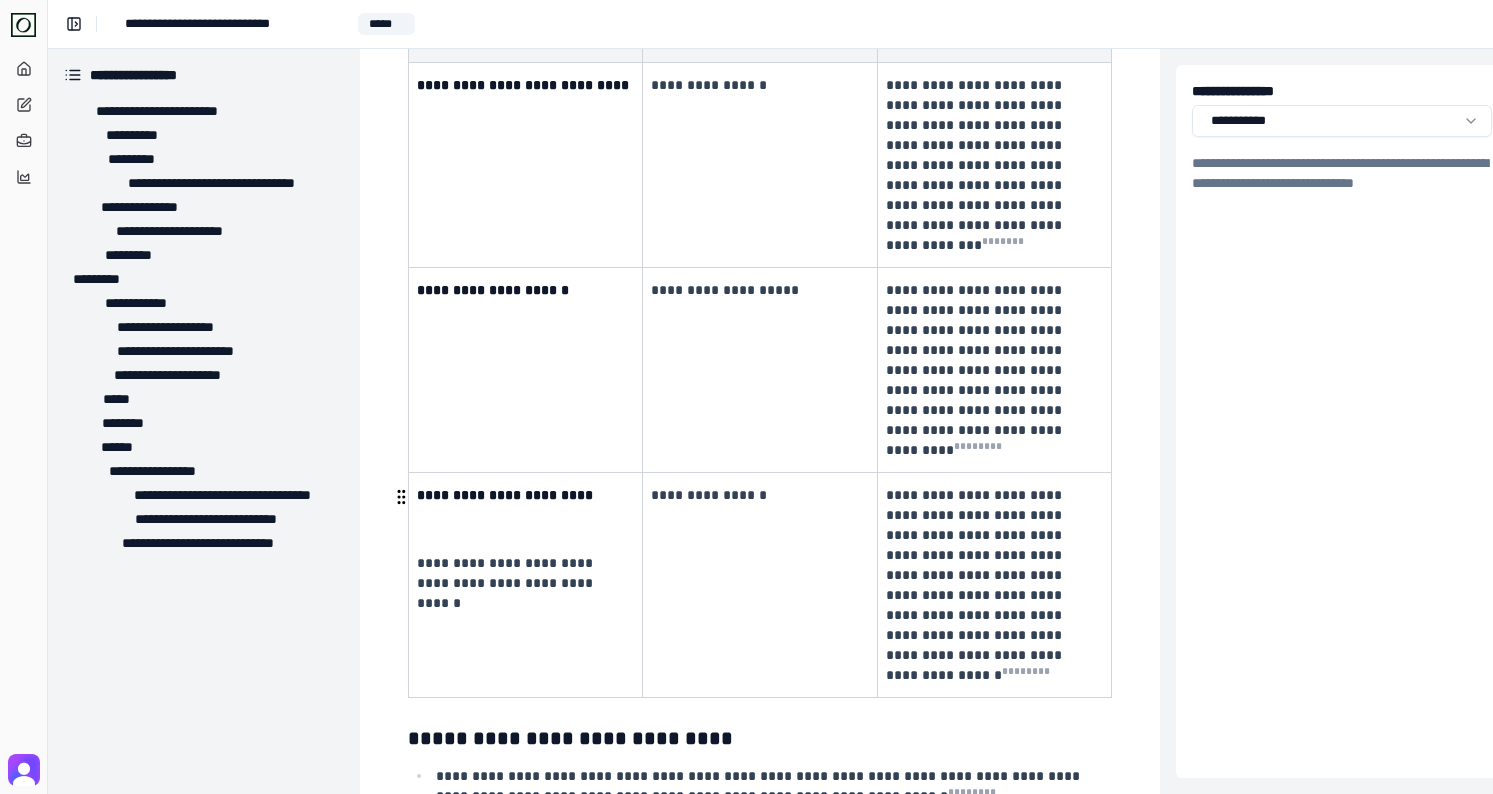 click on "**********" at bounding box center (772, 848) 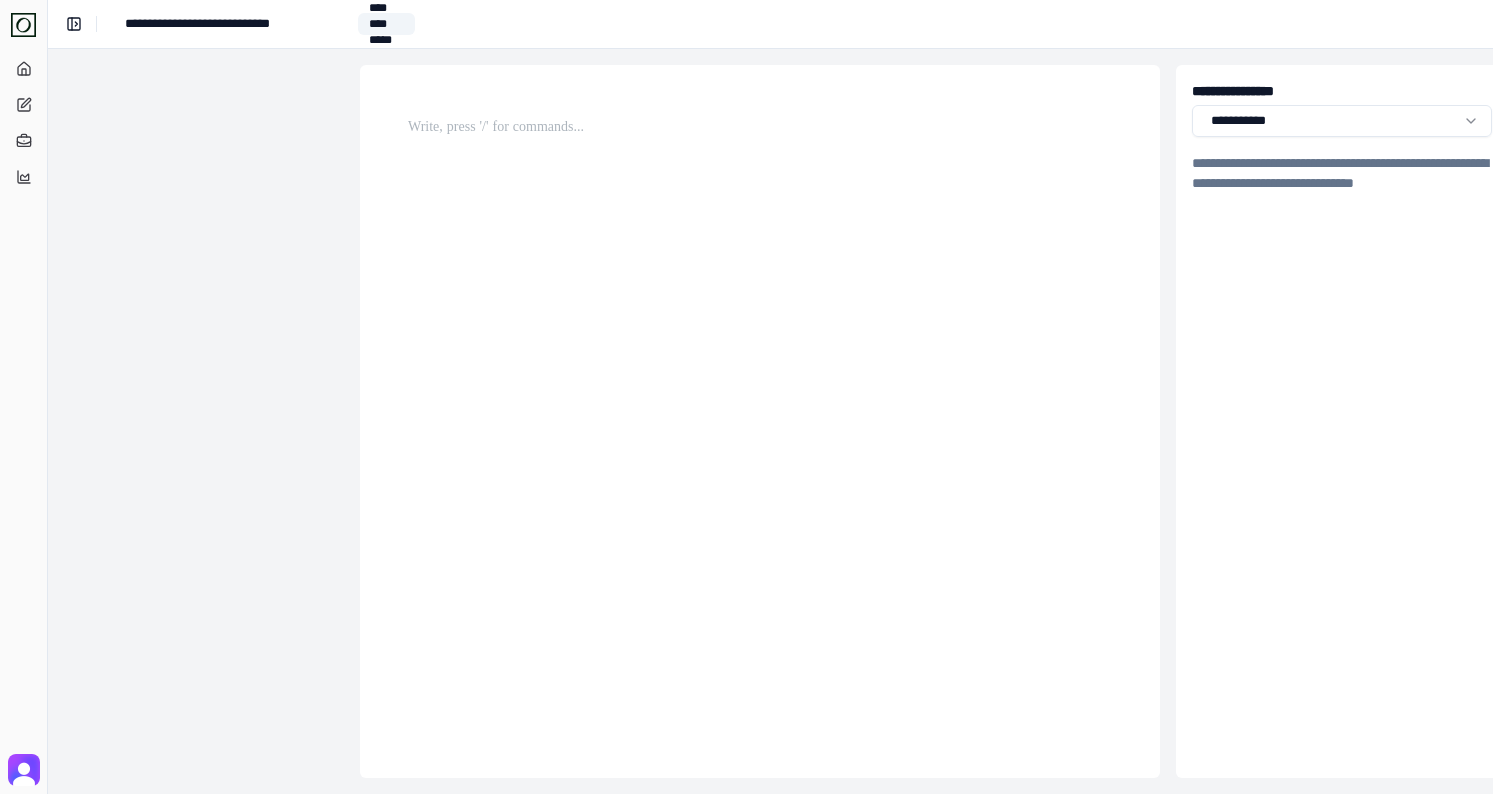 scroll, scrollTop: 0, scrollLeft: 0, axis: both 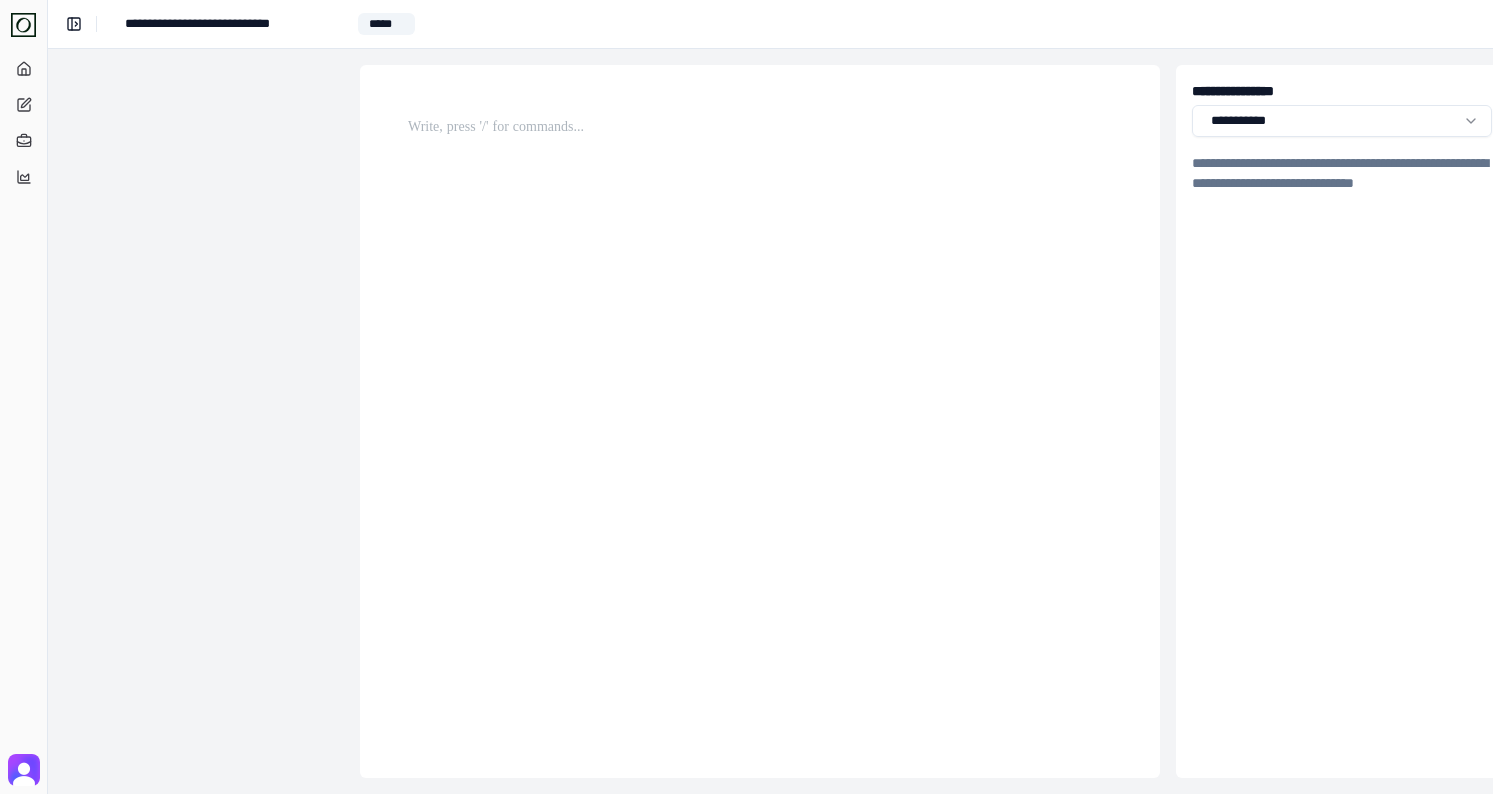 type 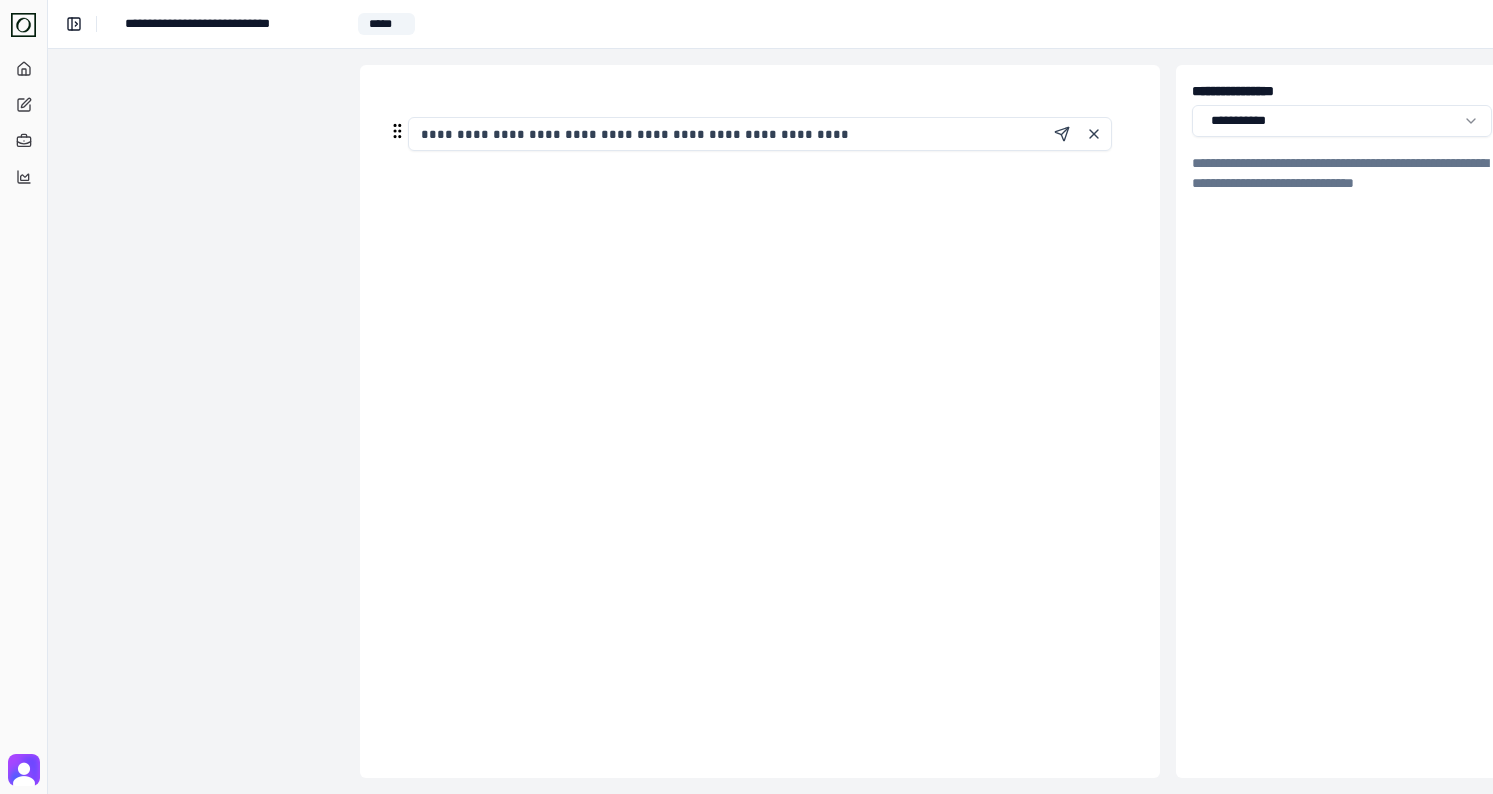 click on "**********" at bounding box center (760, 134) 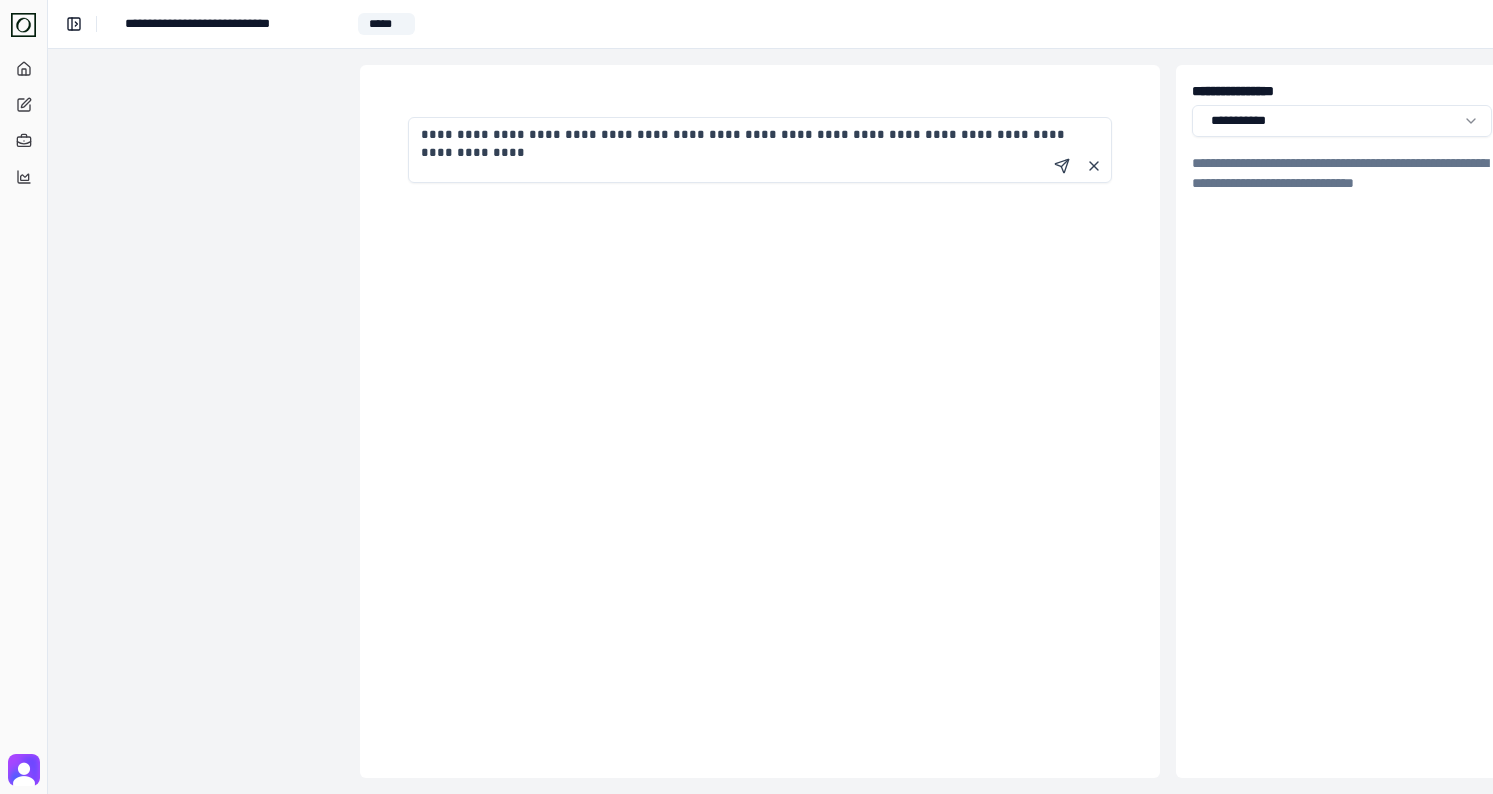 click on "**********" at bounding box center (760, 150) 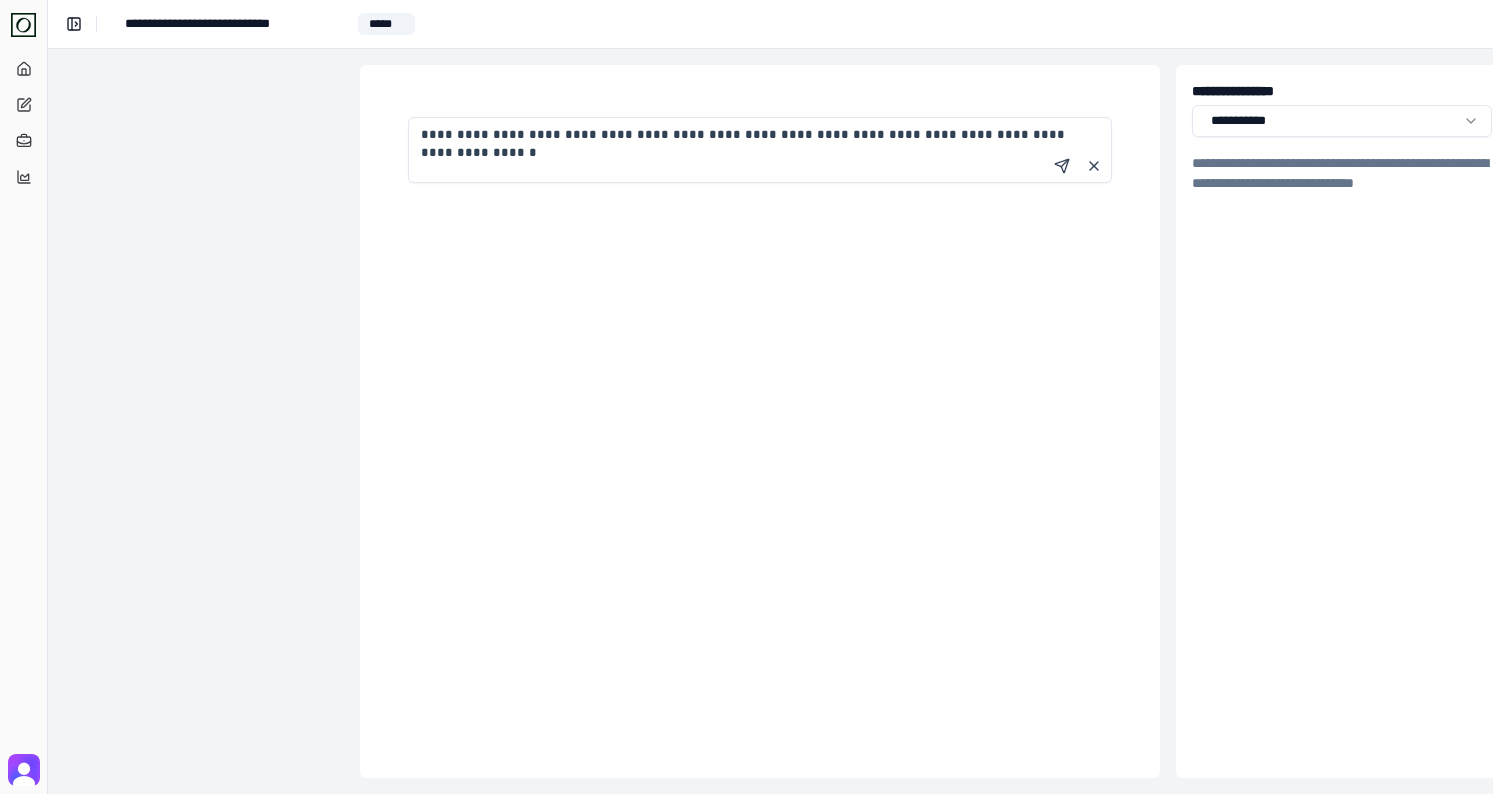 scroll, scrollTop: 1160, scrollLeft: 0, axis: vertical 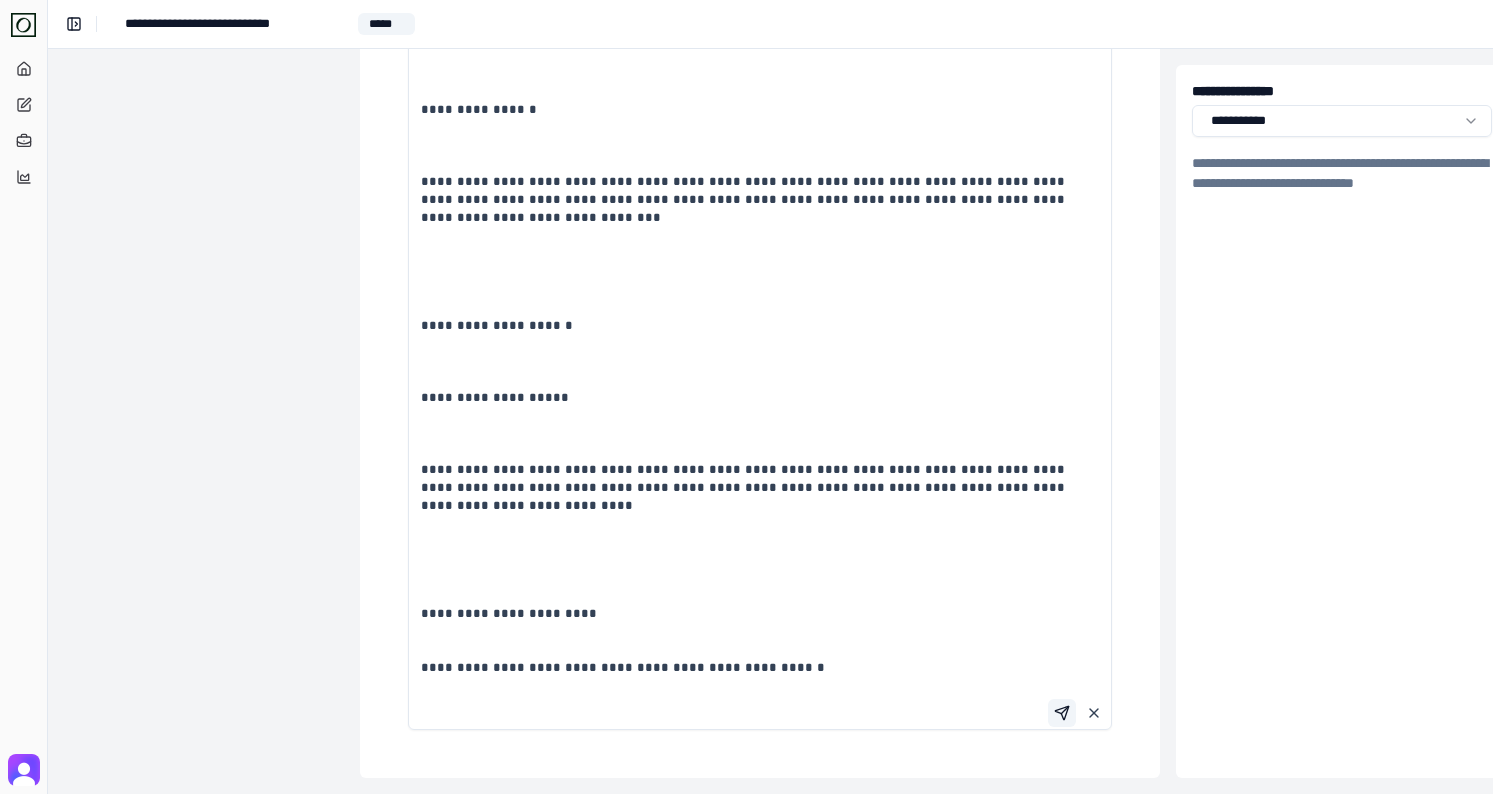 type on "**********" 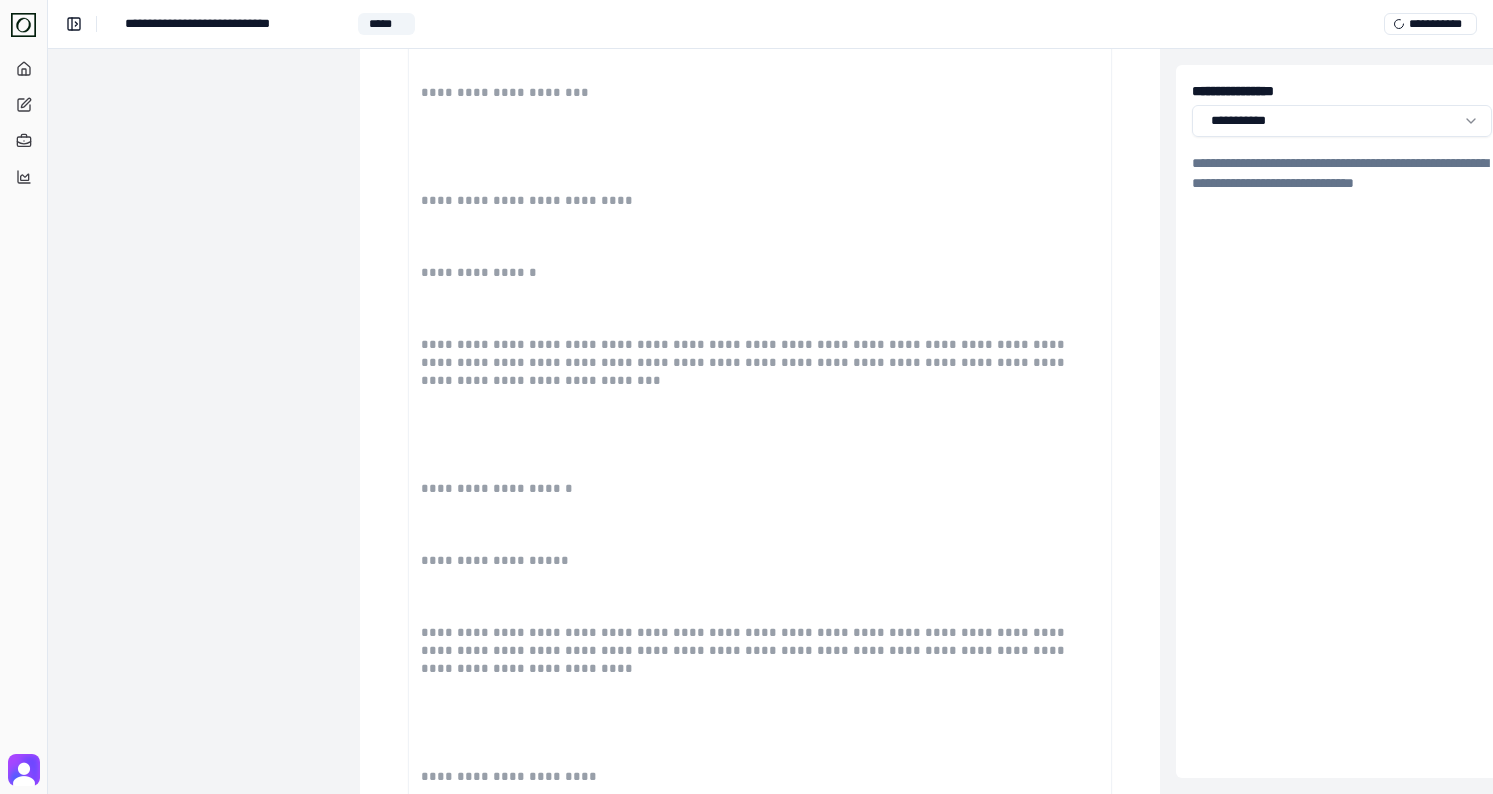 scroll, scrollTop: 8189, scrollLeft: 0, axis: vertical 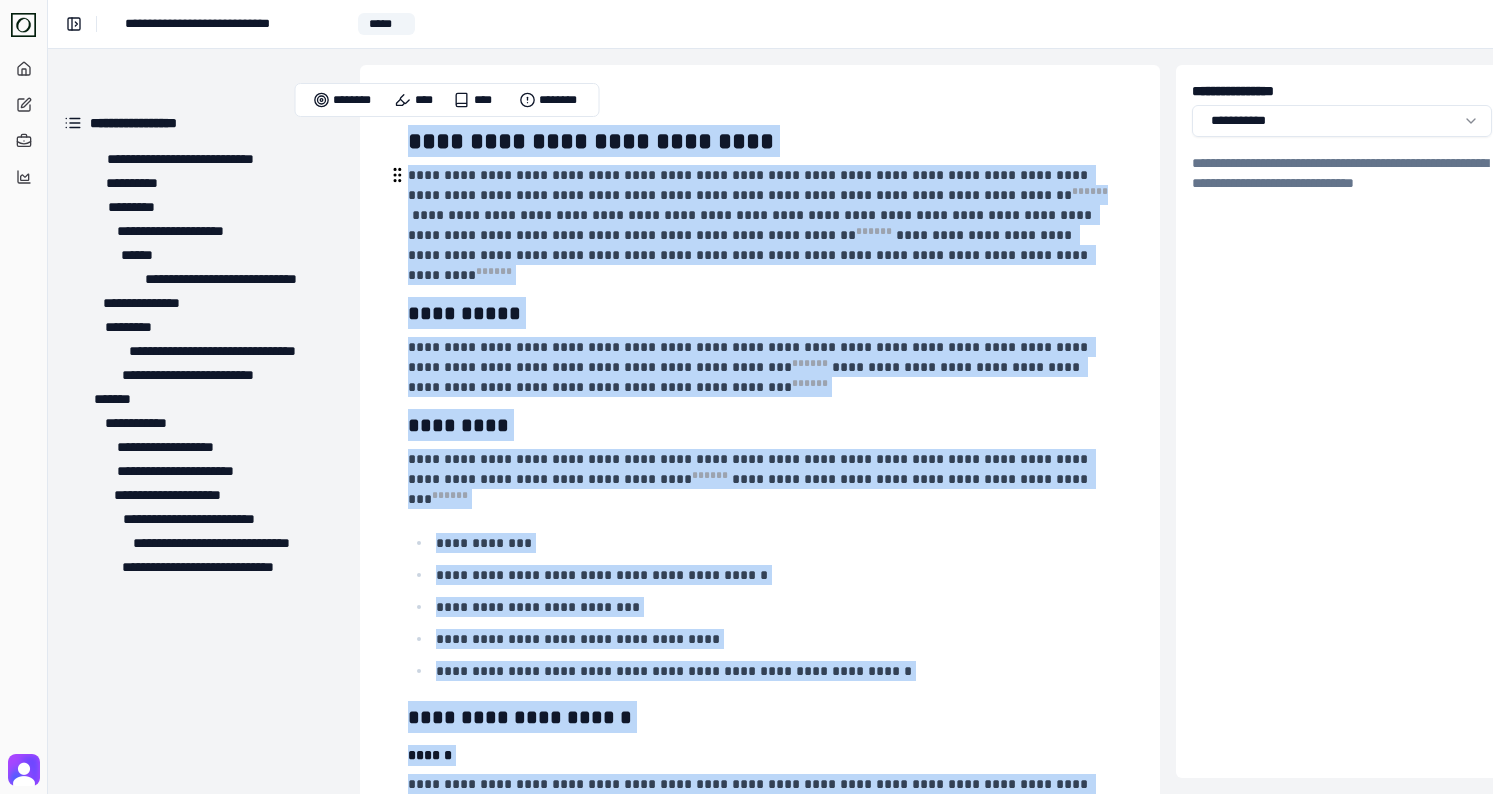 click on "**********" at bounding box center [758, 225] 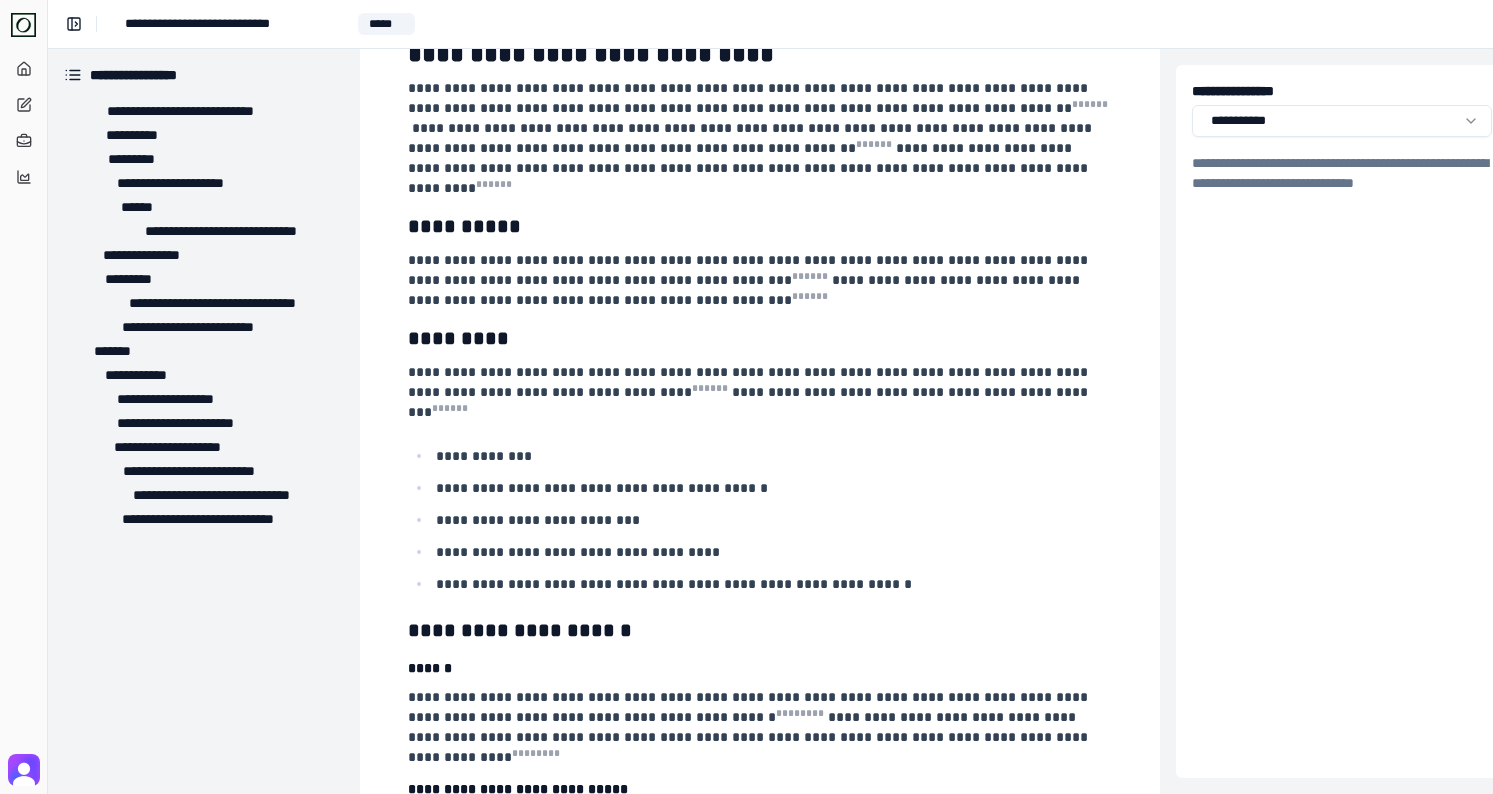 scroll, scrollTop: 0, scrollLeft: 0, axis: both 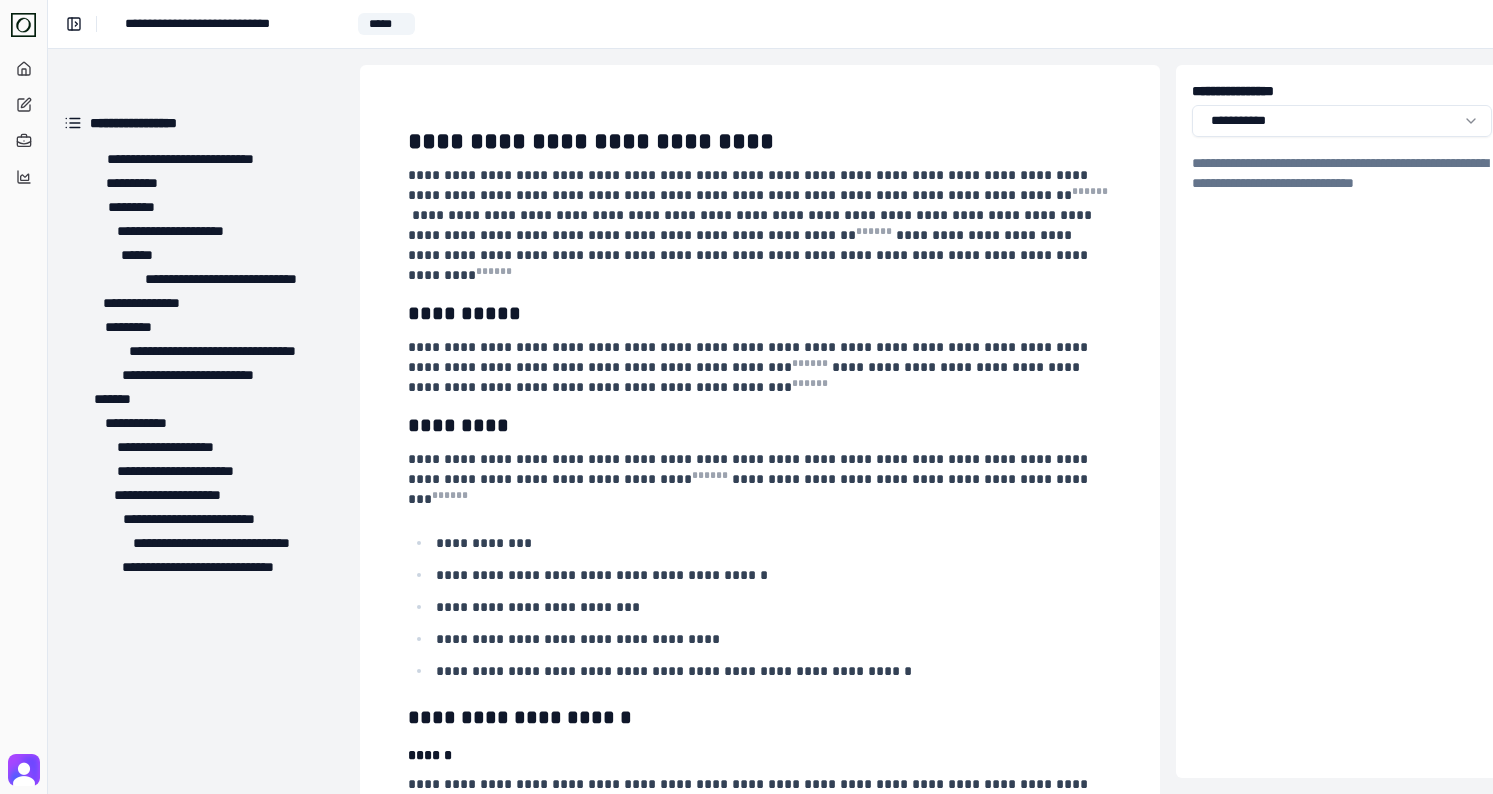 click on "**********" at bounding box center [231, 24] 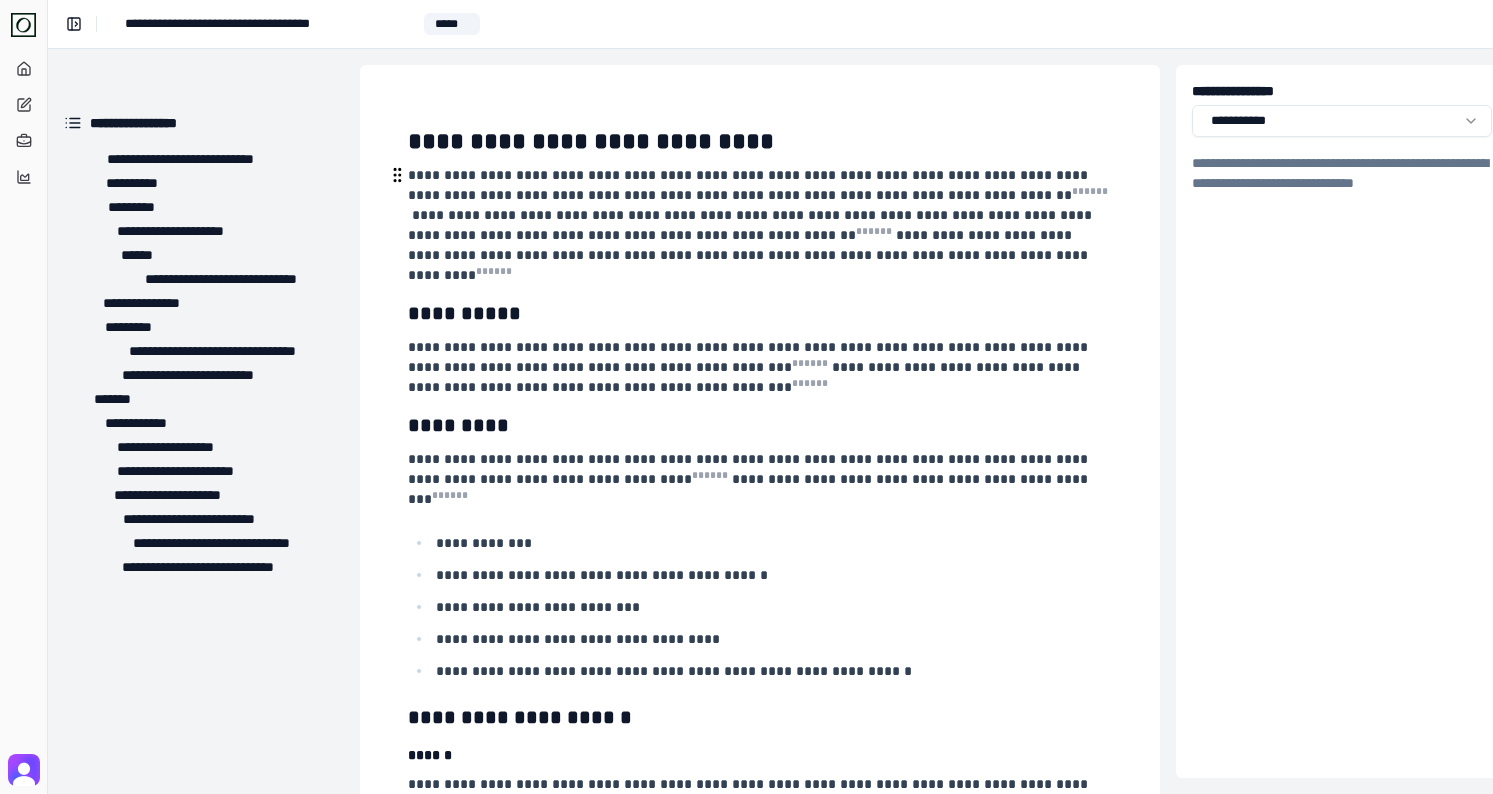 type on "**********" 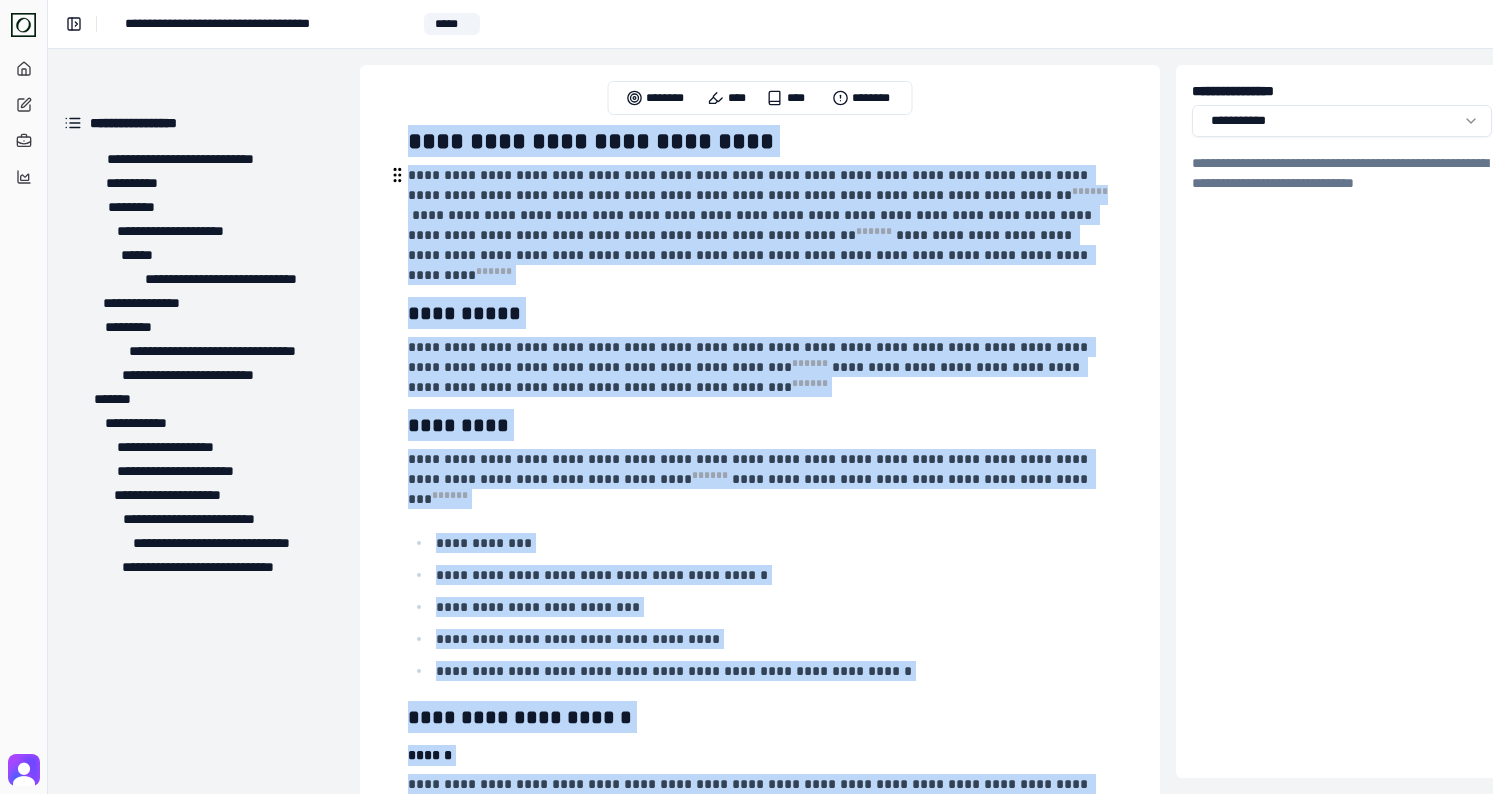 click on "**********" at bounding box center (758, 225) 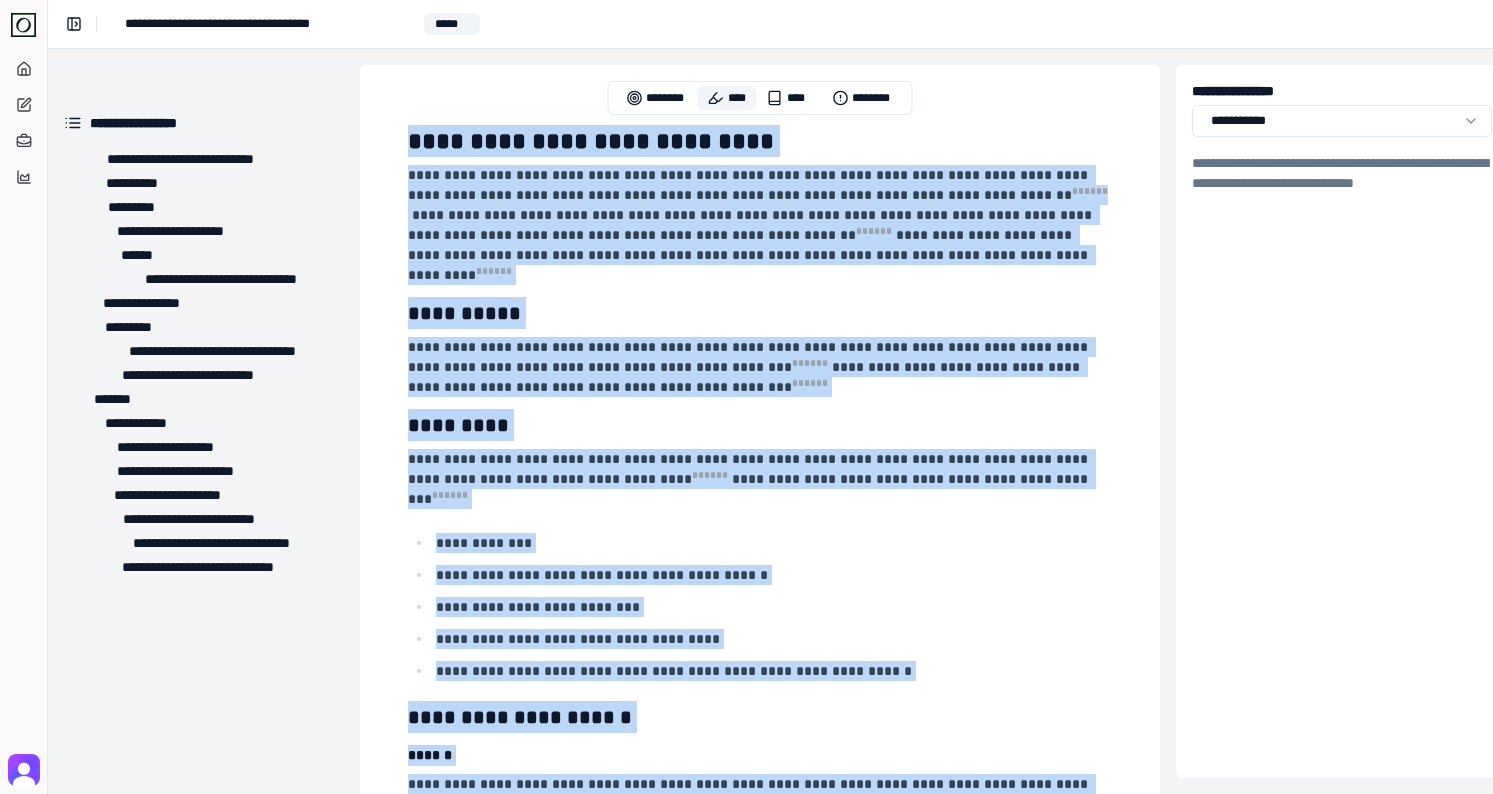 click on "****" at bounding box center (727, 98) 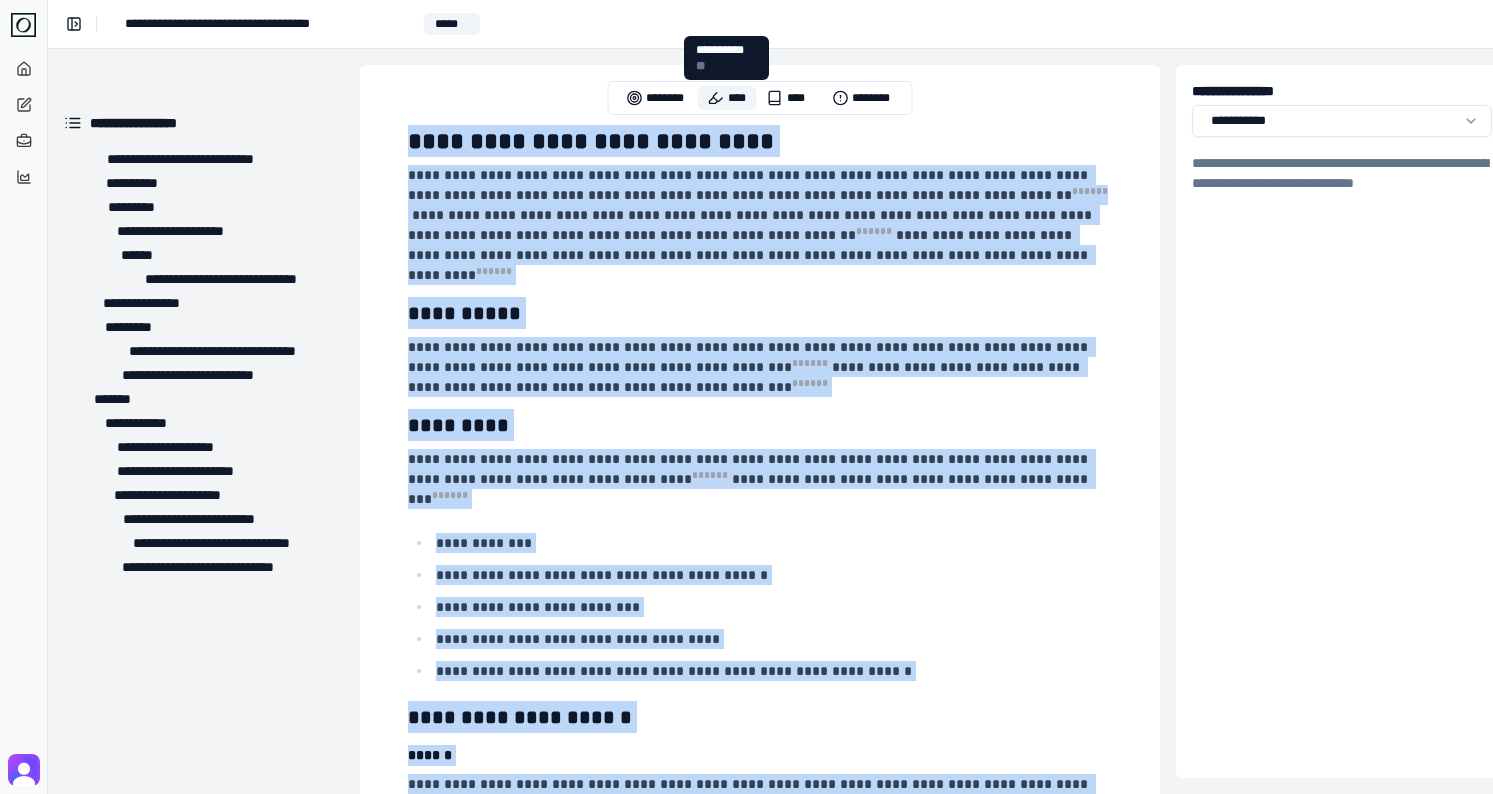 click on "****" at bounding box center (727, 98) 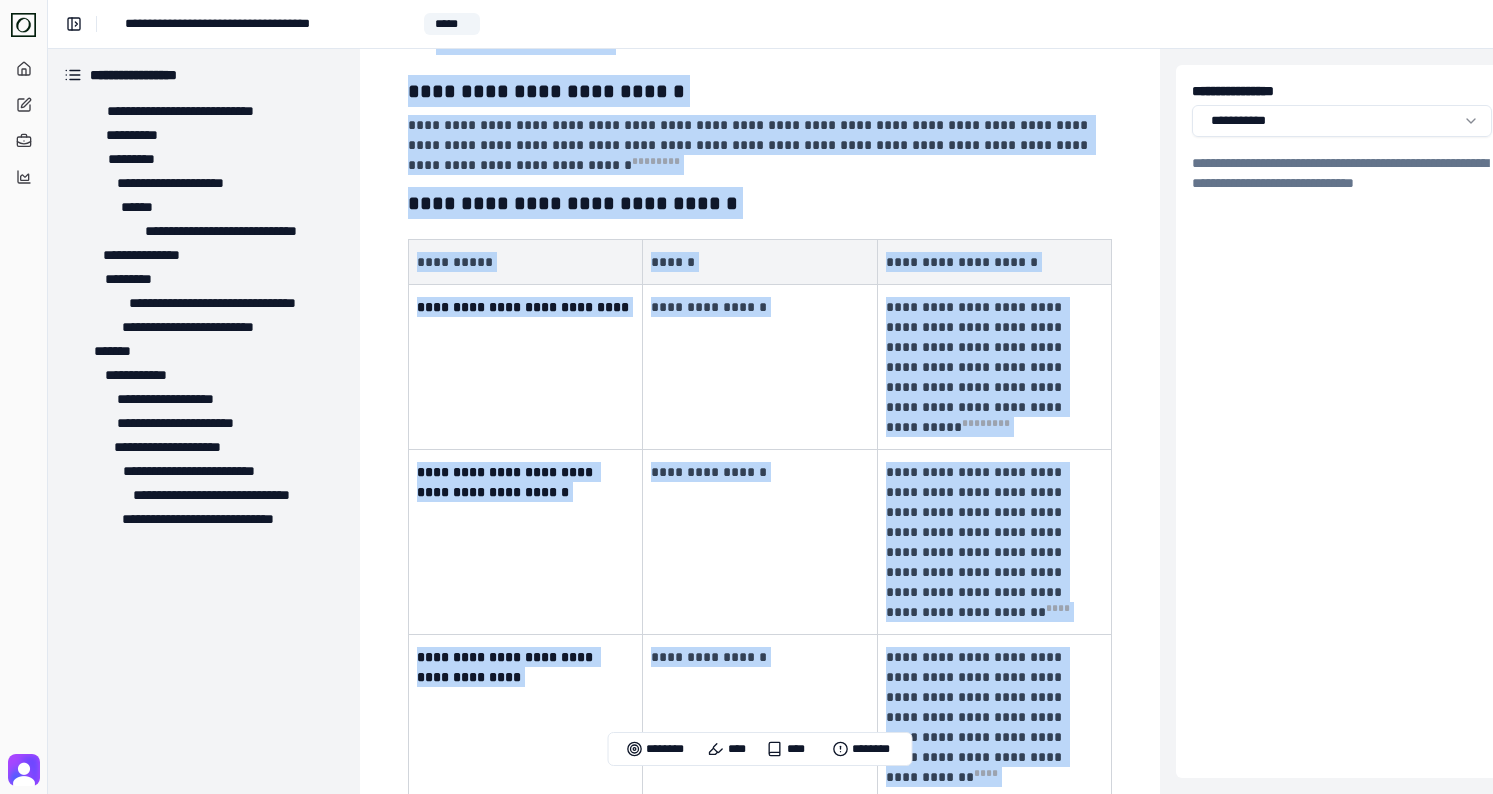 scroll, scrollTop: 2787, scrollLeft: 0, axis: vertical 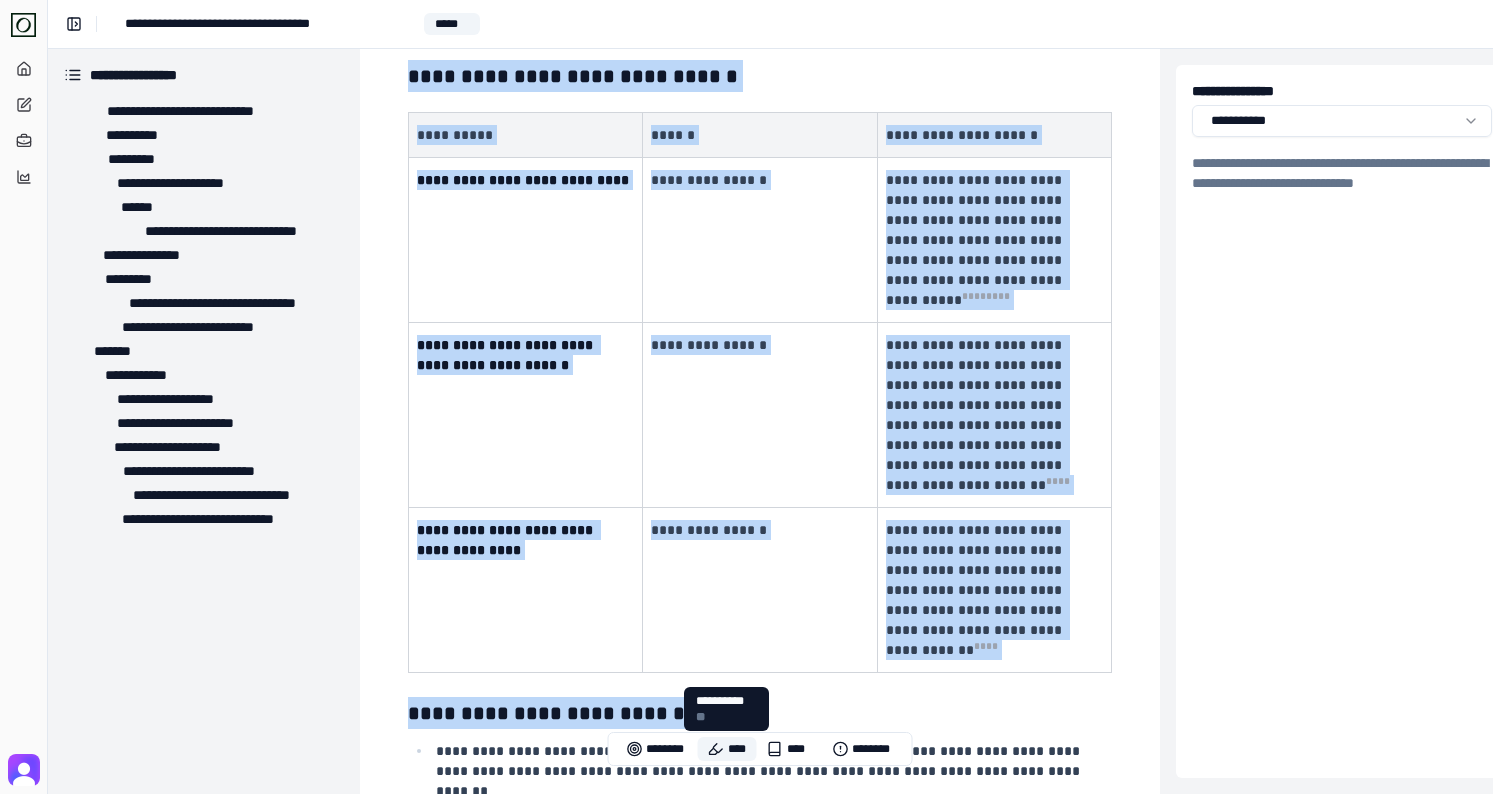 click on "****" at bounding box center (727, 749) 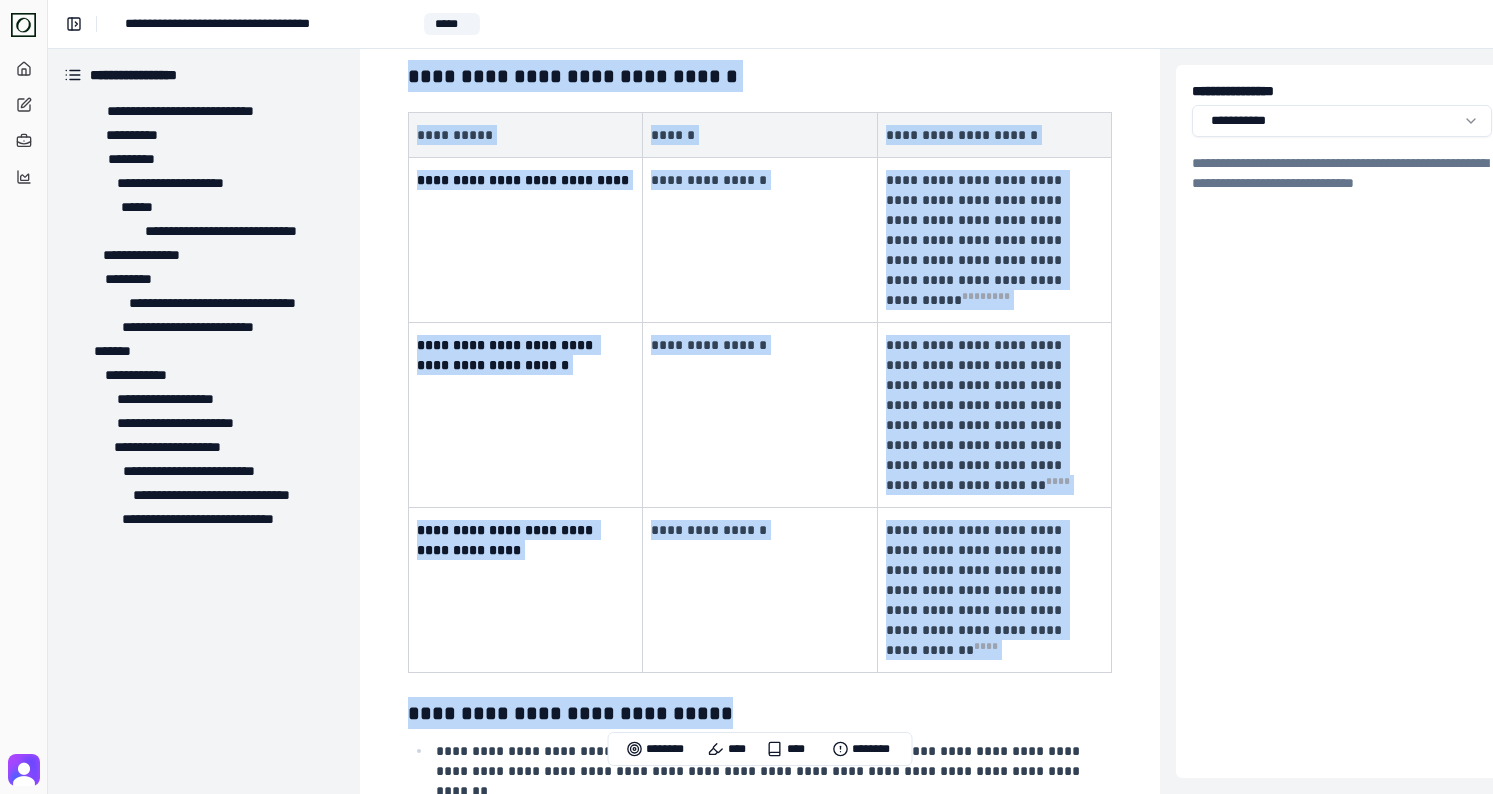 click on "**********" at bounding box center (772, 915) 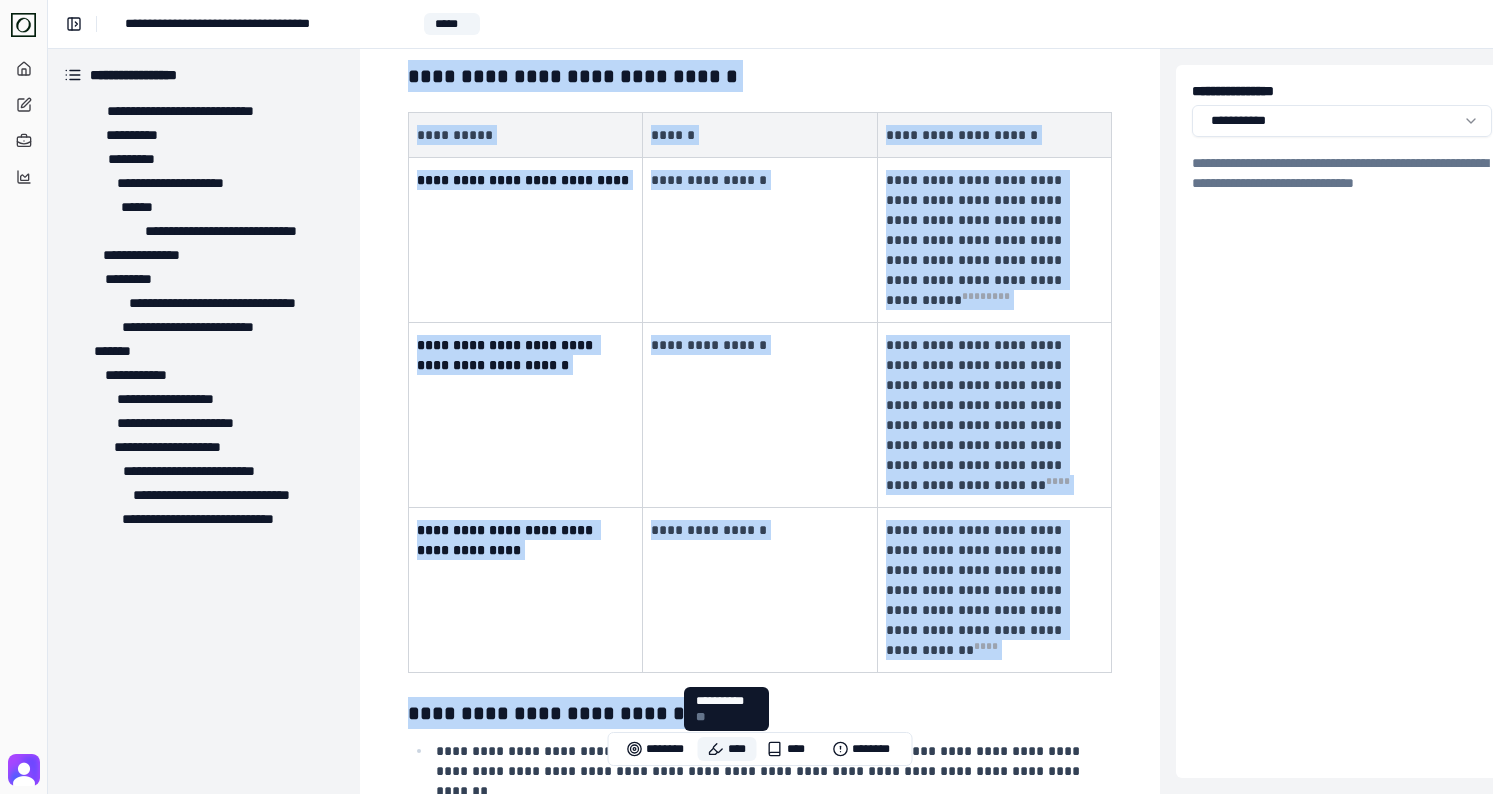 click on "****" at bounding box center (727, 749) 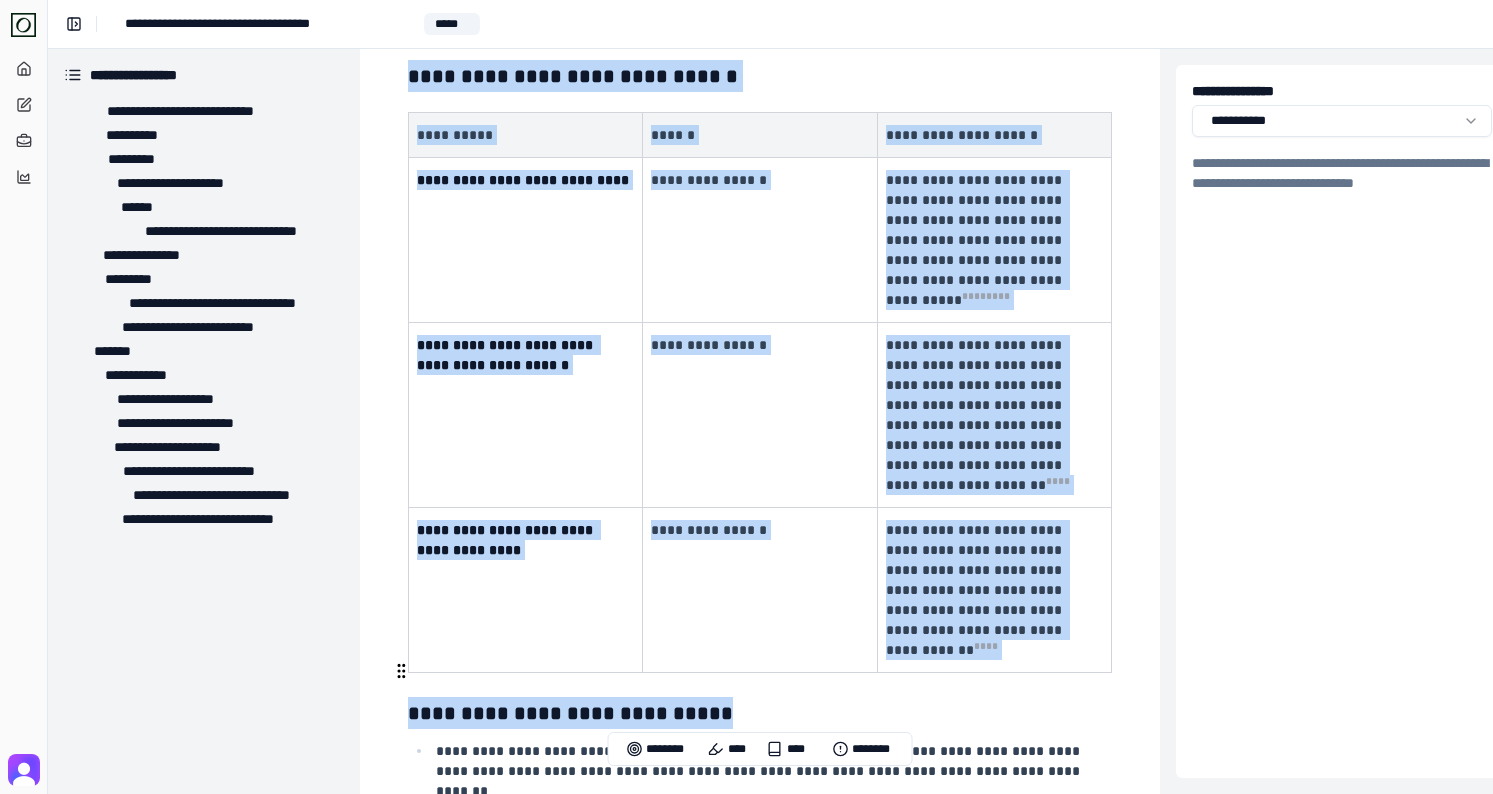 click on "**********" at bounding box center (760, 915) 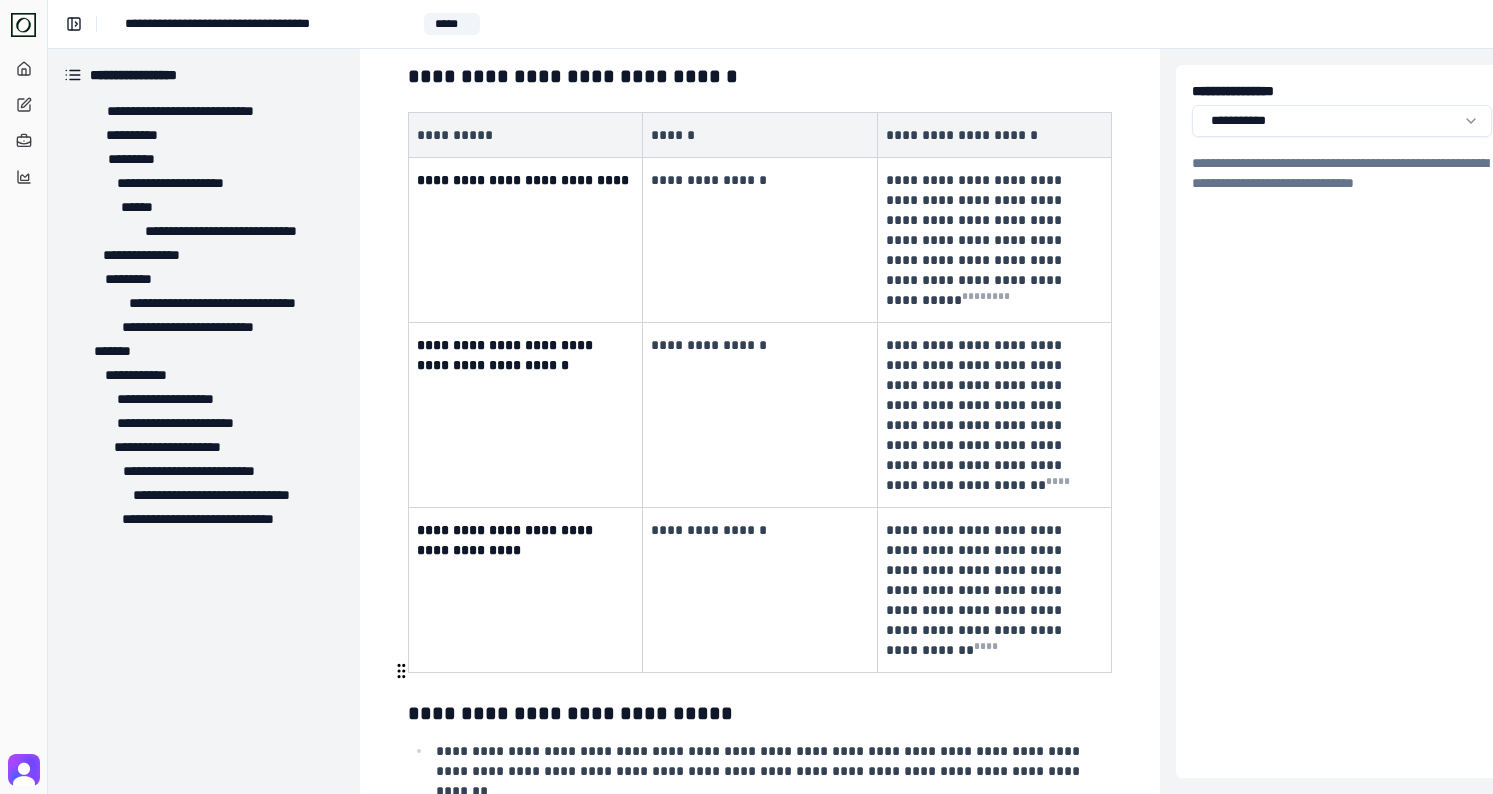 click on "**********" at bounding box center [772, 915] 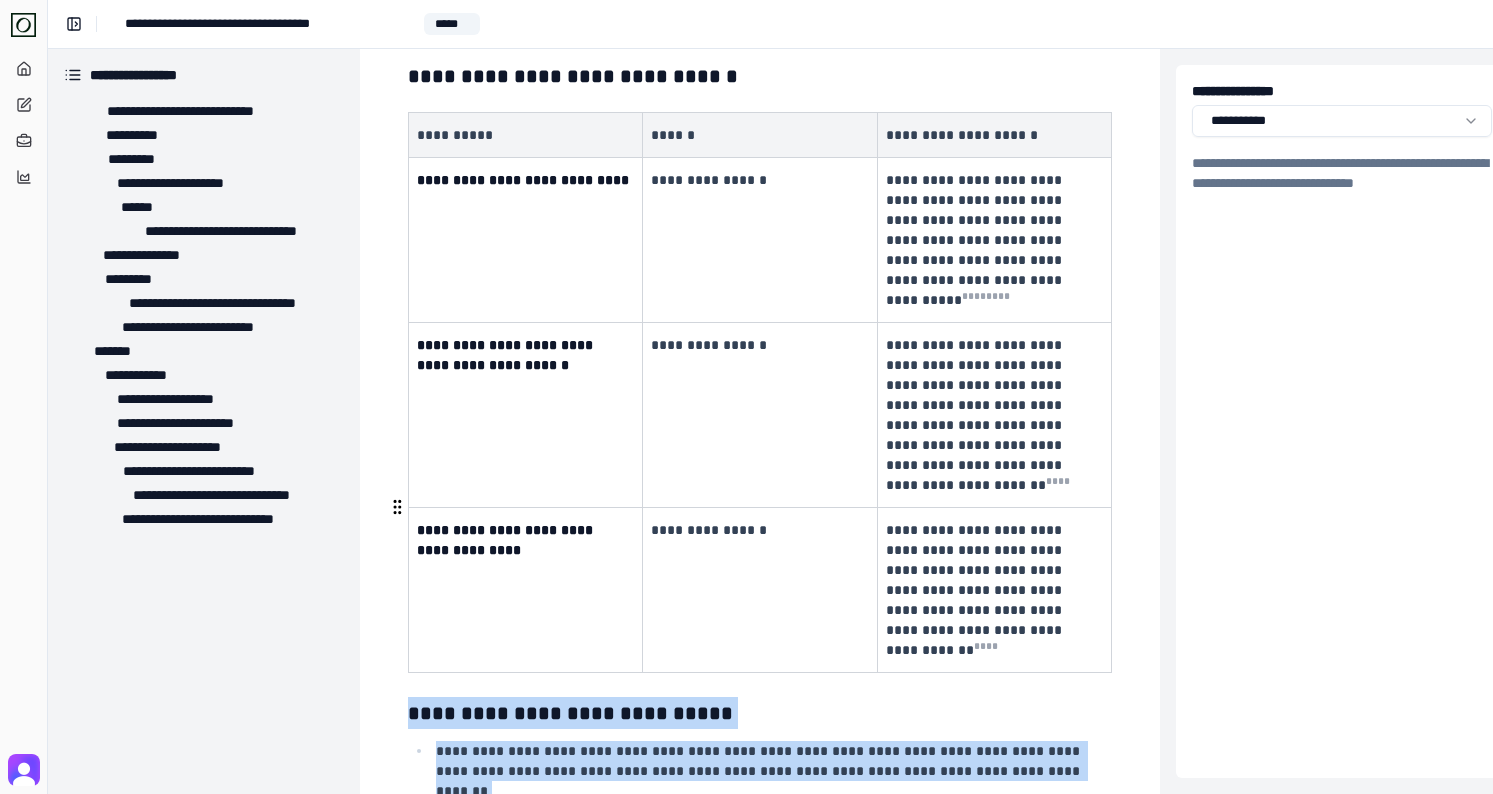 drag, startPoint x: 589, startPoint y: 711, endPoint x: 407, endPoint y: 506, distance: 274.13318 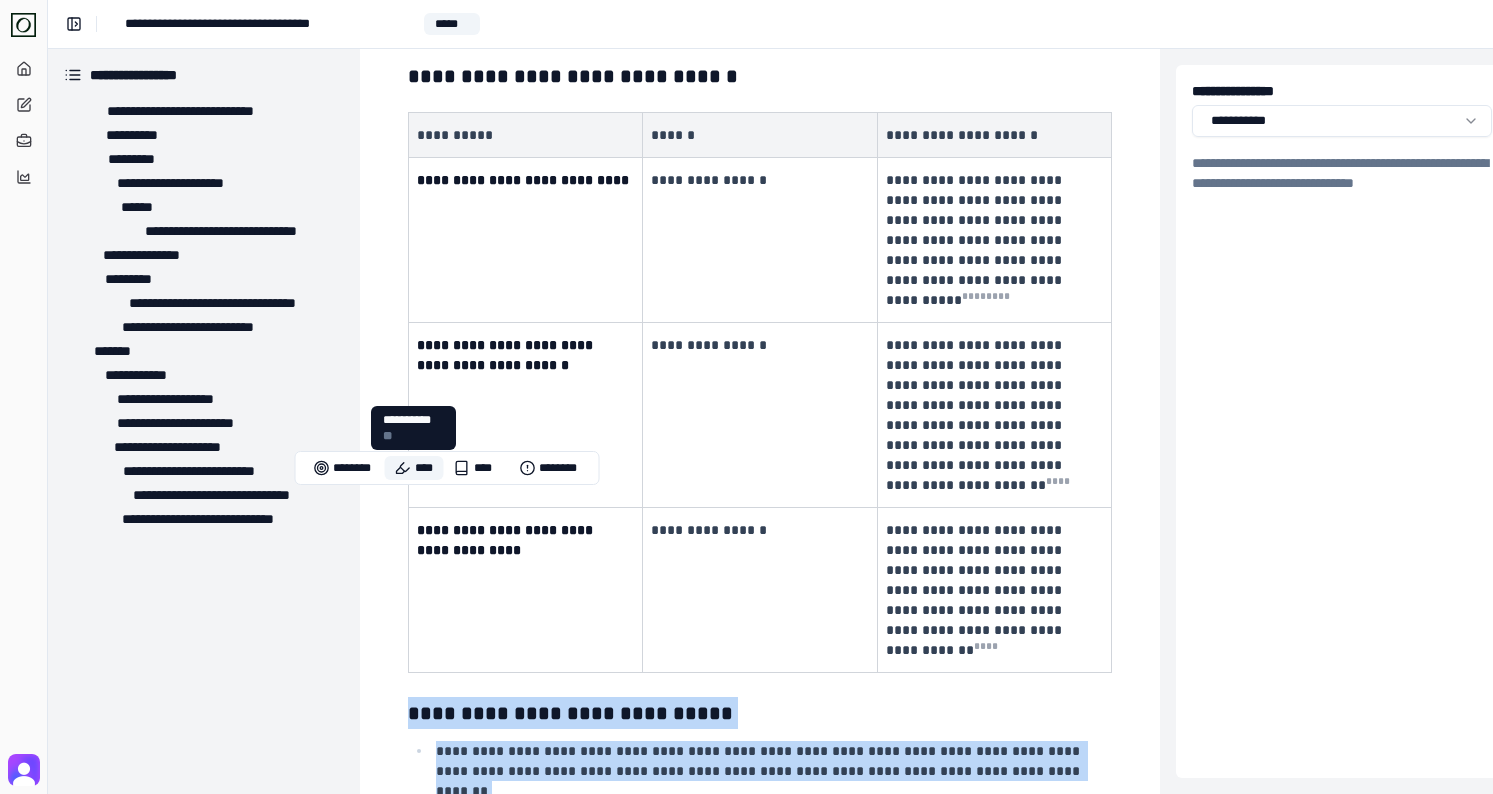 click on "****" at bounding box center [414, 468] 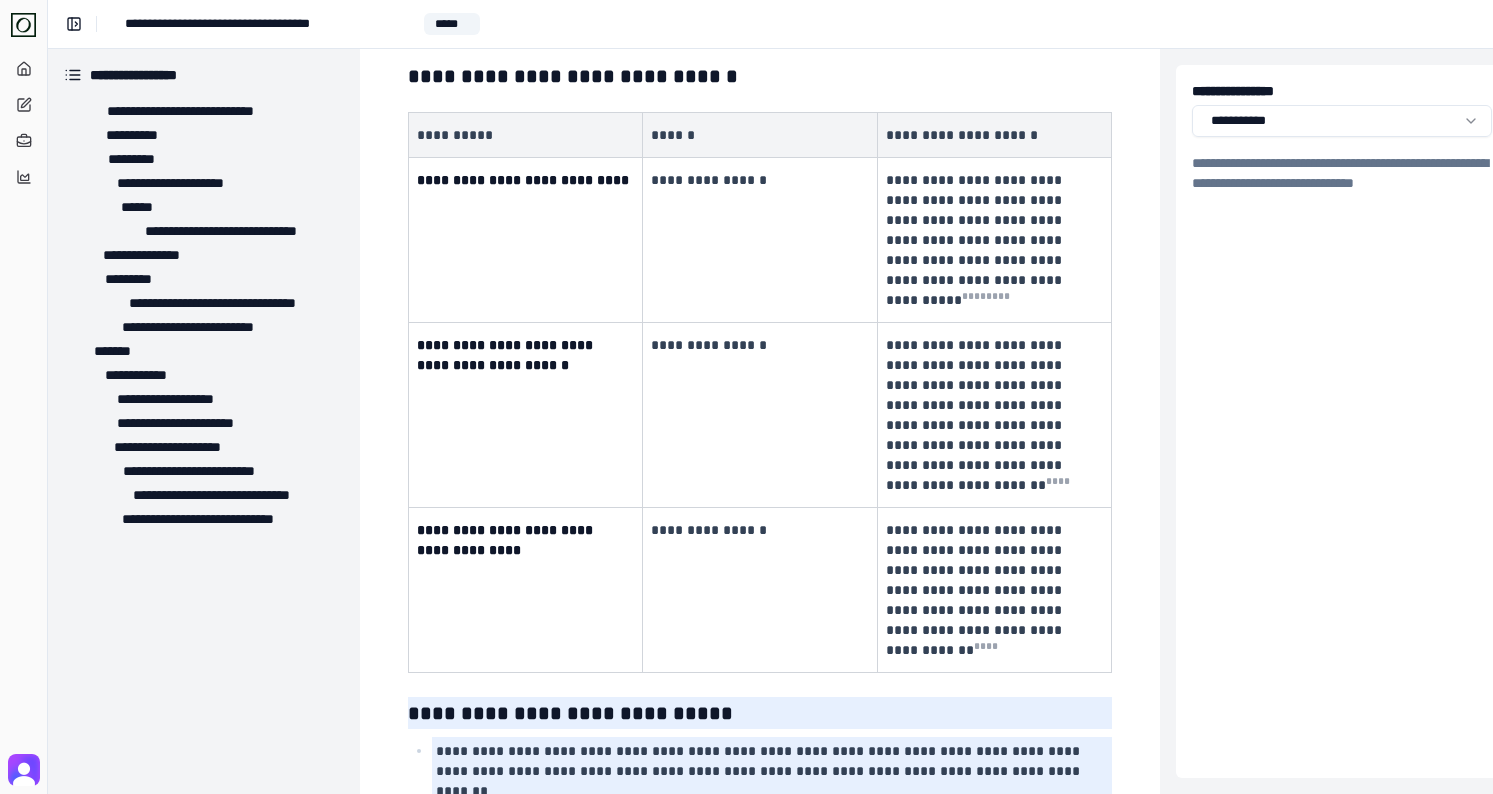 click at bounding box center [1094, 966] 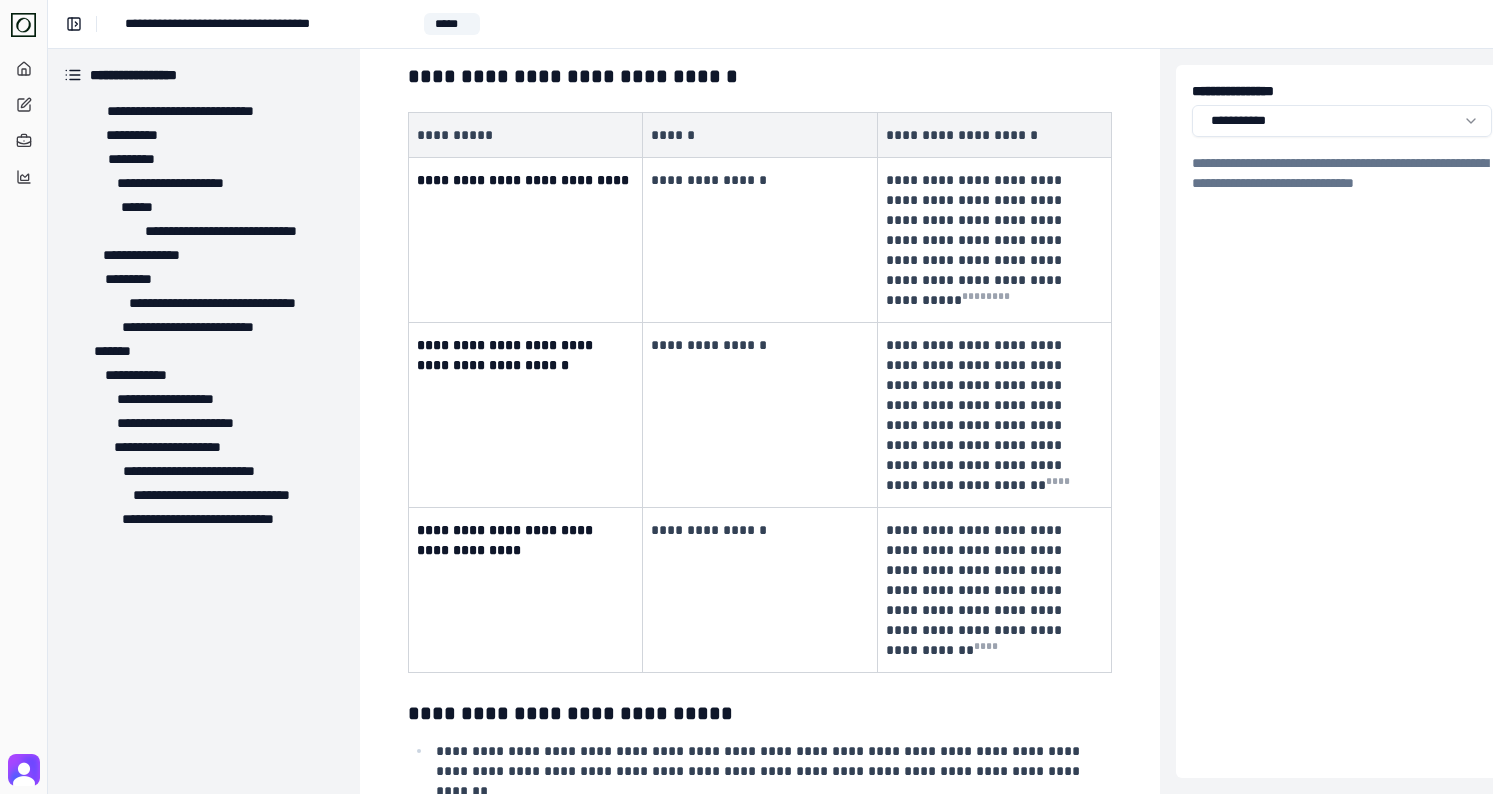 click on "**********" at bounding box center (760, 843) 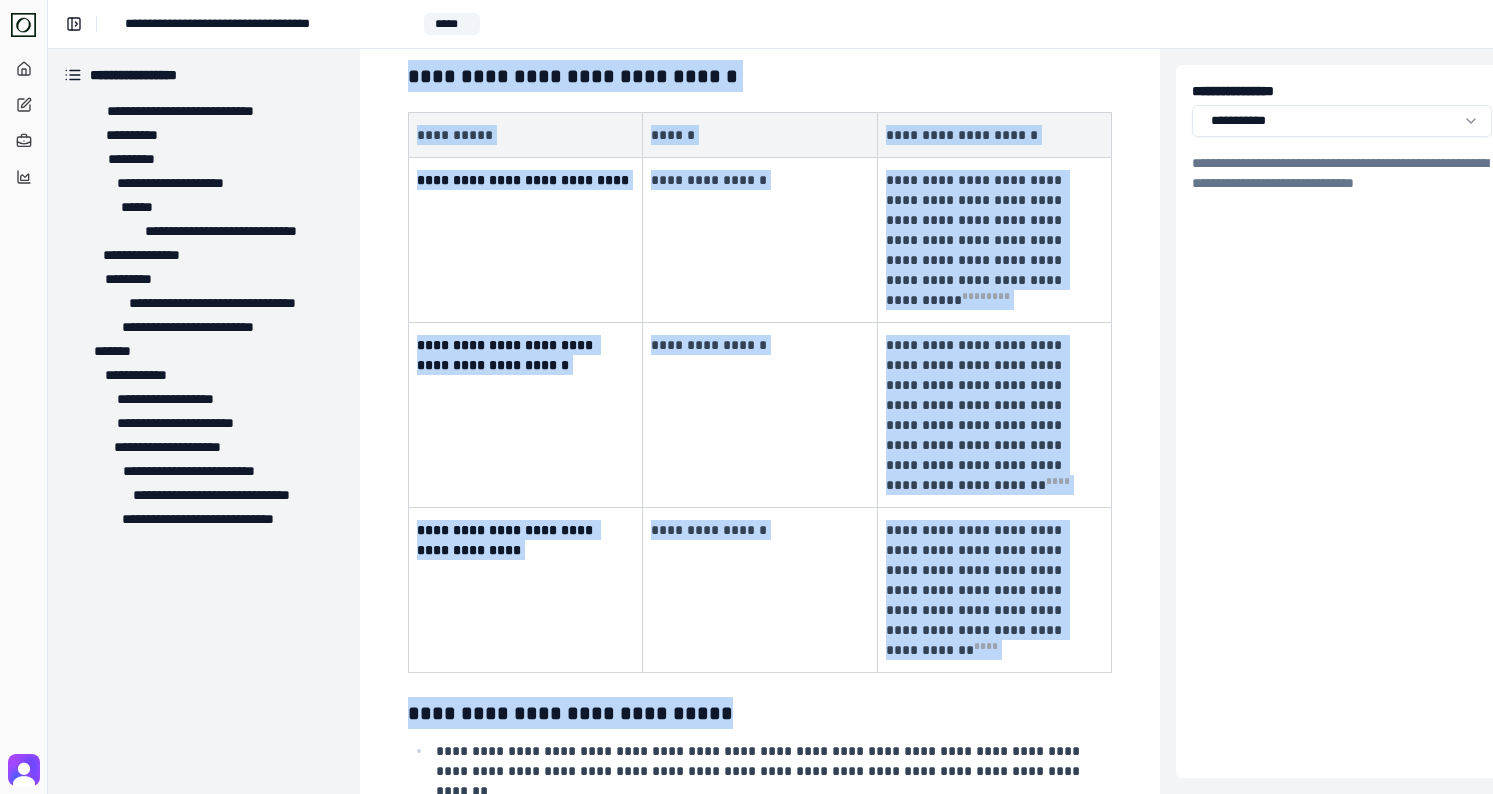 click at bounding box center (1094, 966) 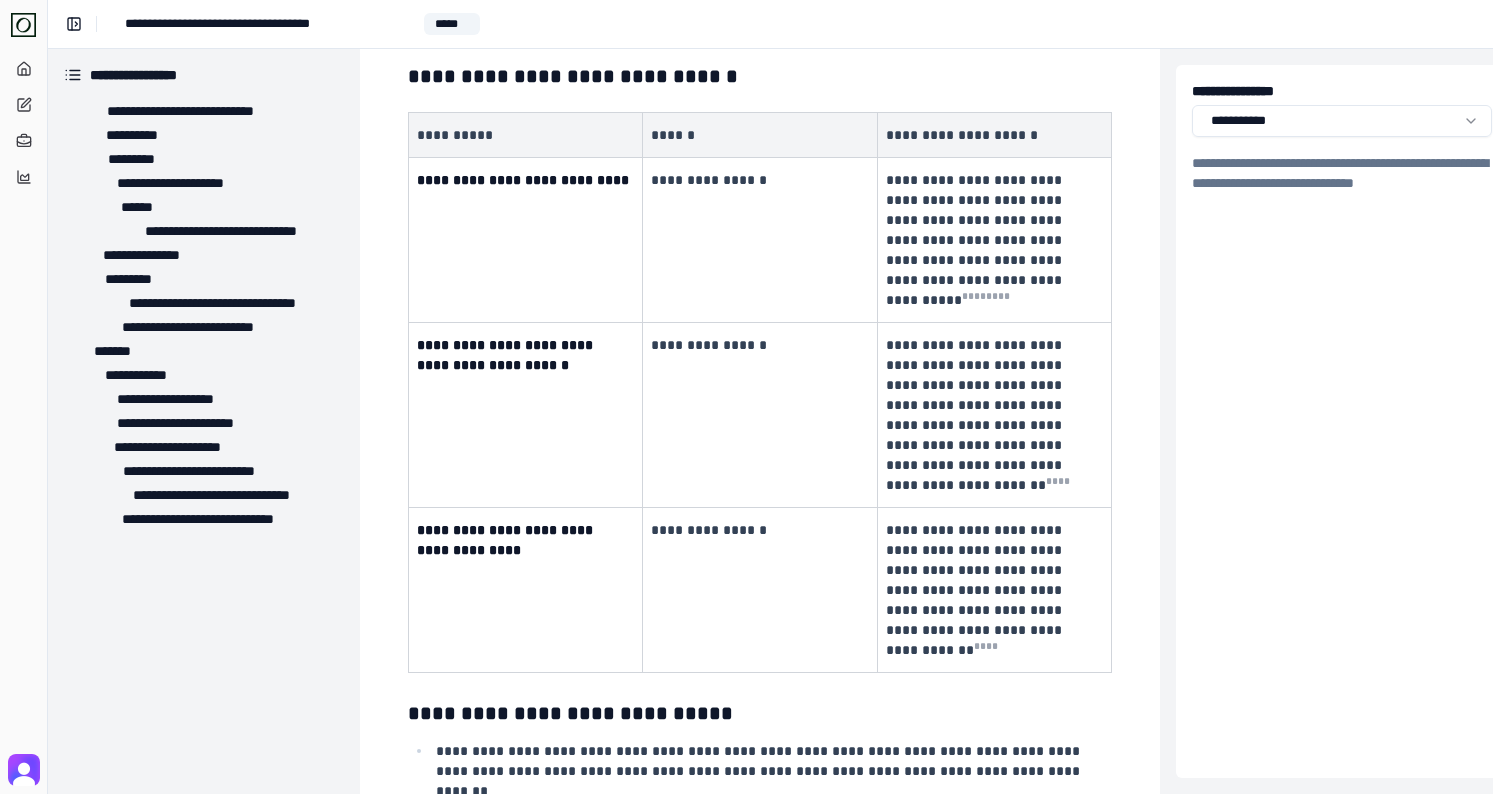 click on "**********" at bounding box center (772, 915) 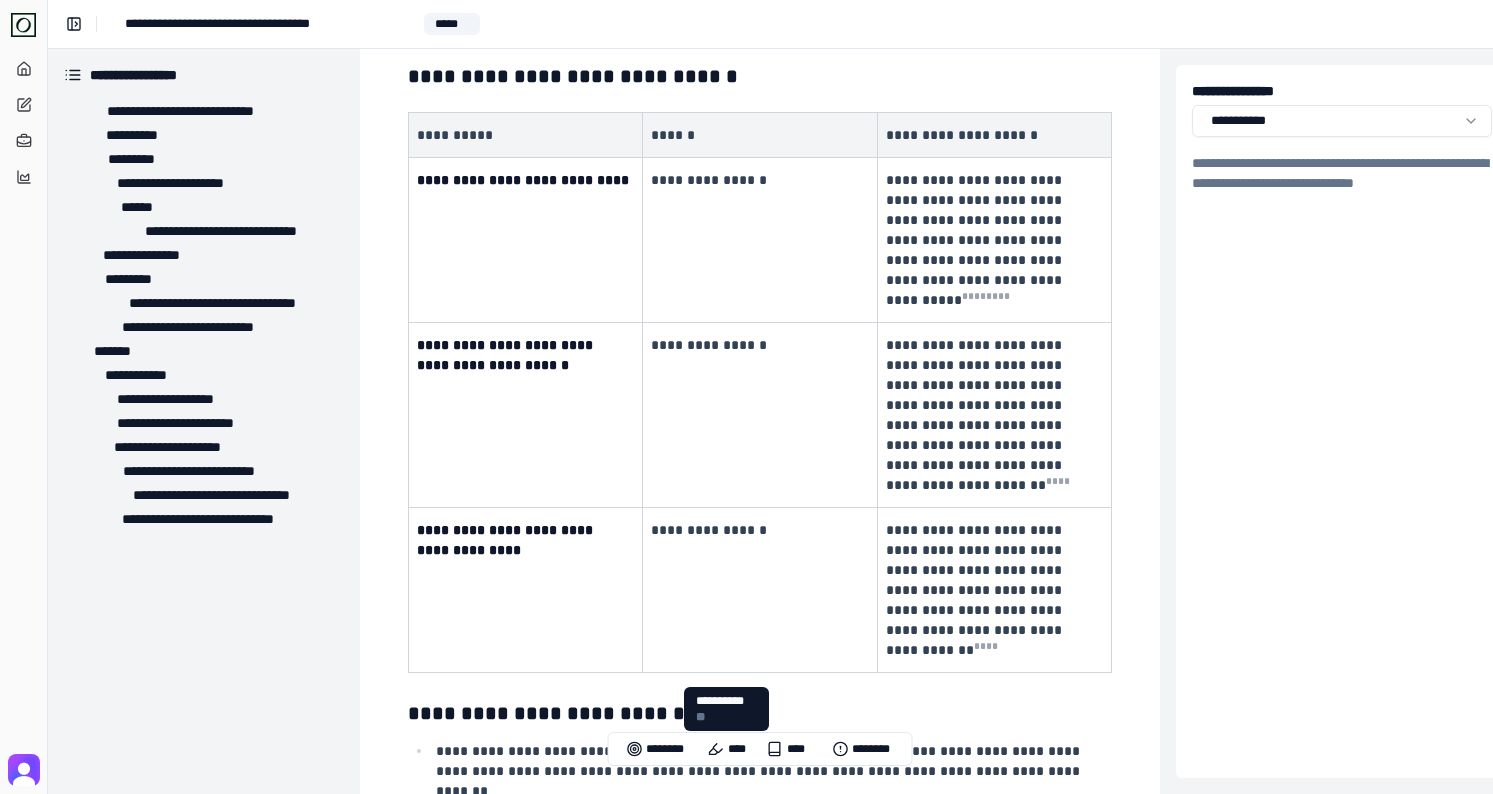 click on "******** **** **** ********" at bounding box center [760, 749] 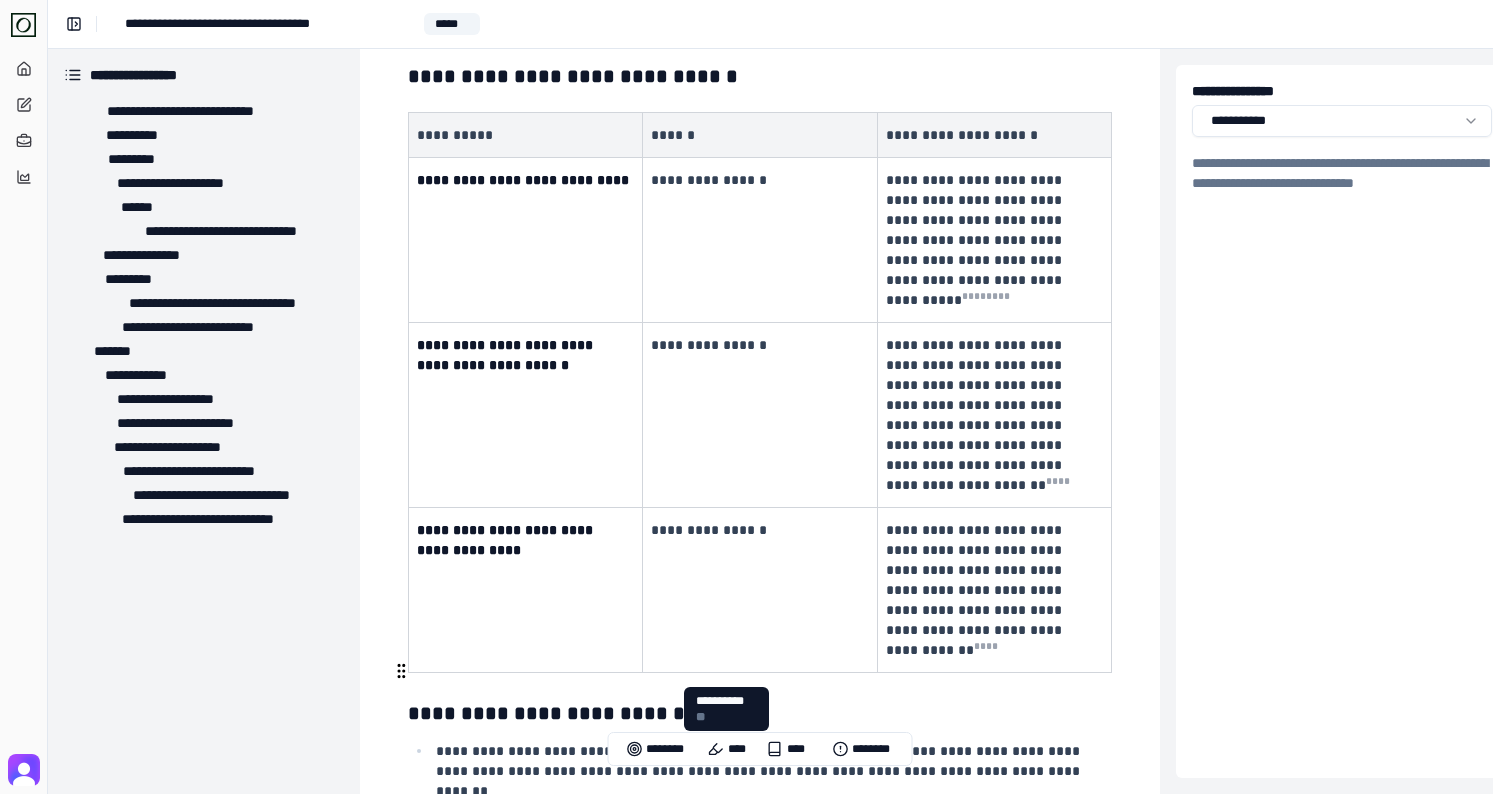 click on "**********" at bounding box center (772, 843) 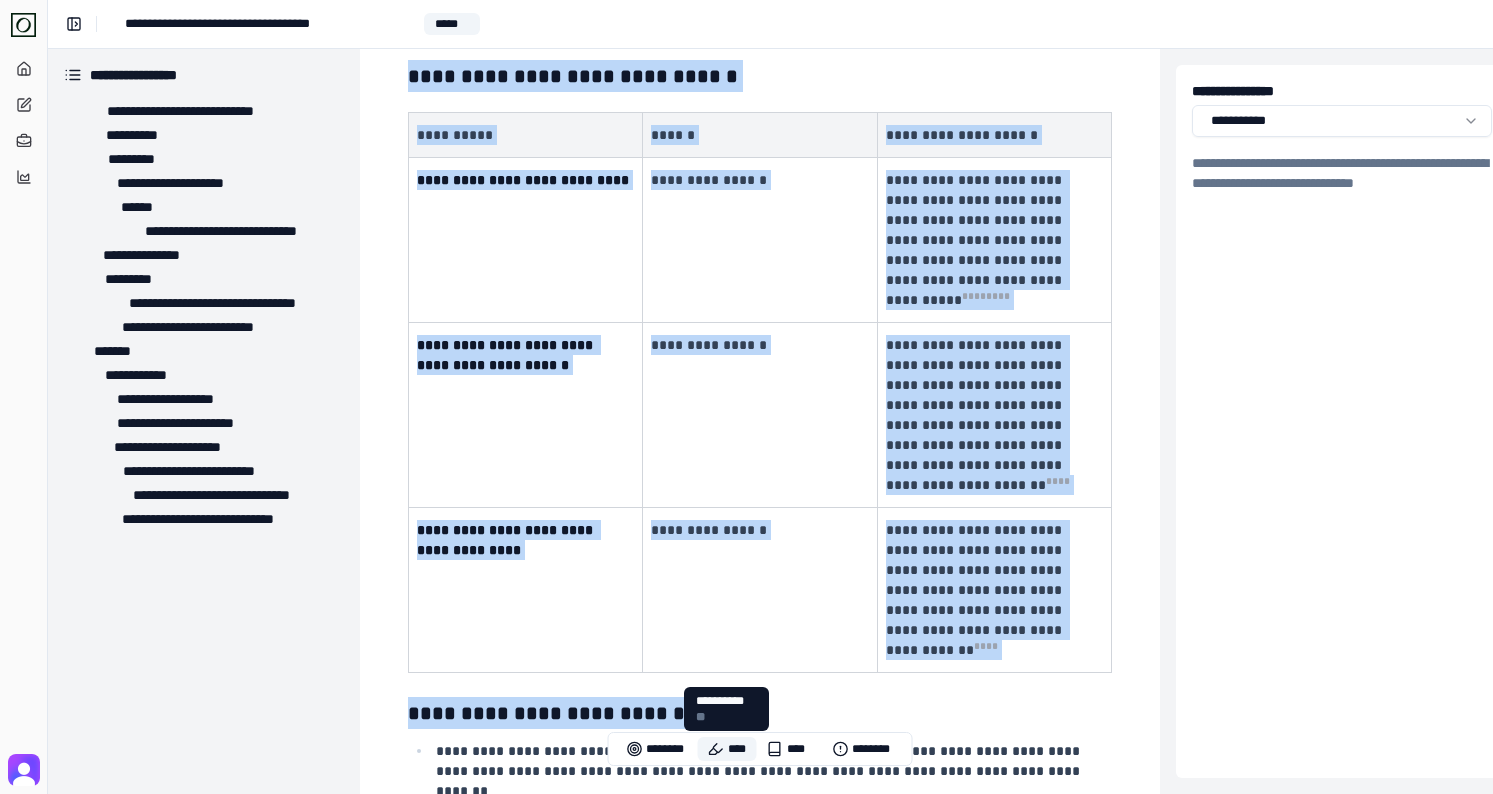 click on "****" at bounding box center (727, 749) 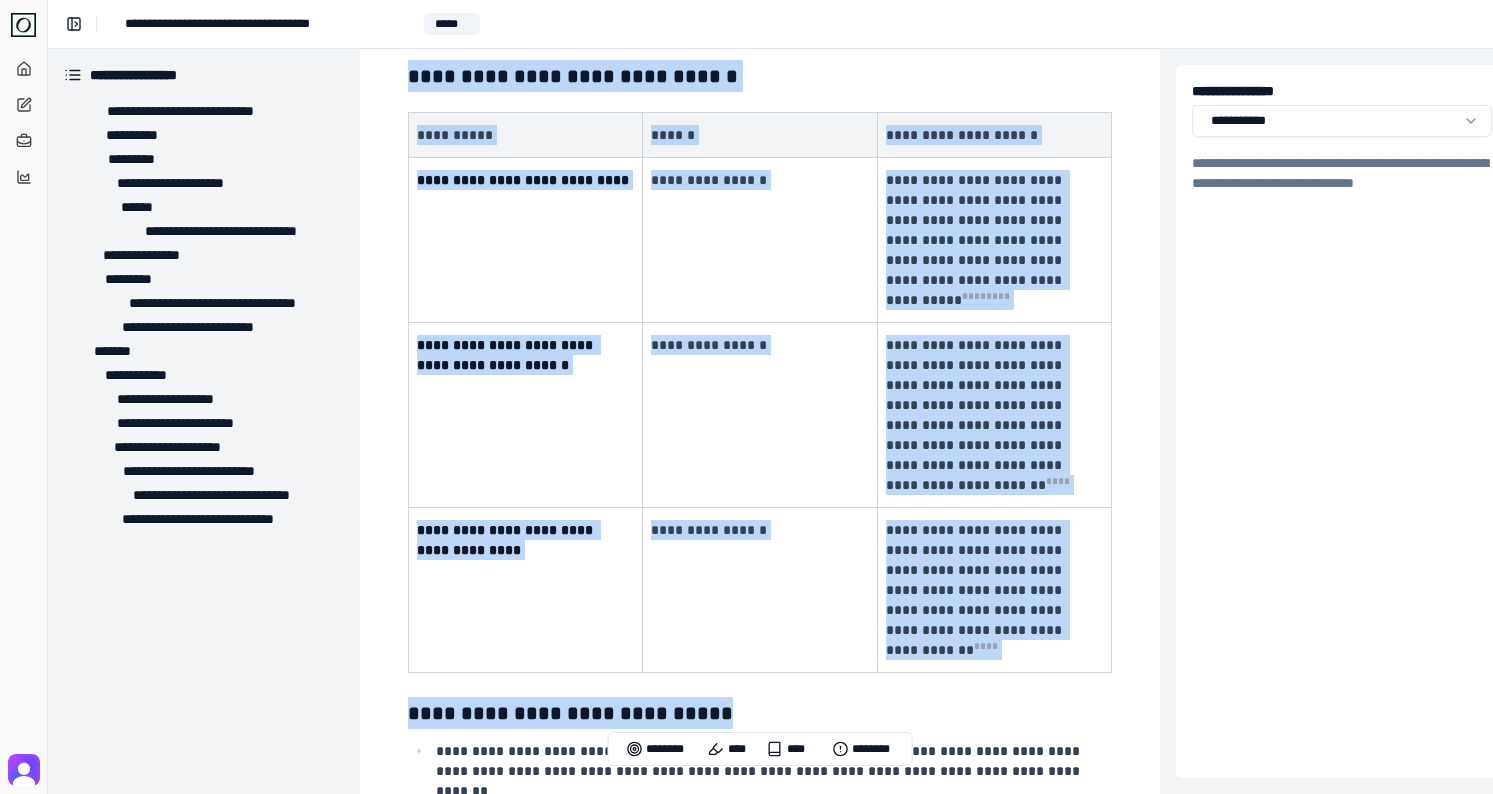 click on "**********" at bounding box center [760, 843] 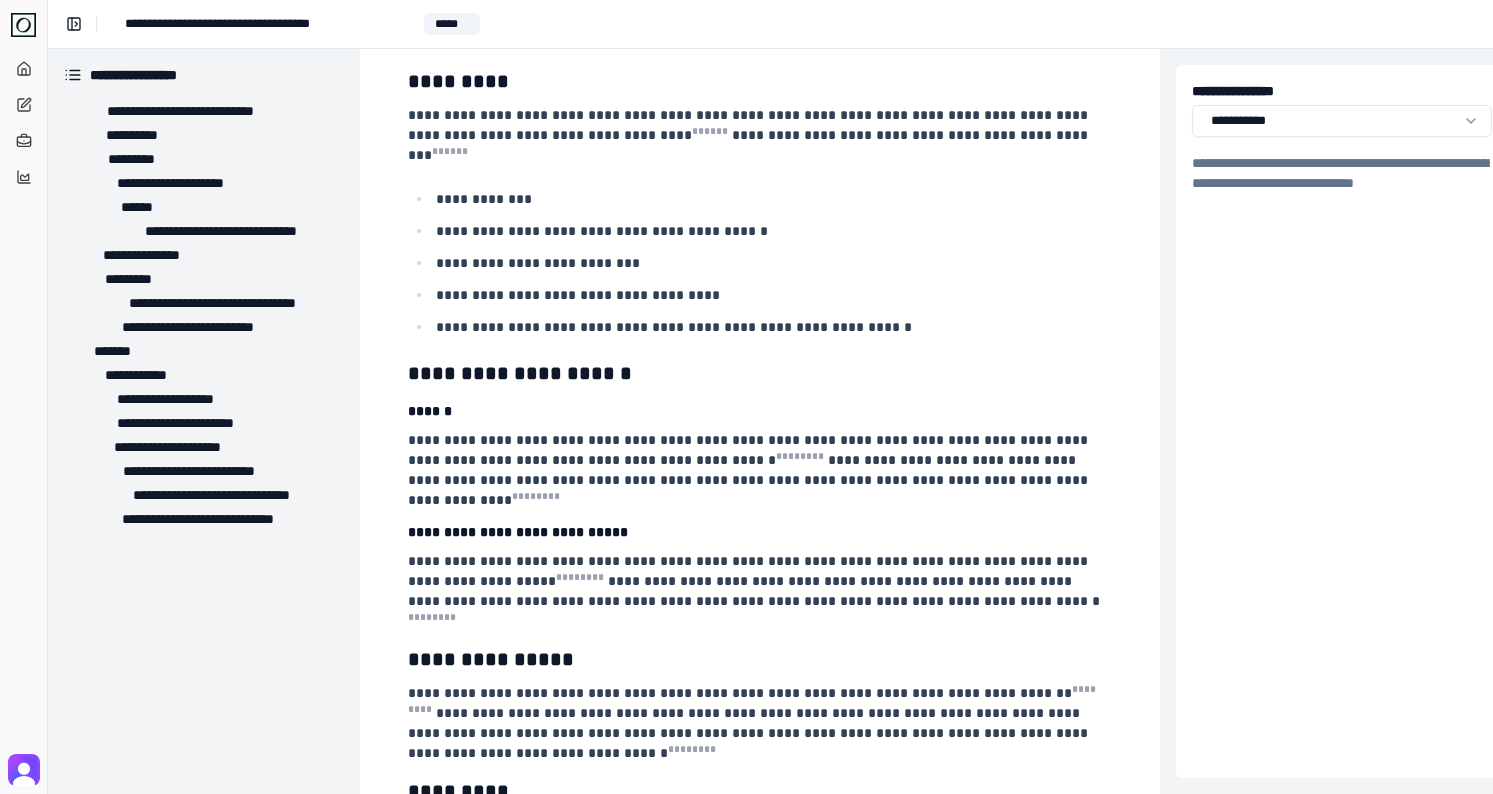 scroll, scrollTop: 0, scrollLeft: 0, axis: both 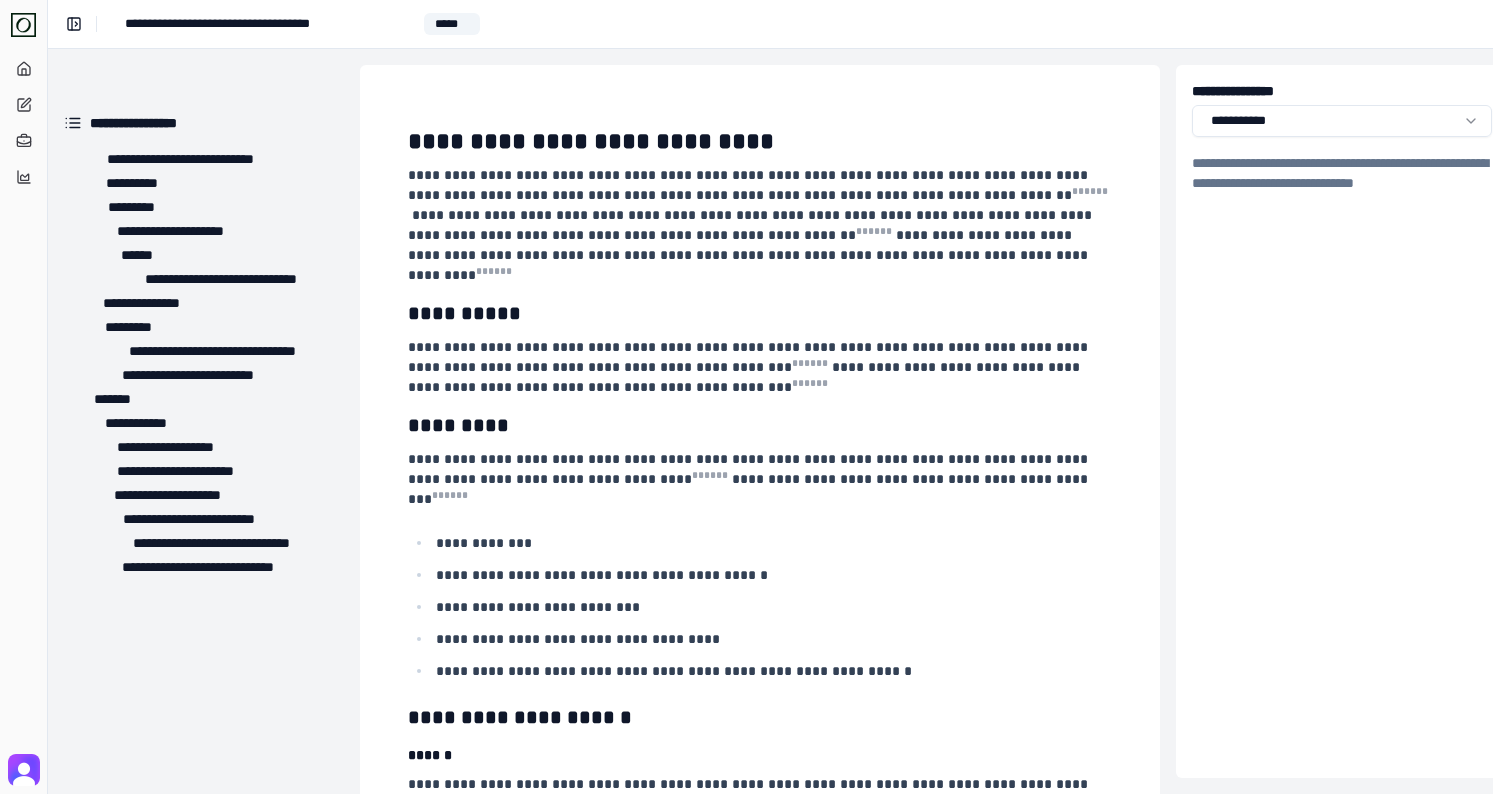 click on "**********" at bounding box center [760, 1926] 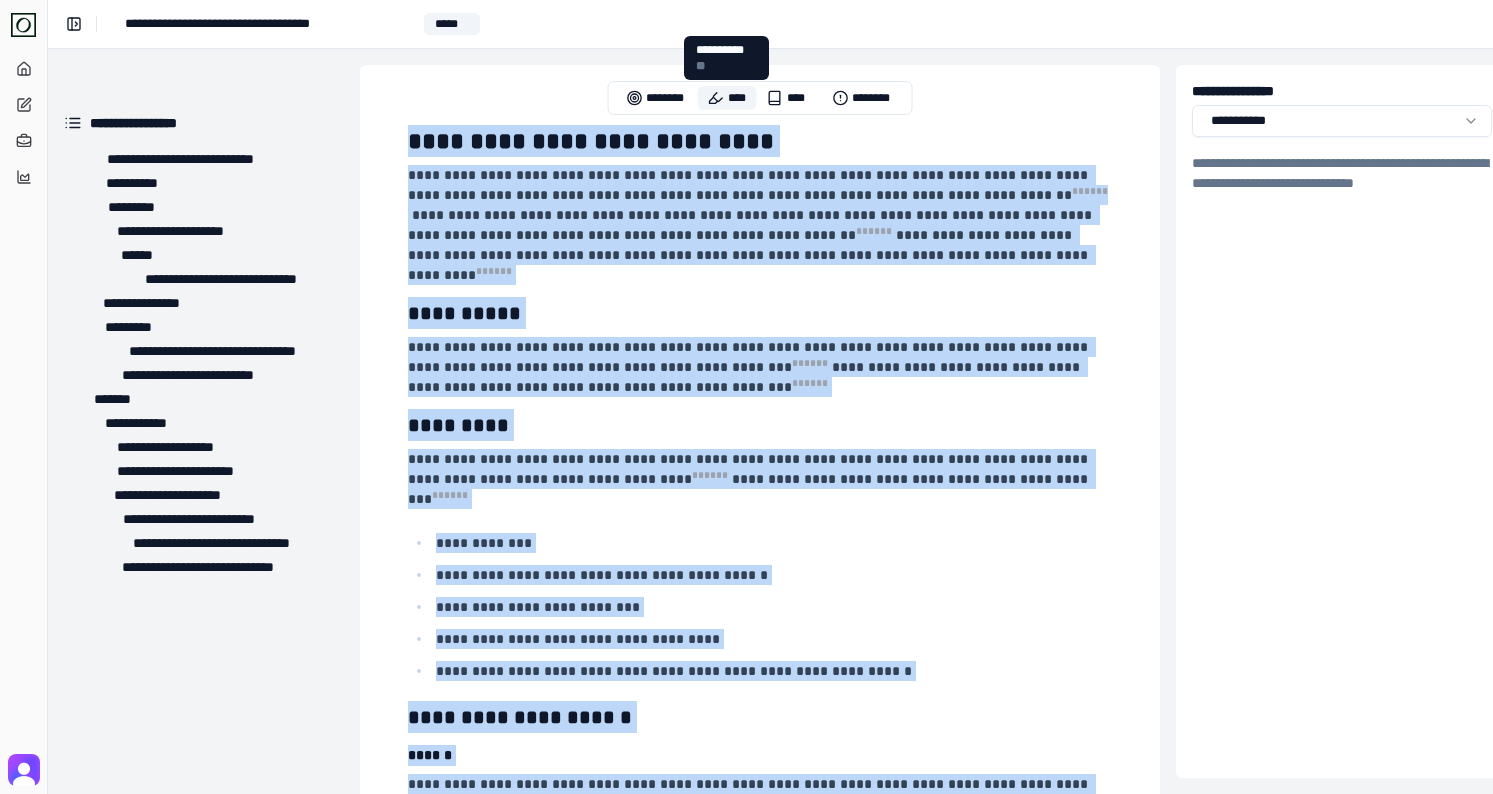 click on "****" at bounding box center (727, 98) 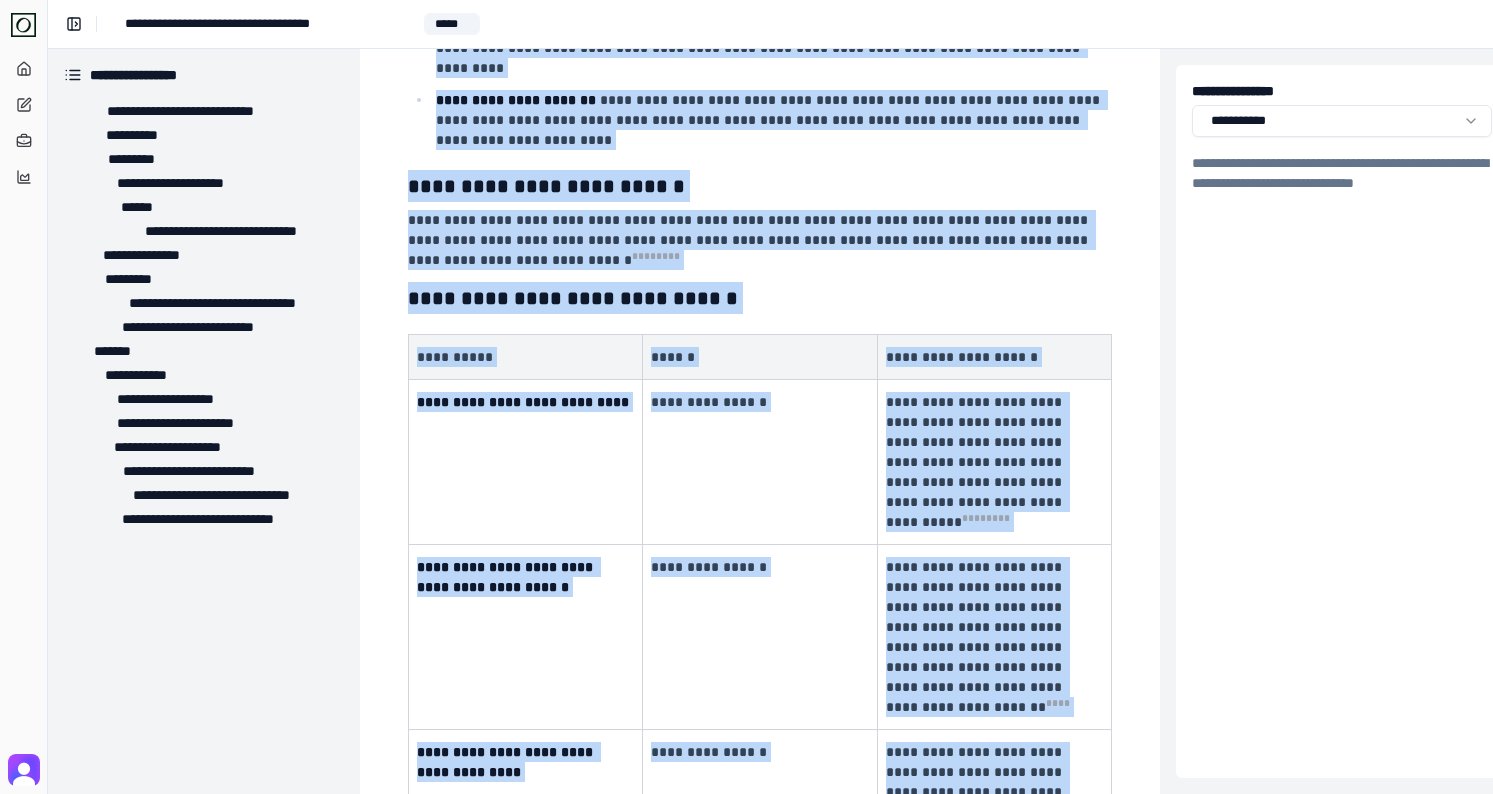 scroll, scrollTop: 2787, scrollLeft: 0, axis: vertical 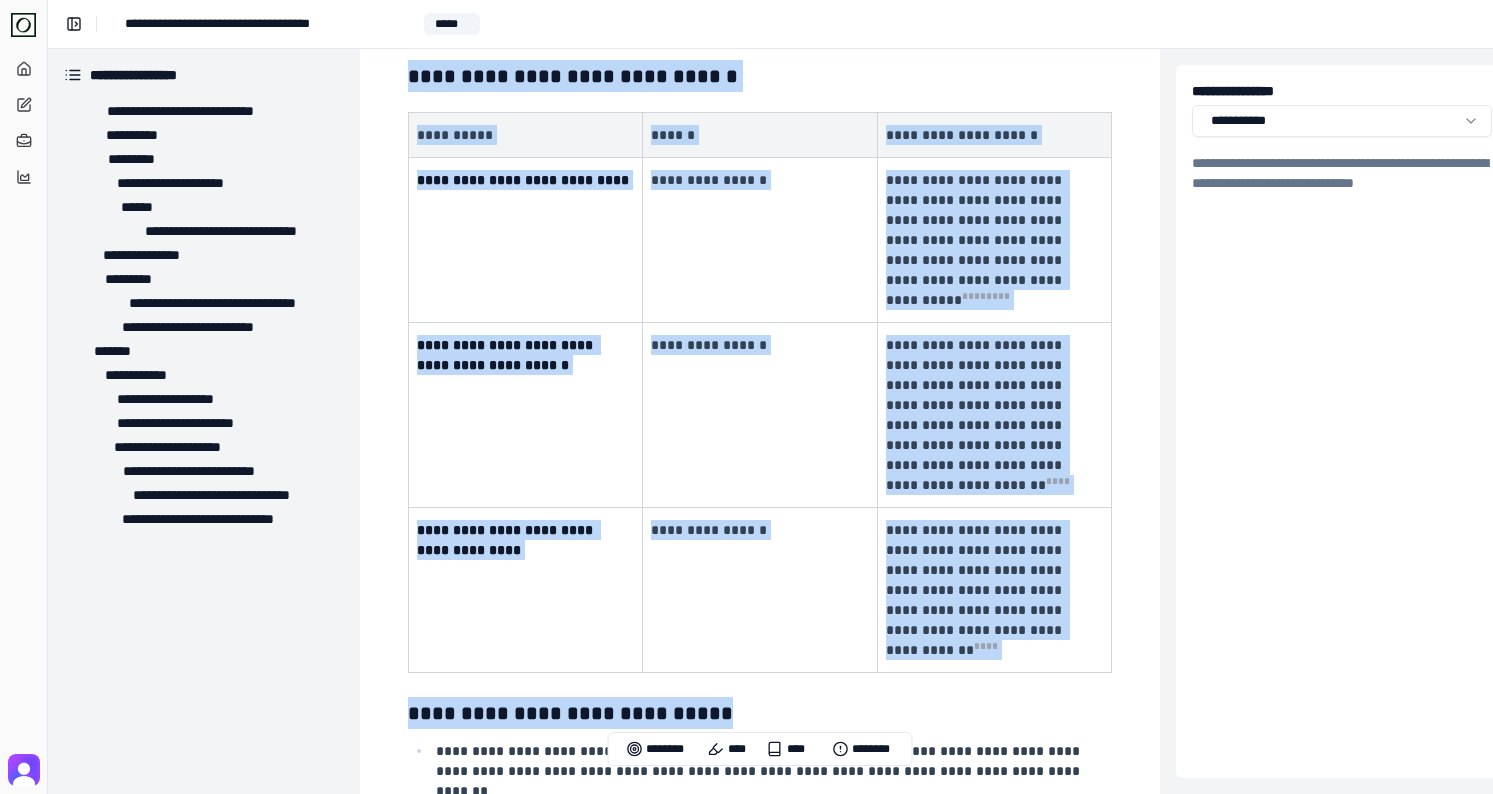 click on "**********" at bounding box center [760, 590] 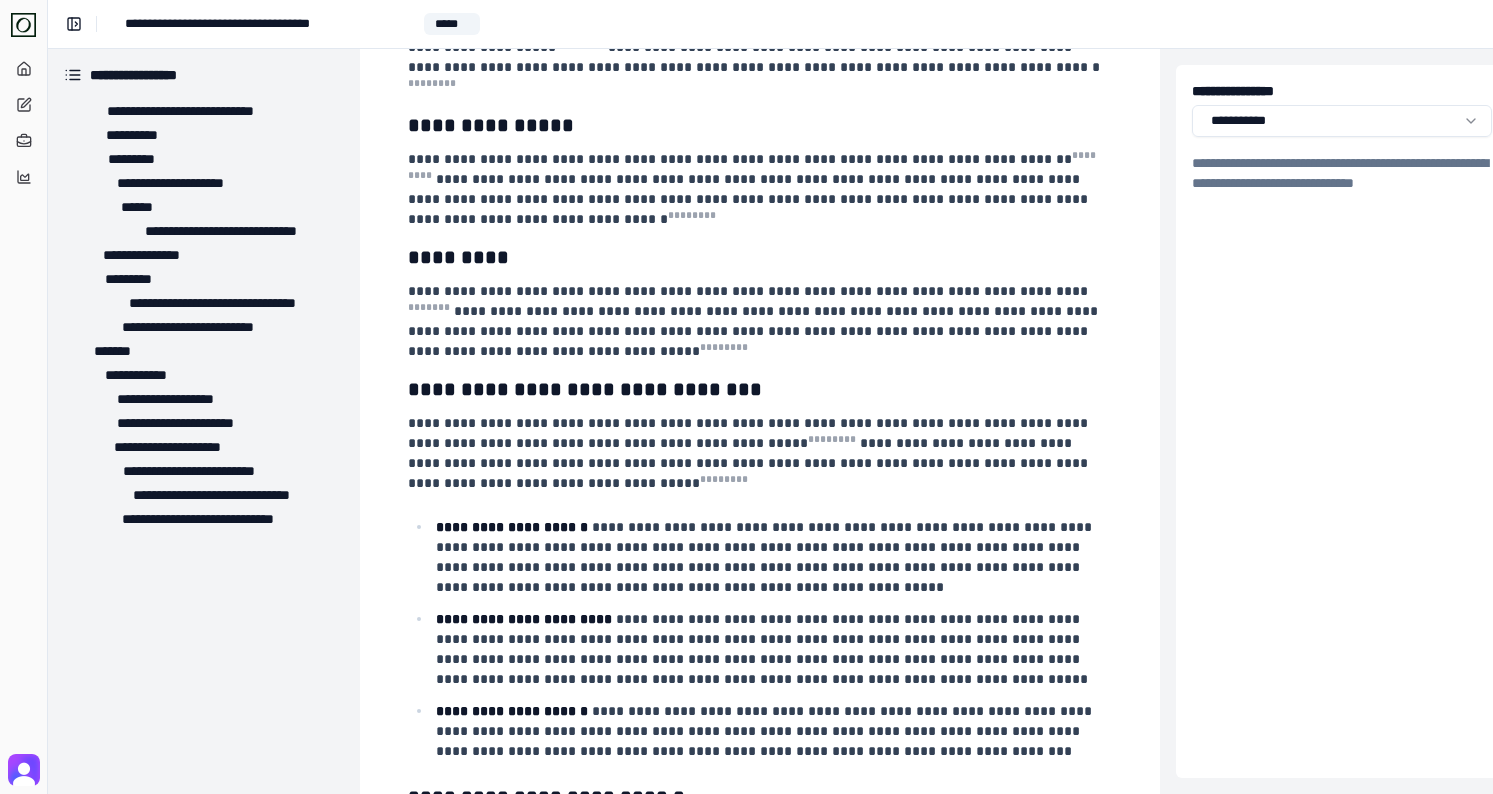 scroll, scrollTop: 0, scrollLeft: 0, axis: both 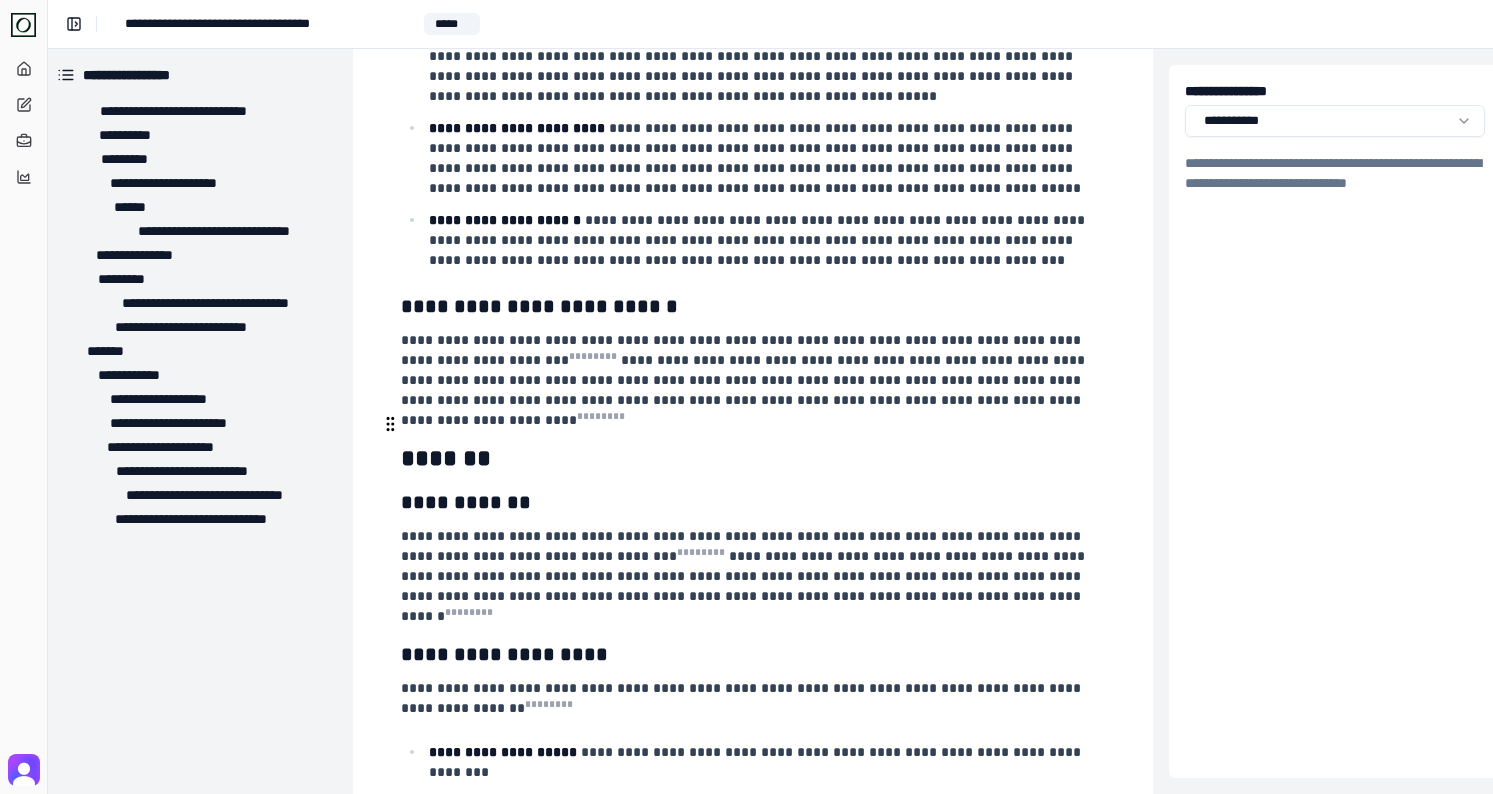 click on "**********" at bounding box center (745, 576) 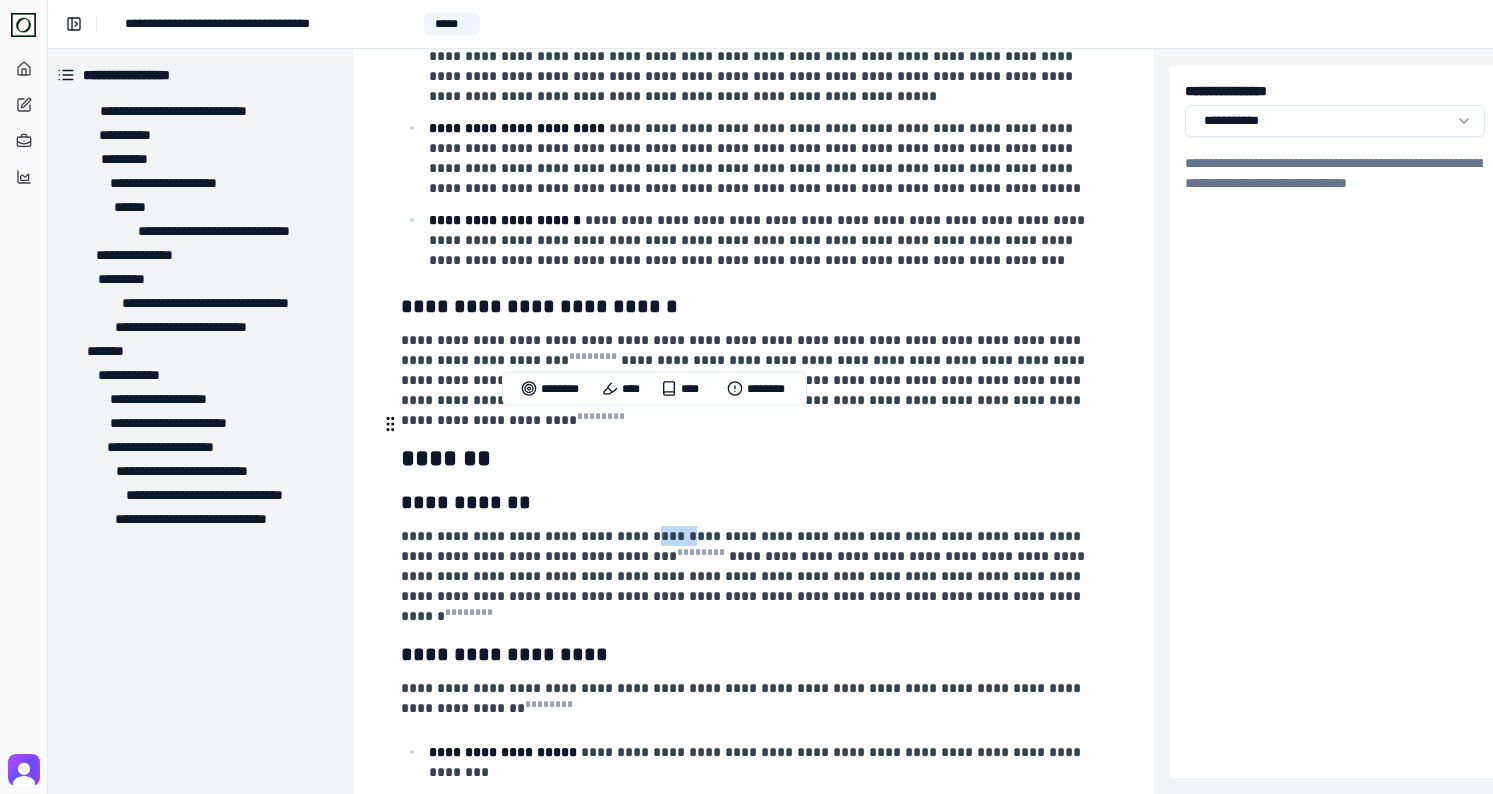 click on "**********" at bounding box center [745, 576] 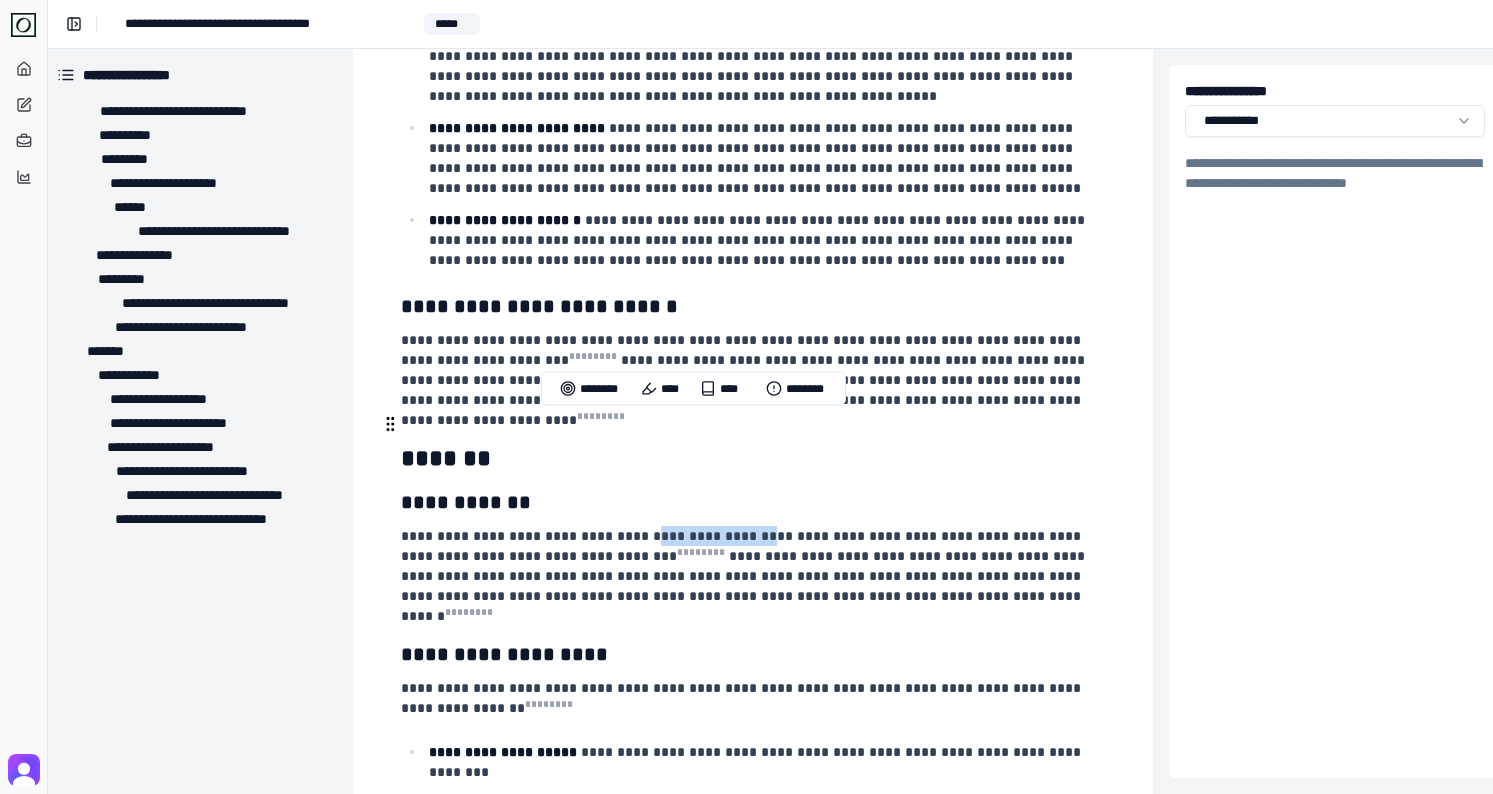 drag, startPoint x: 633, startPoint y: 424, endPoint x: 755, endPoint y: 423, distance: 122.0041 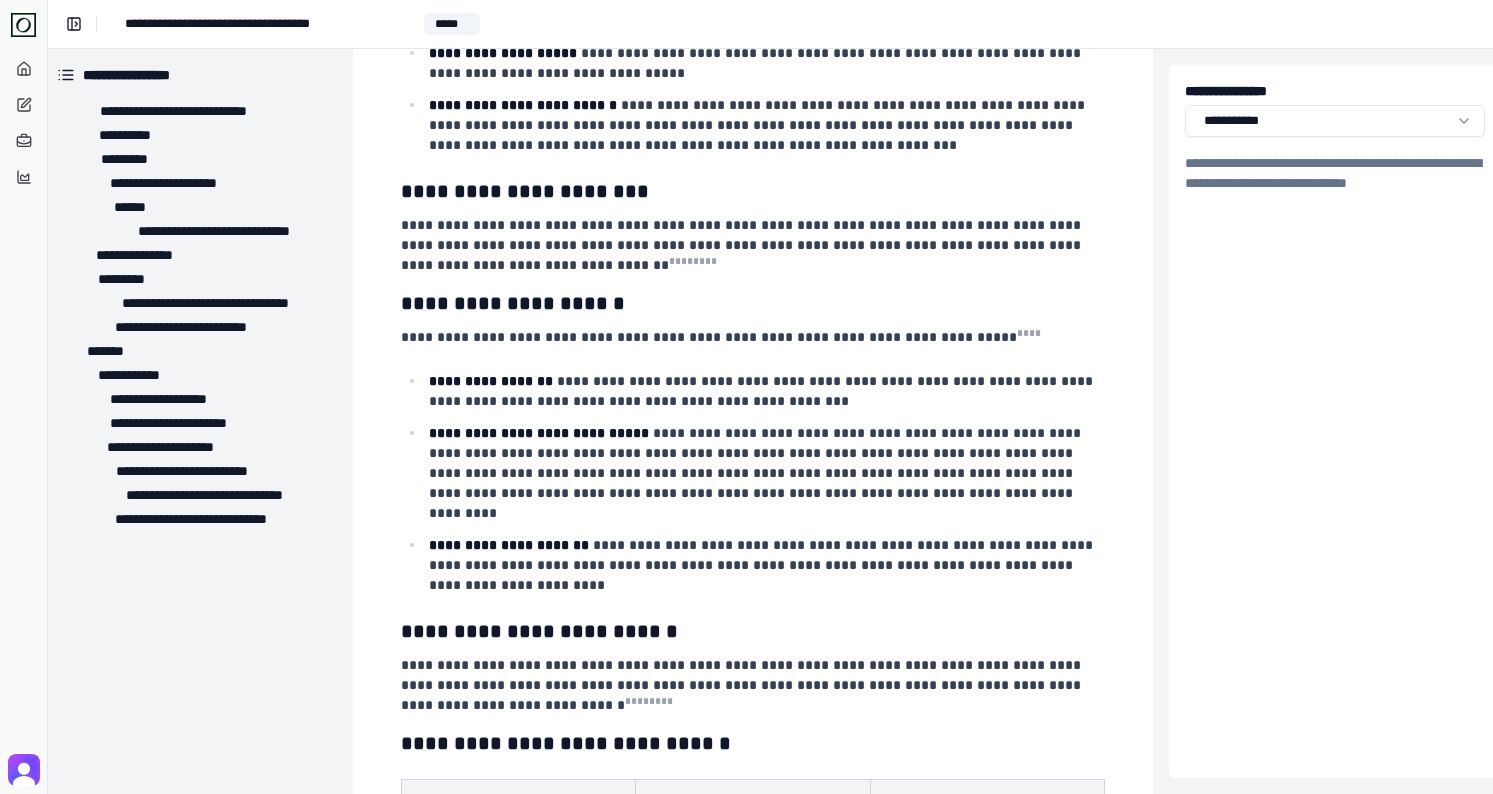 scroll, scrollTop: 2123, scrollLeft: 7, axis: both 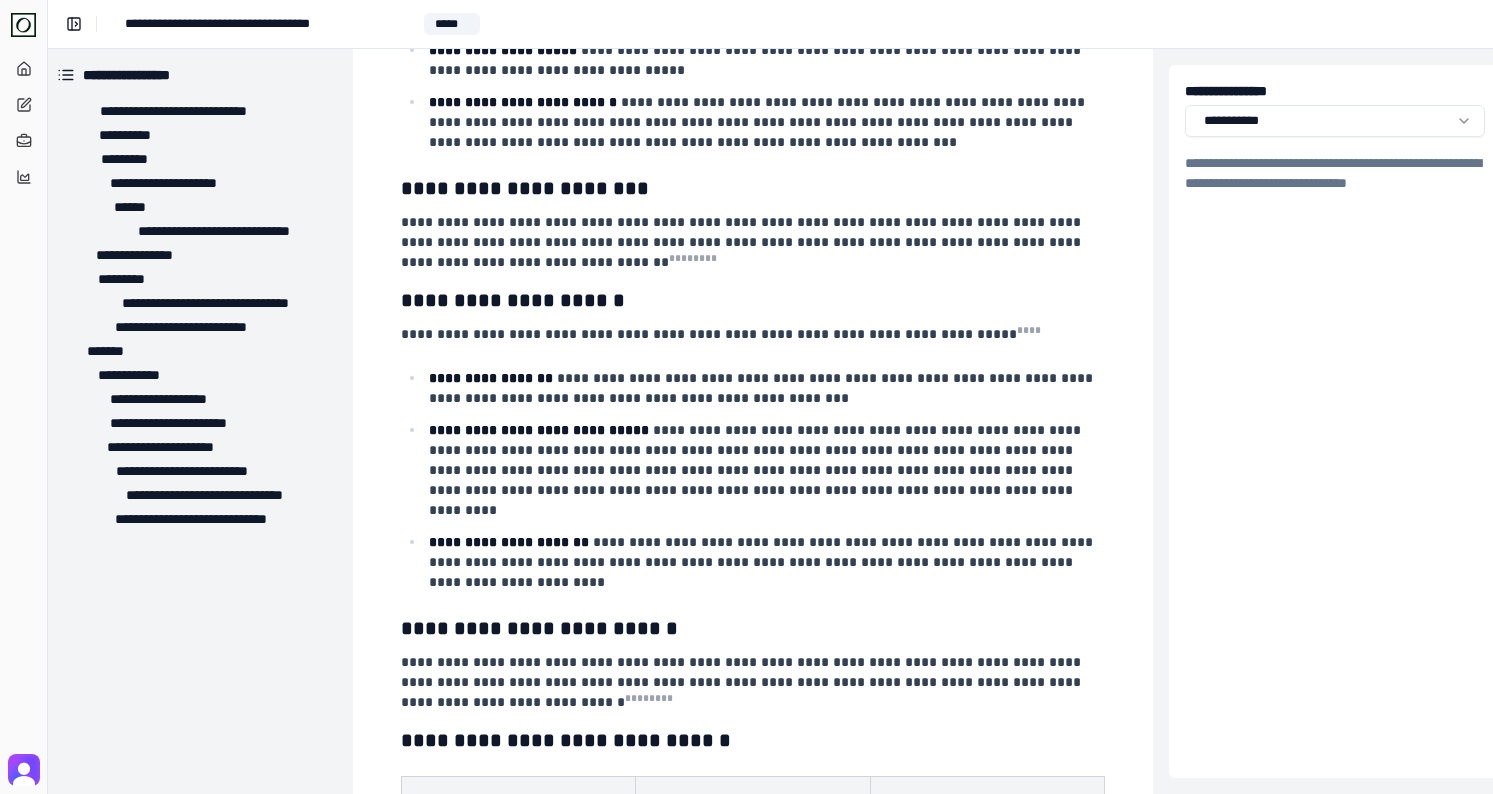 click on "**********" at bounding box center [746, 397] 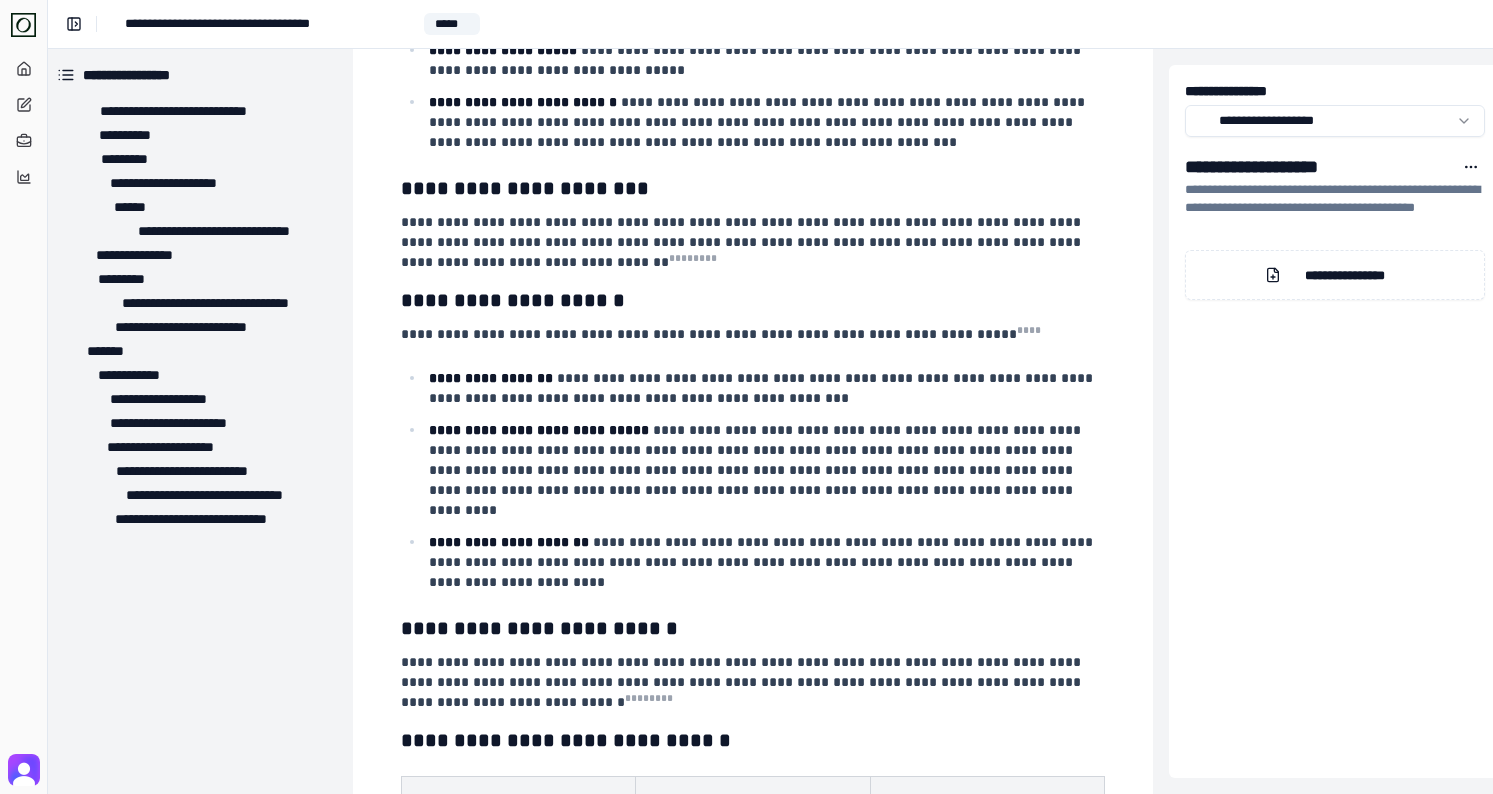 click on "**********" at bounding box center (1335, 275) 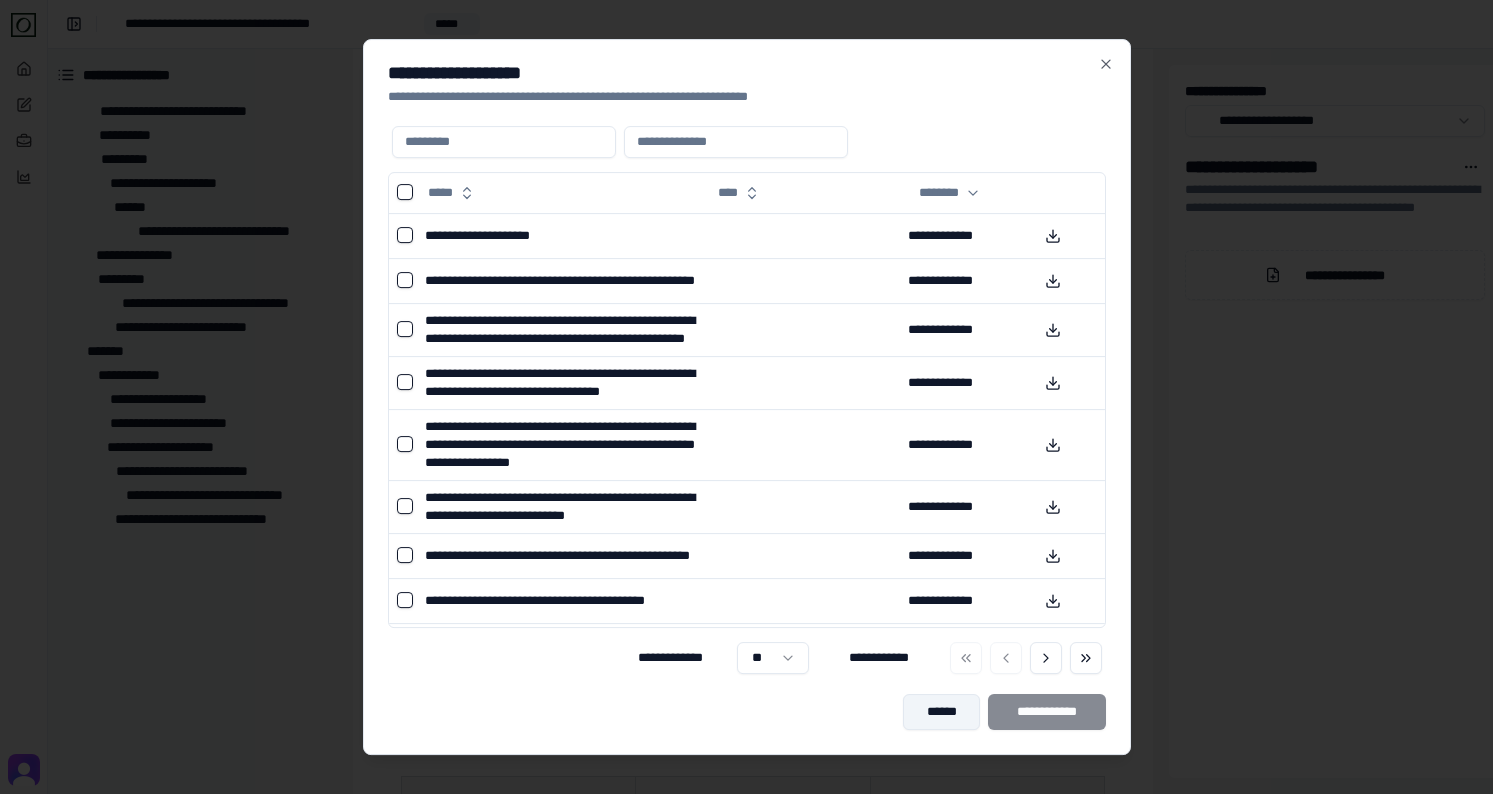 click on "******" at bounding box center [941, 712] 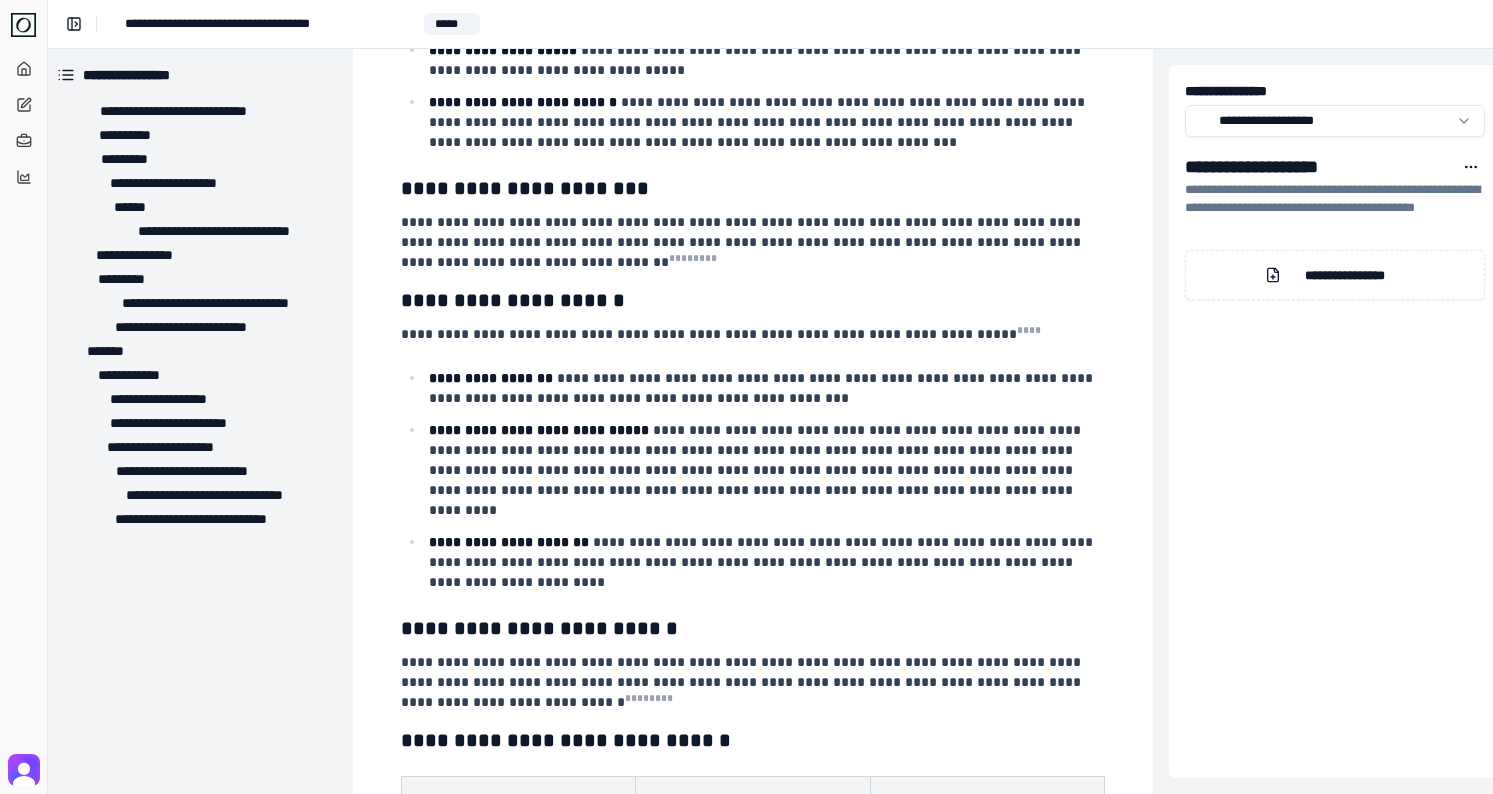 click on "**********" at bounding box center [23, 395] 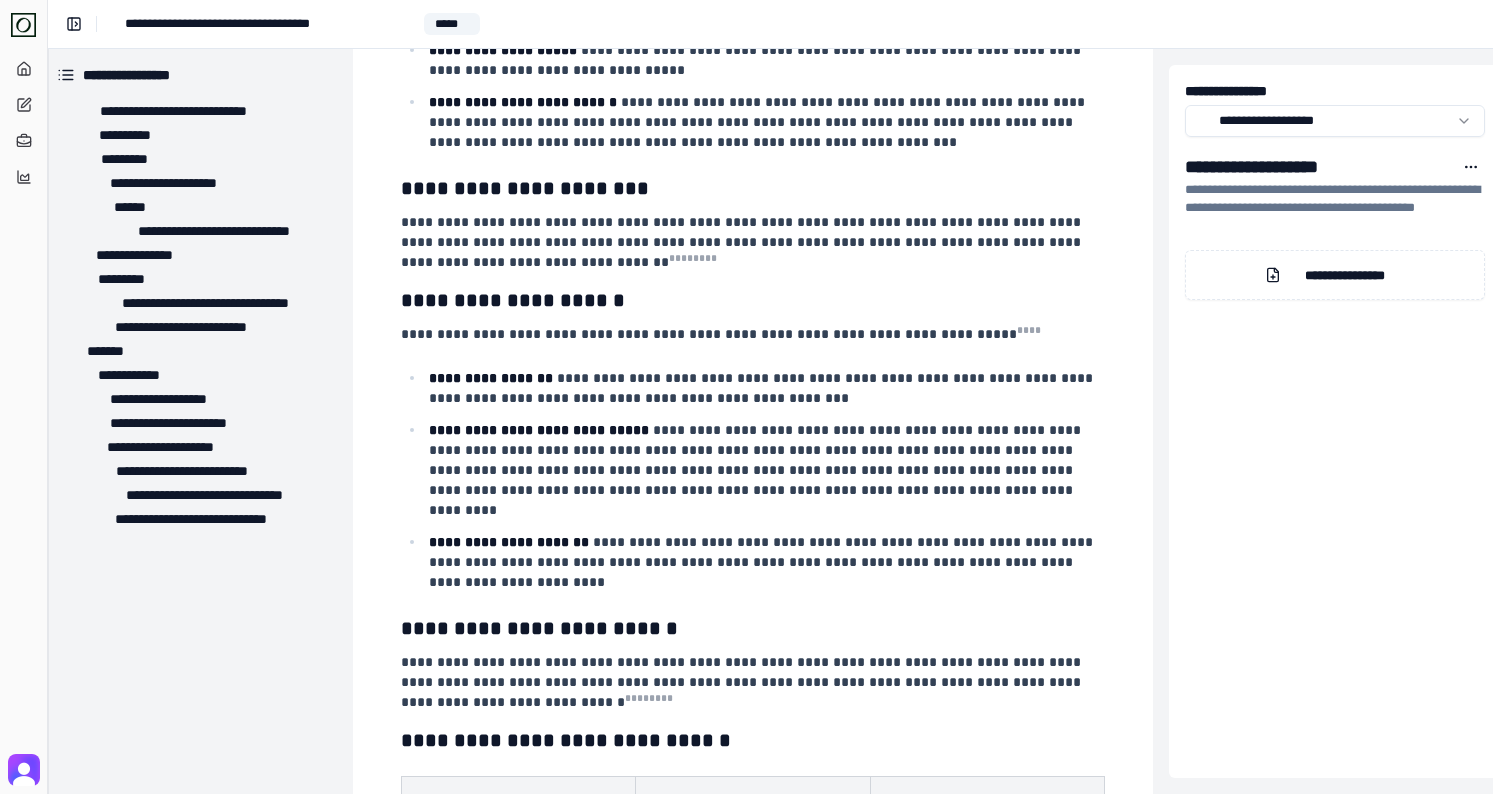click at bounding box center [47, 397] 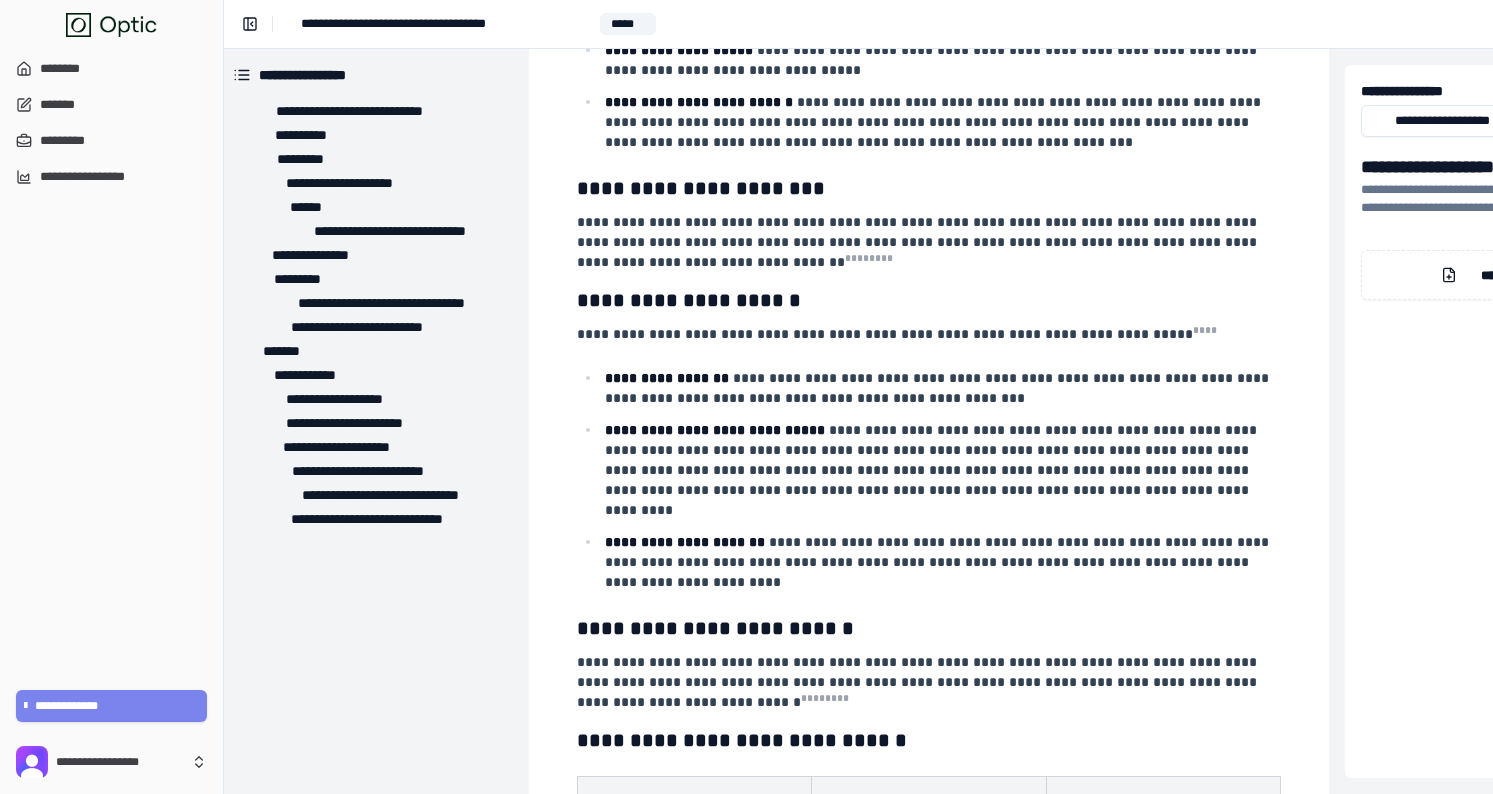 click on "**********" at bounding box center [112, 706] 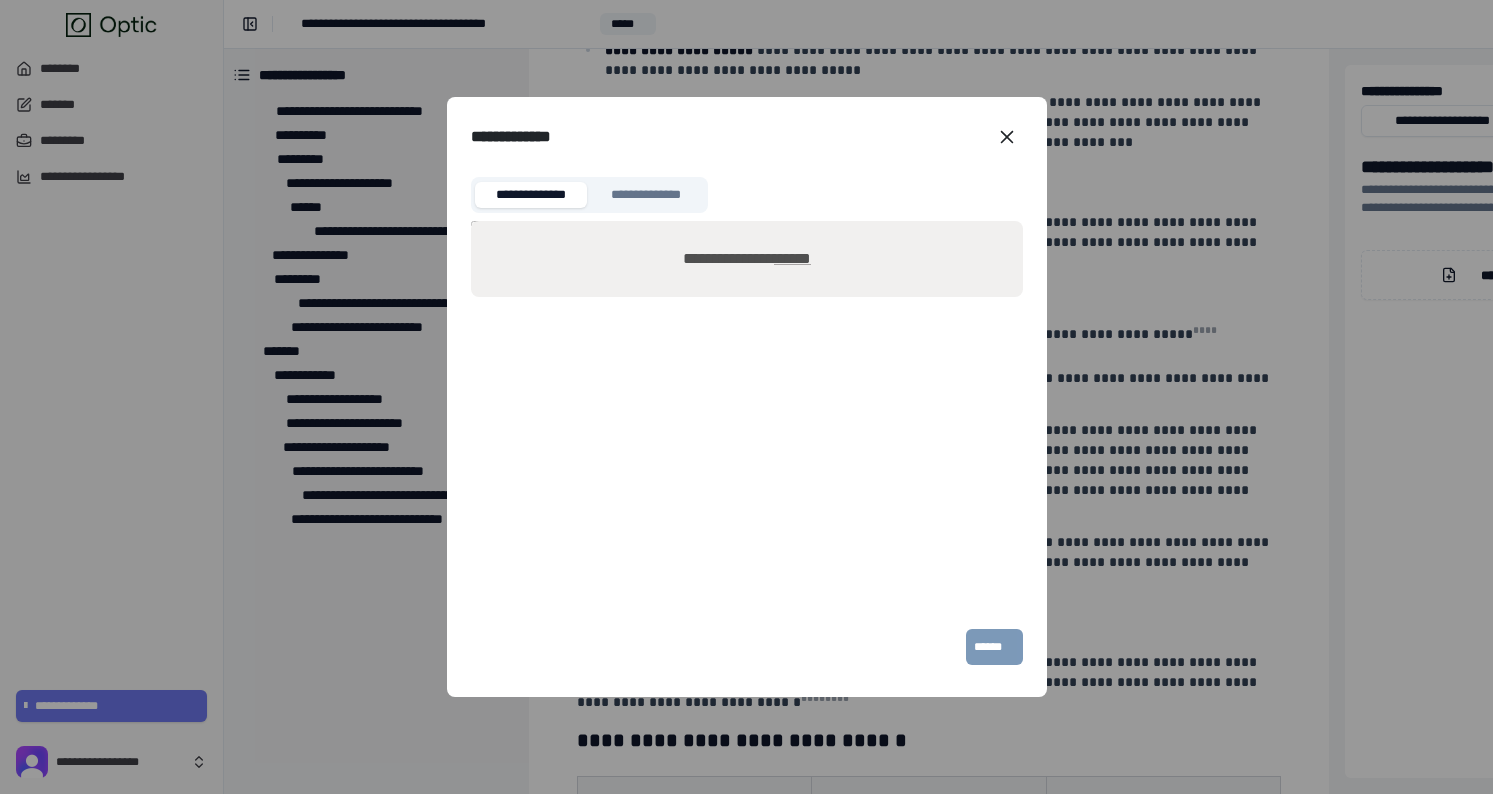 click on "**********" at bounding box center [746, 259] 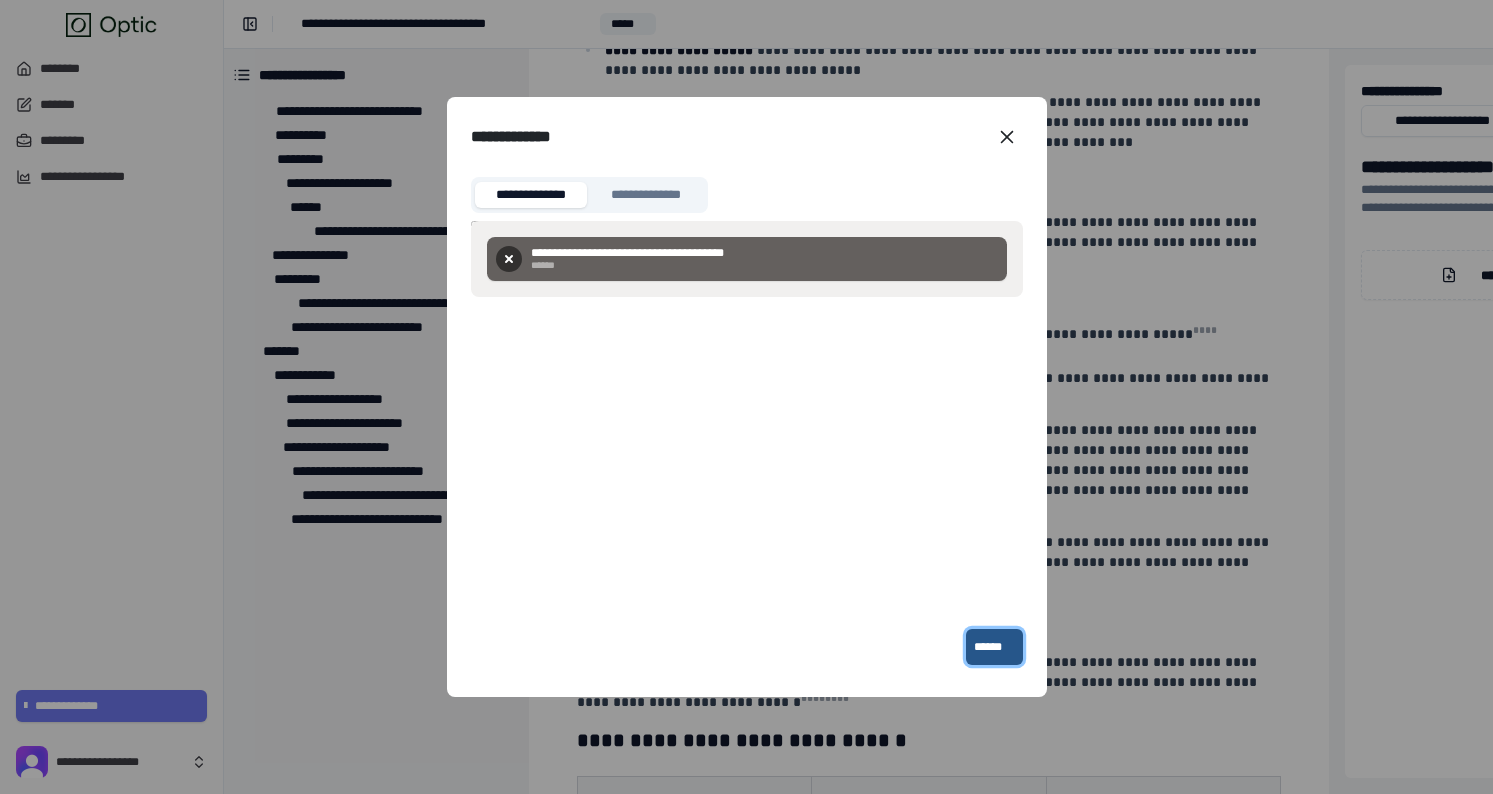 click on "******" at bounding box center (994, 647) 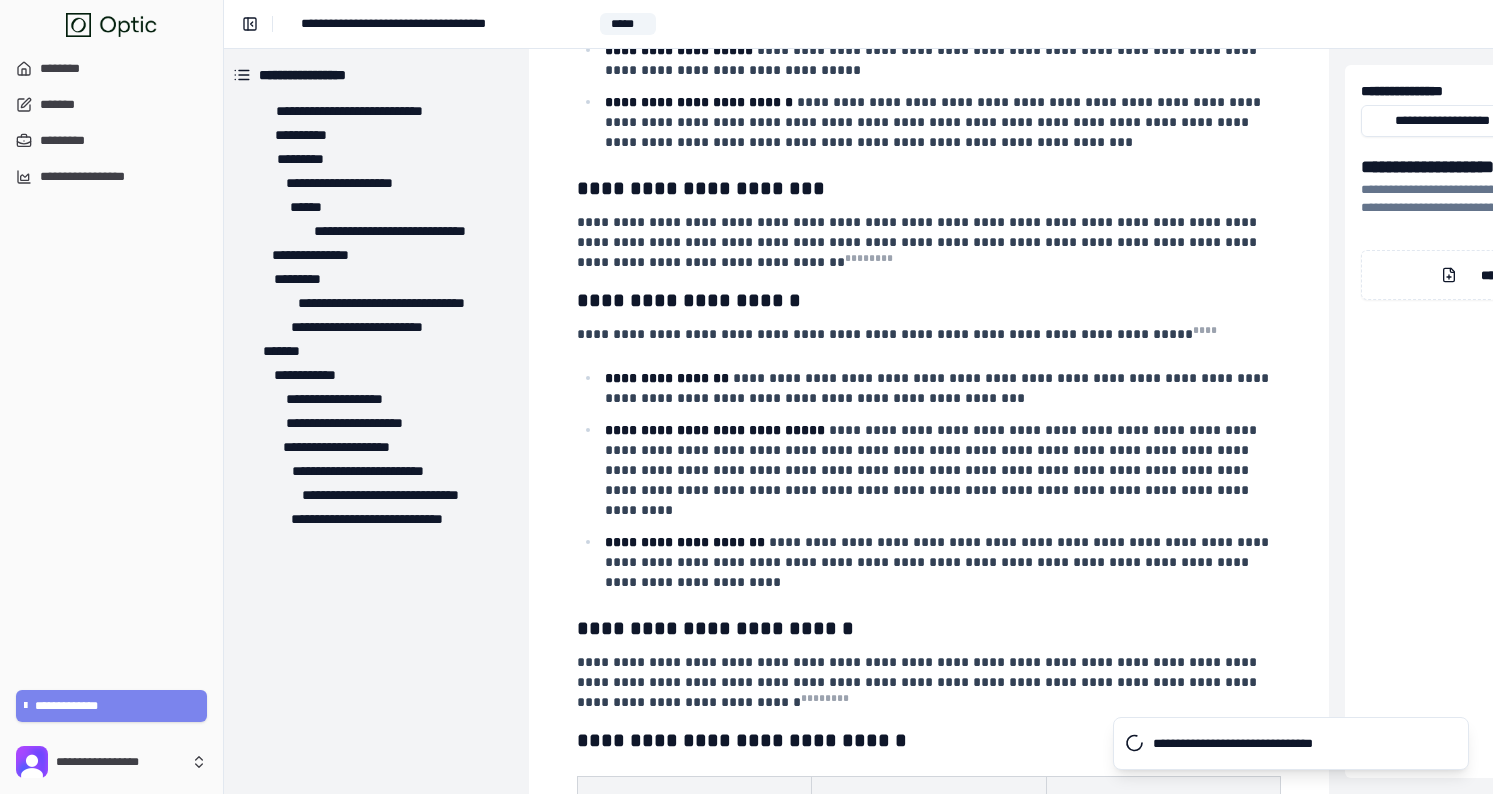 click on "**********" at bounding box center [112, 706] 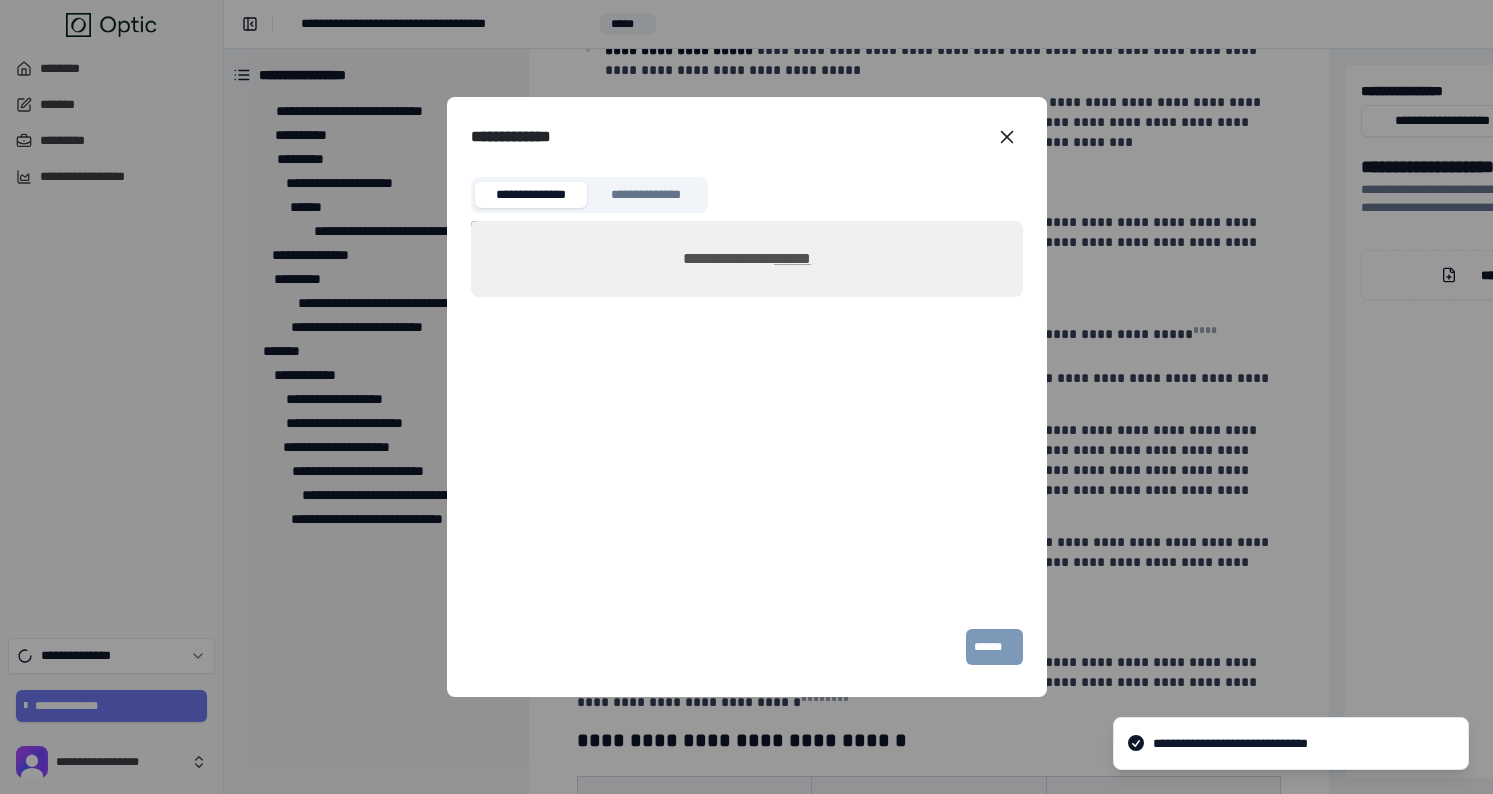 click on "******" at bounding box center [792, 258] 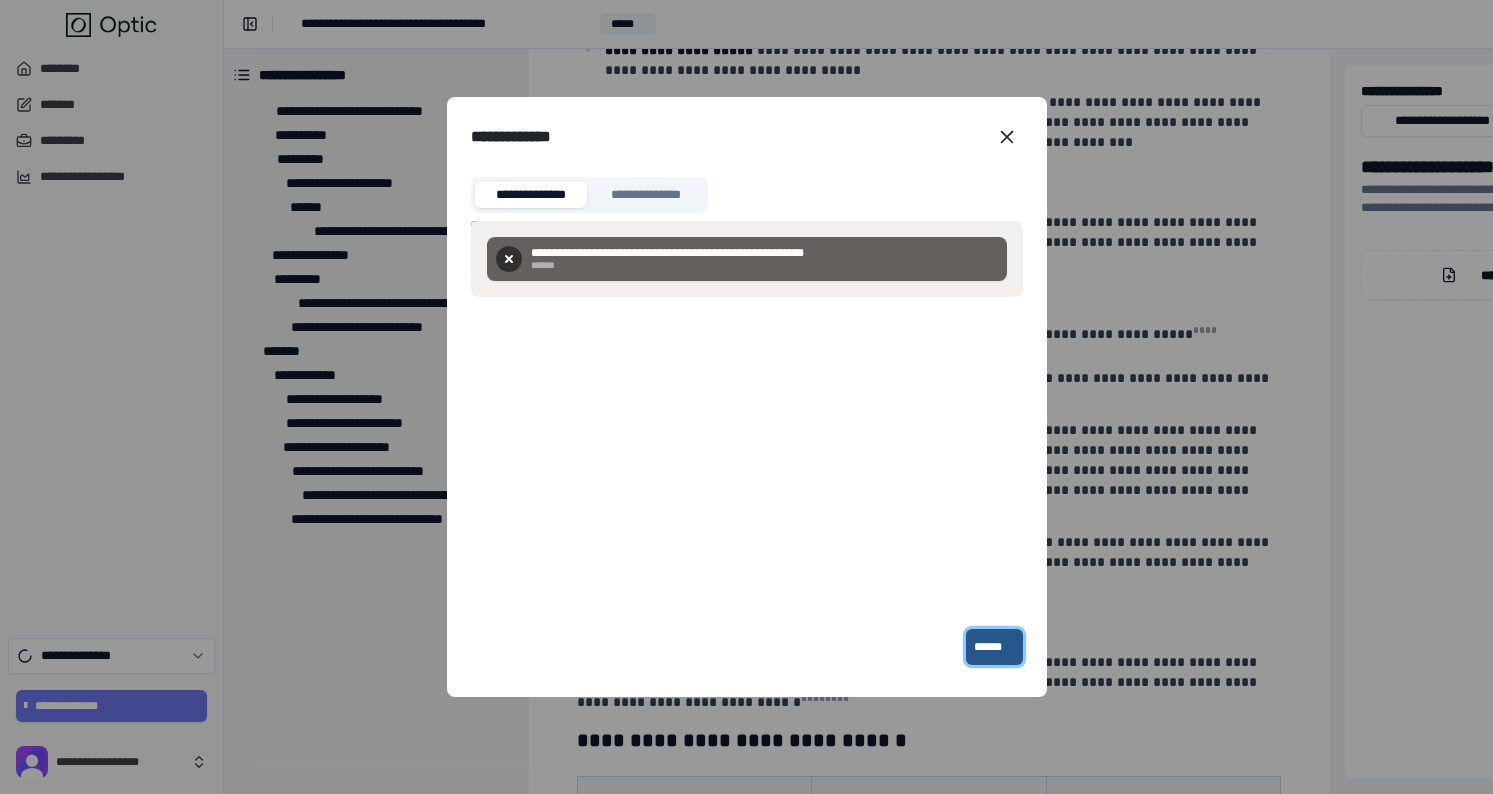 click on "******" at bounding box center (994, 647) 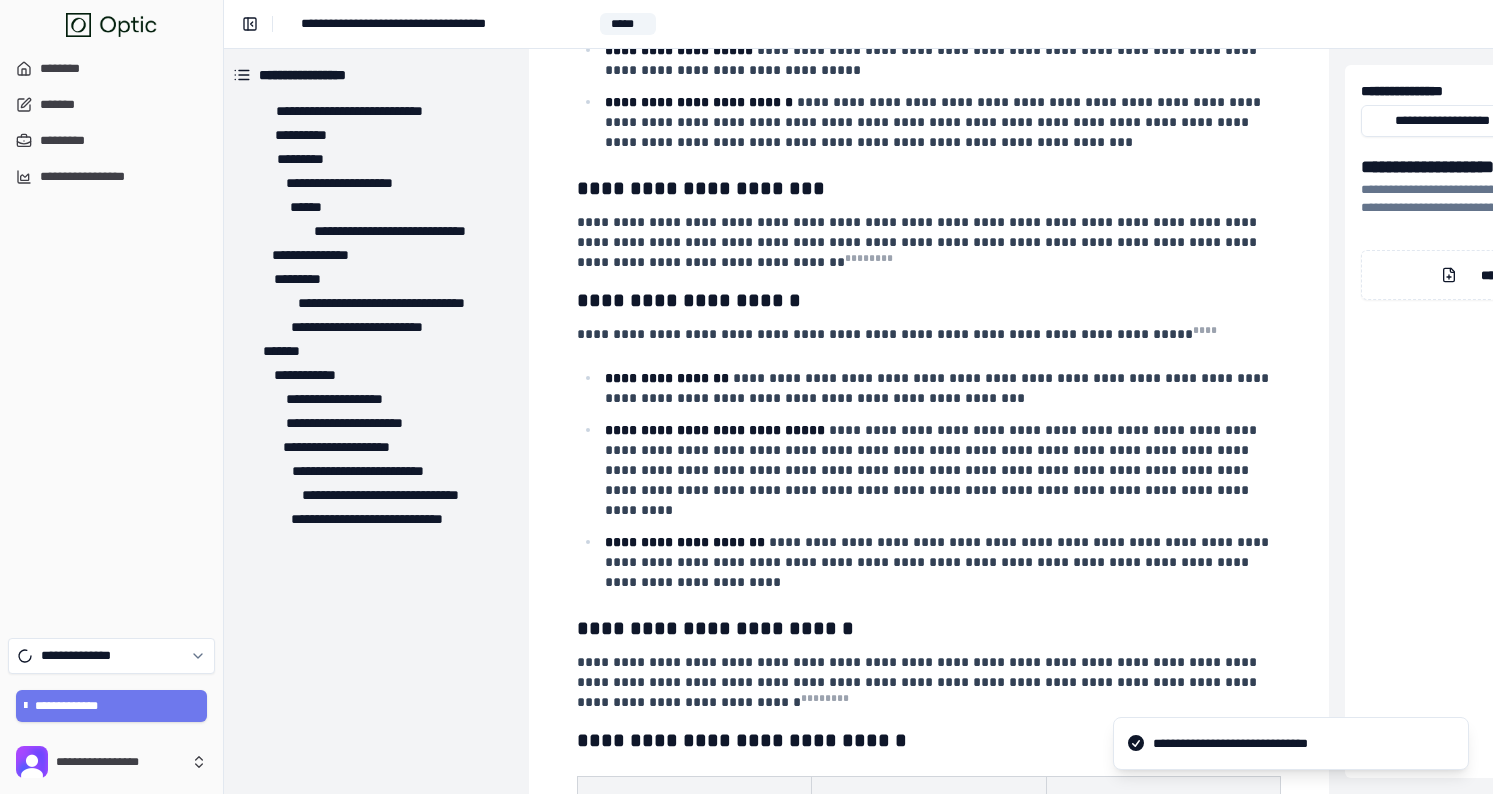 scroll, scrollTop: 2123, scrollLeft: 207, axis: both 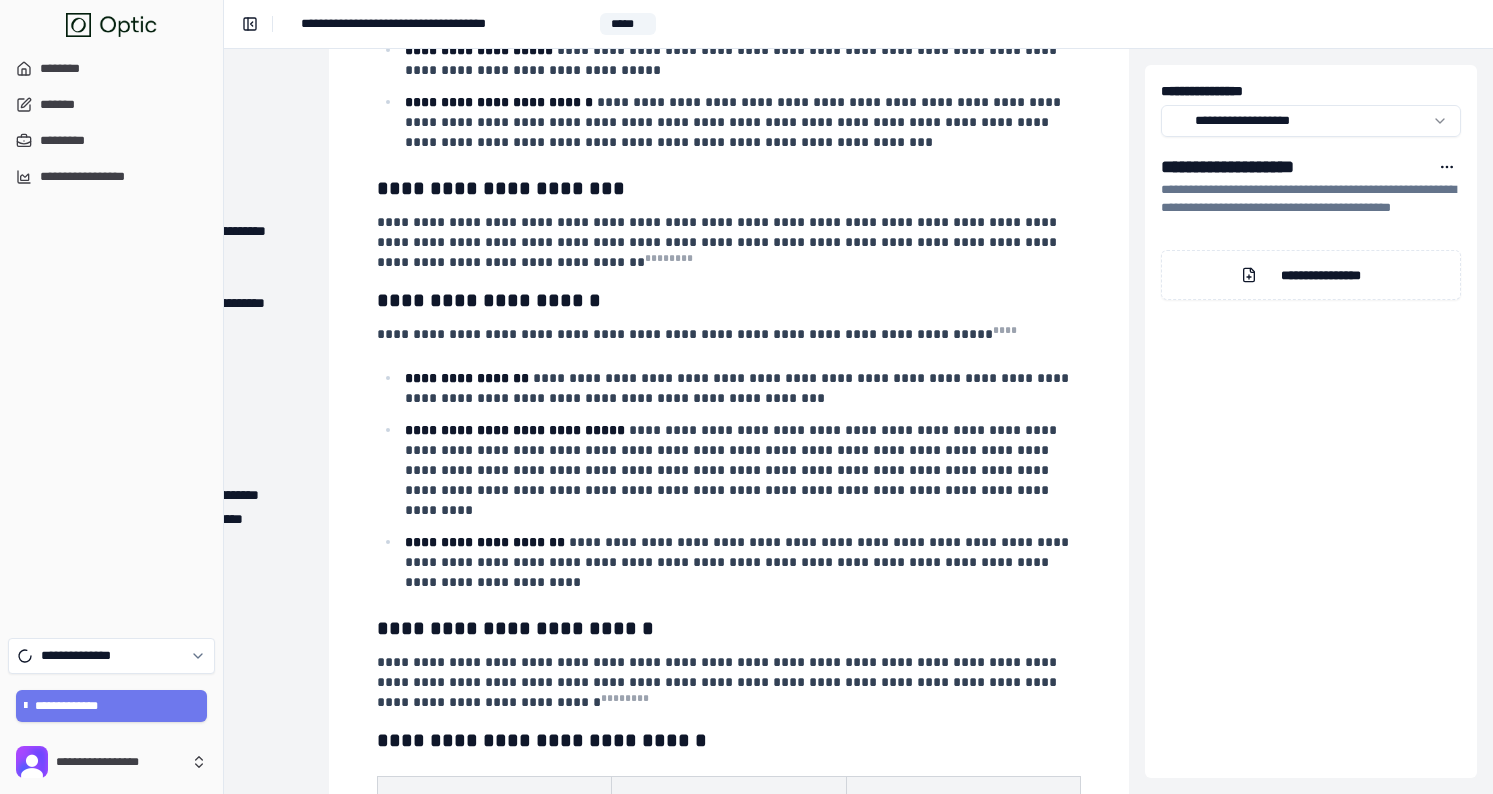 click on "**********" at bounding box center [1321, 275] 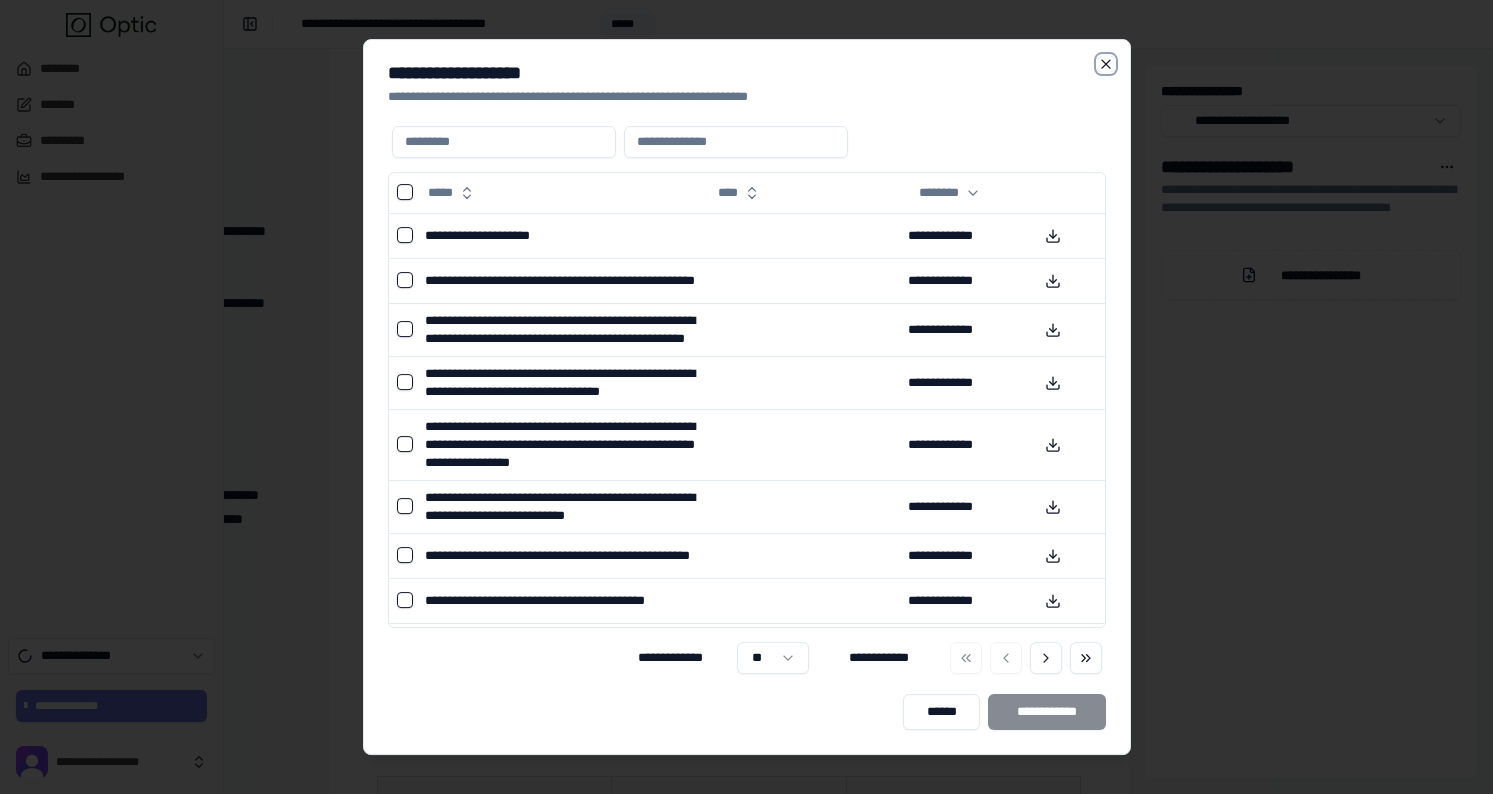 click 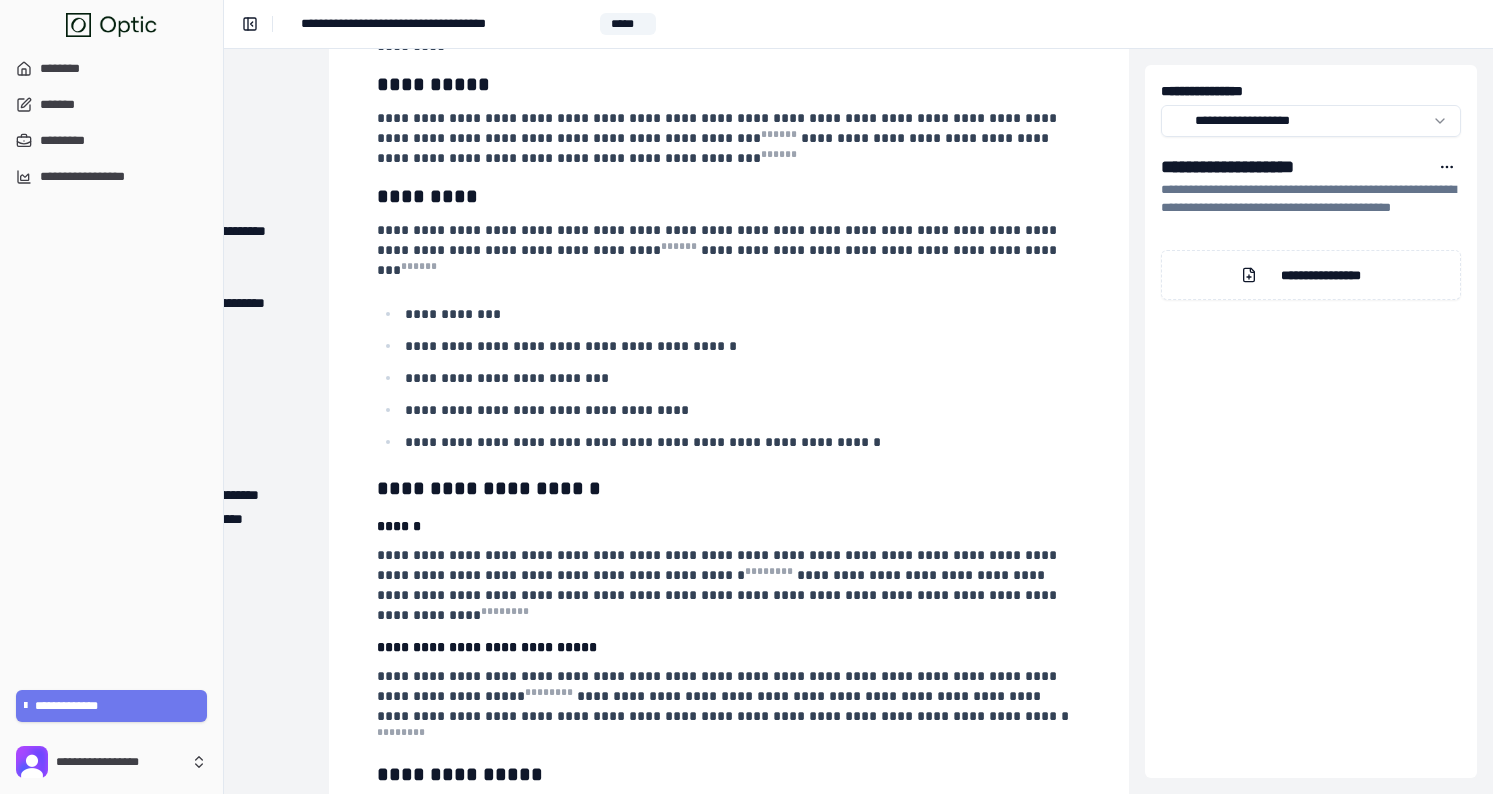 scroll, scrollTop: 0, scrollLeft: 207, axis: horizontal 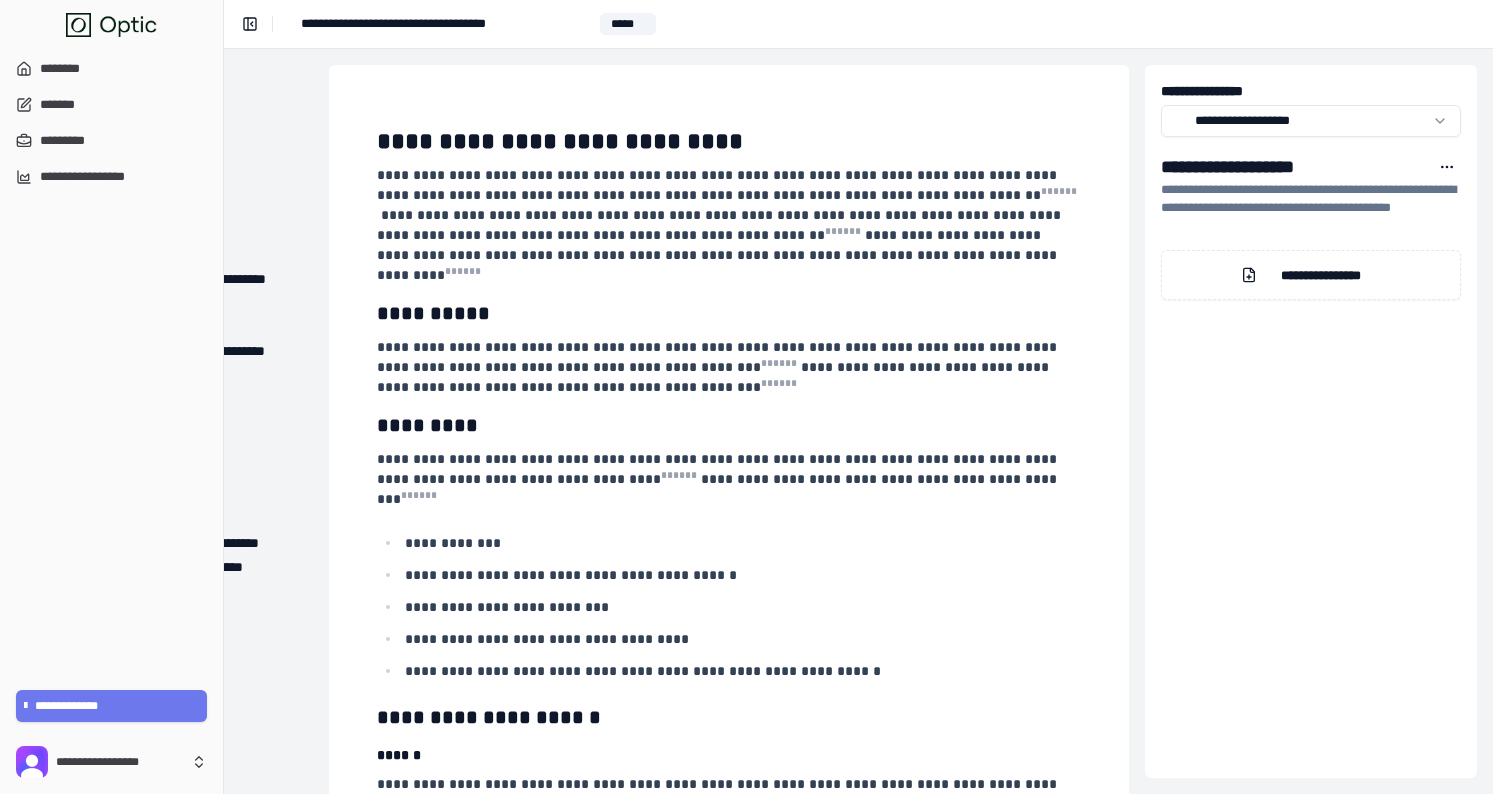 click on "**********" at bounding box center (1311, 275) 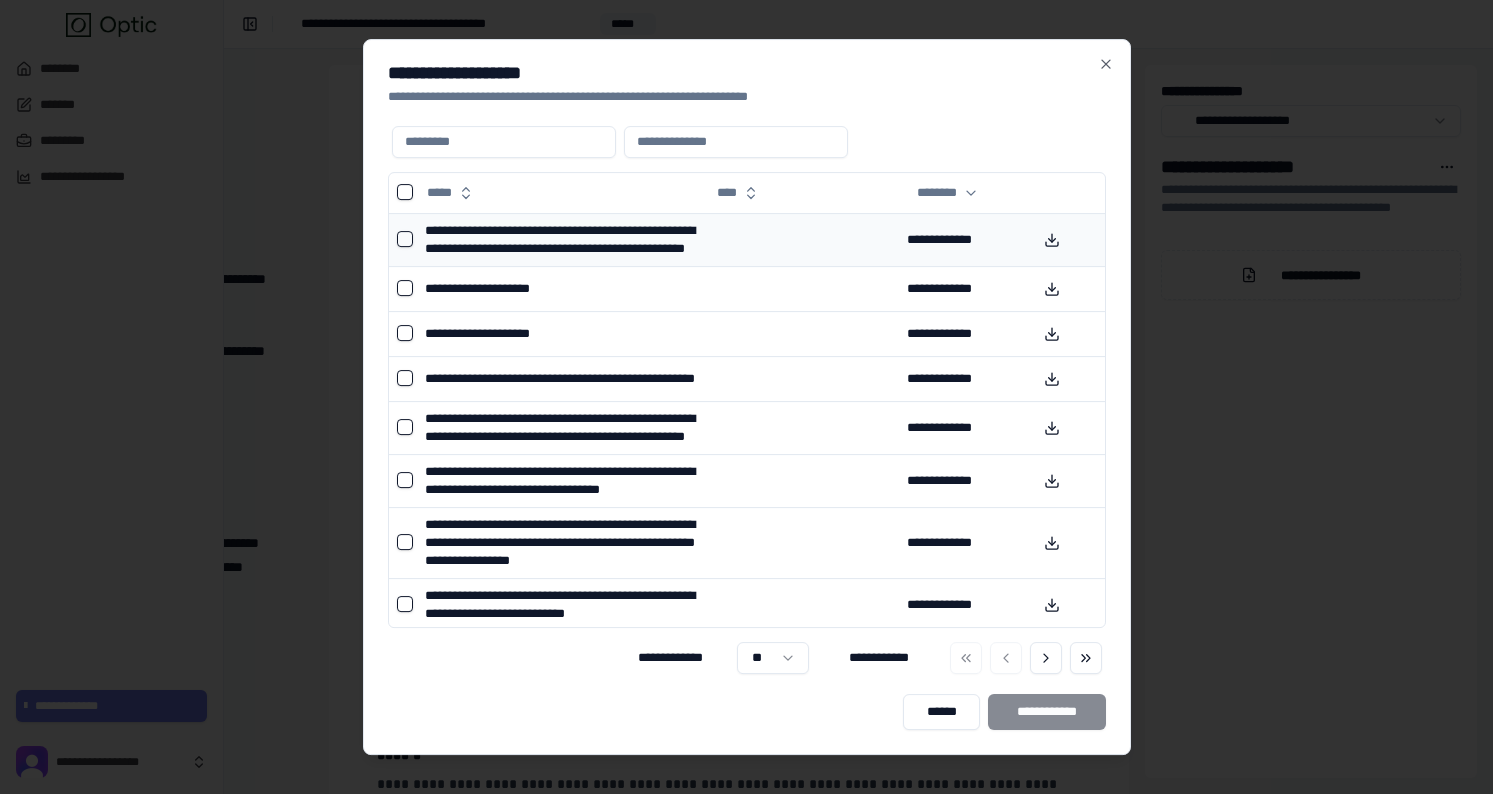 click at bounding box center [403, 239] 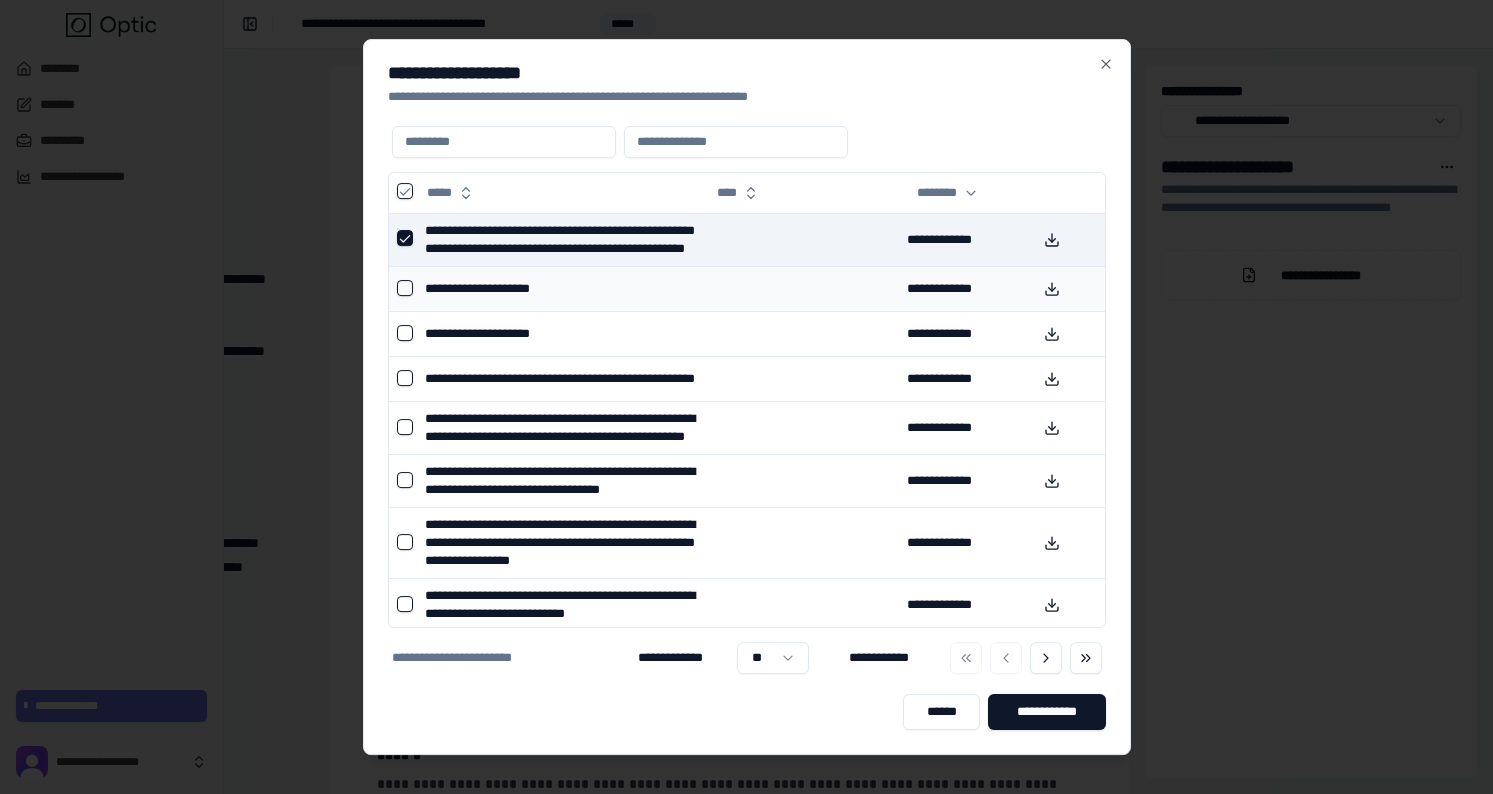 click at bounding box center (403, 288) 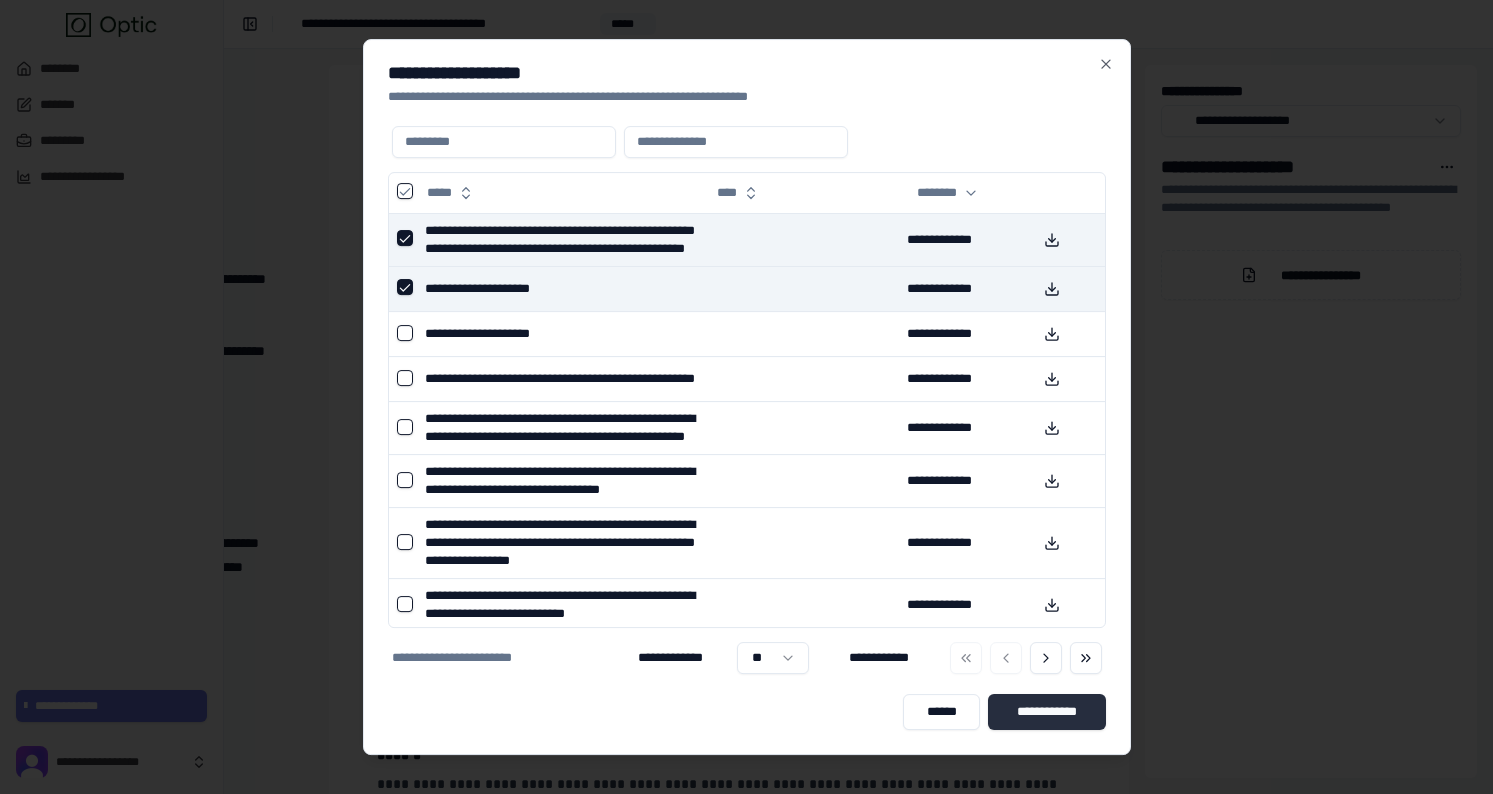 click on "**********" at bounding box center (1047, 712) 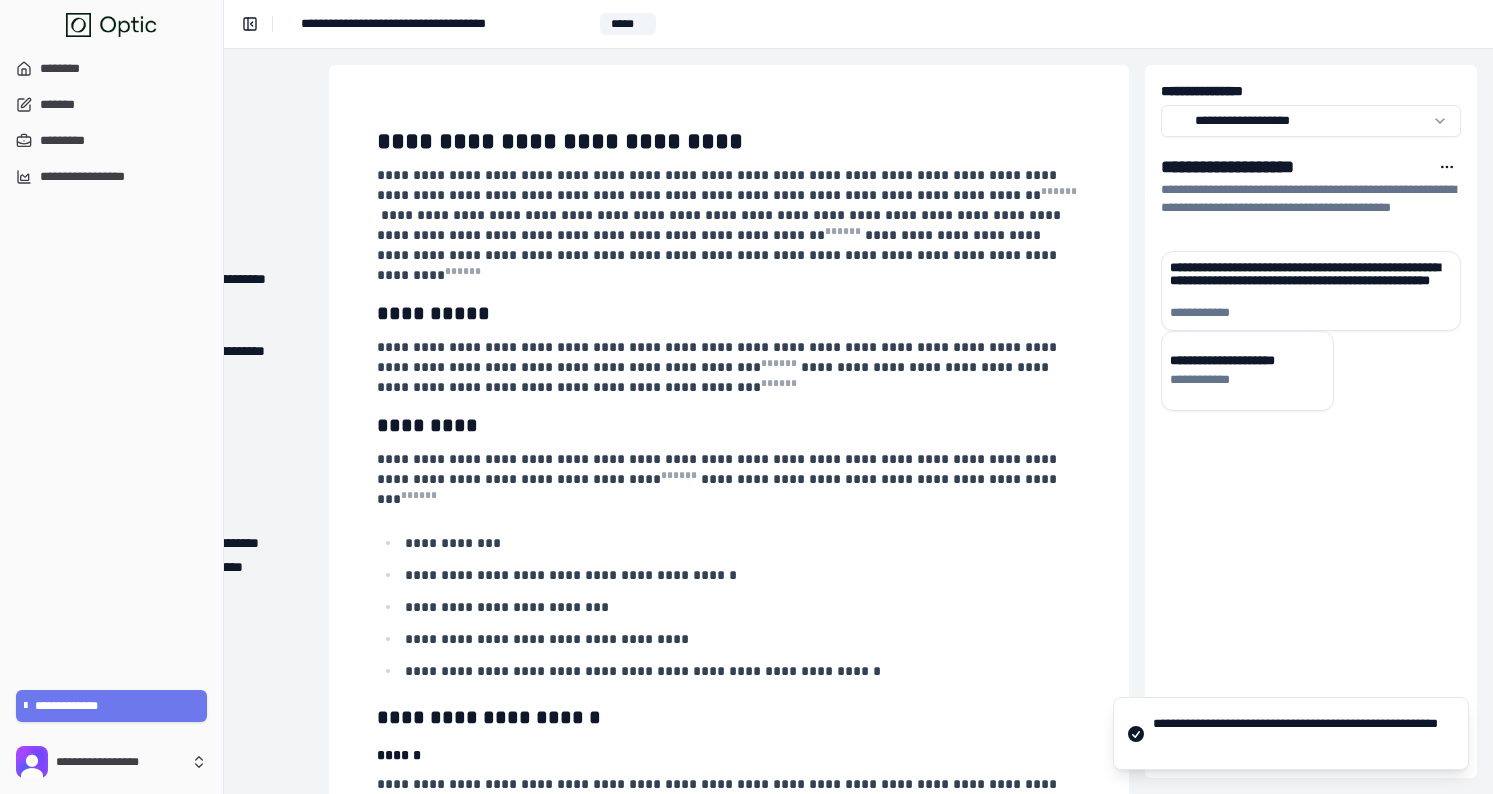 click on "**********" at bounding box center [729, 605] 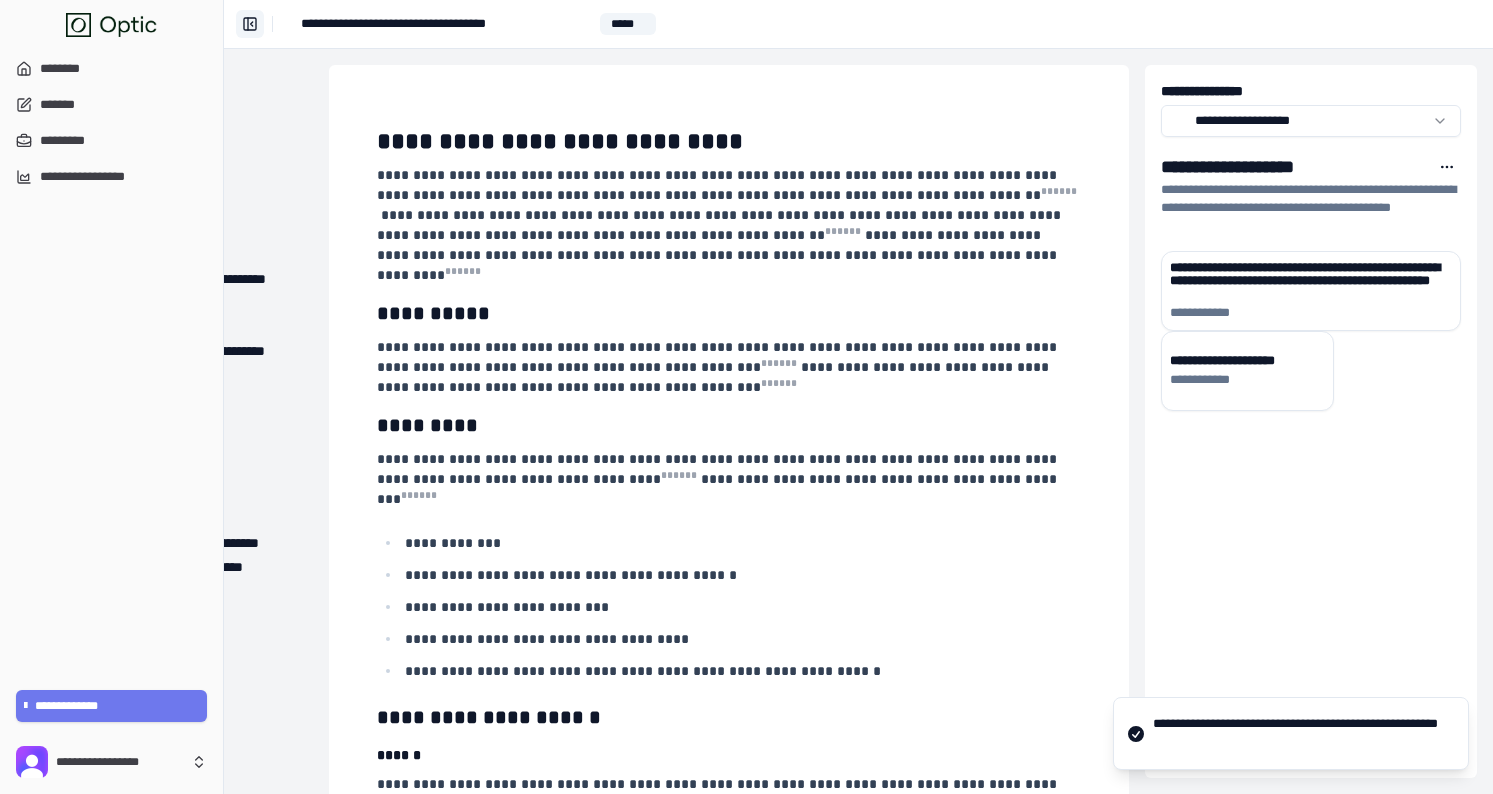 click on "**********" at bounding box center [250, 24] 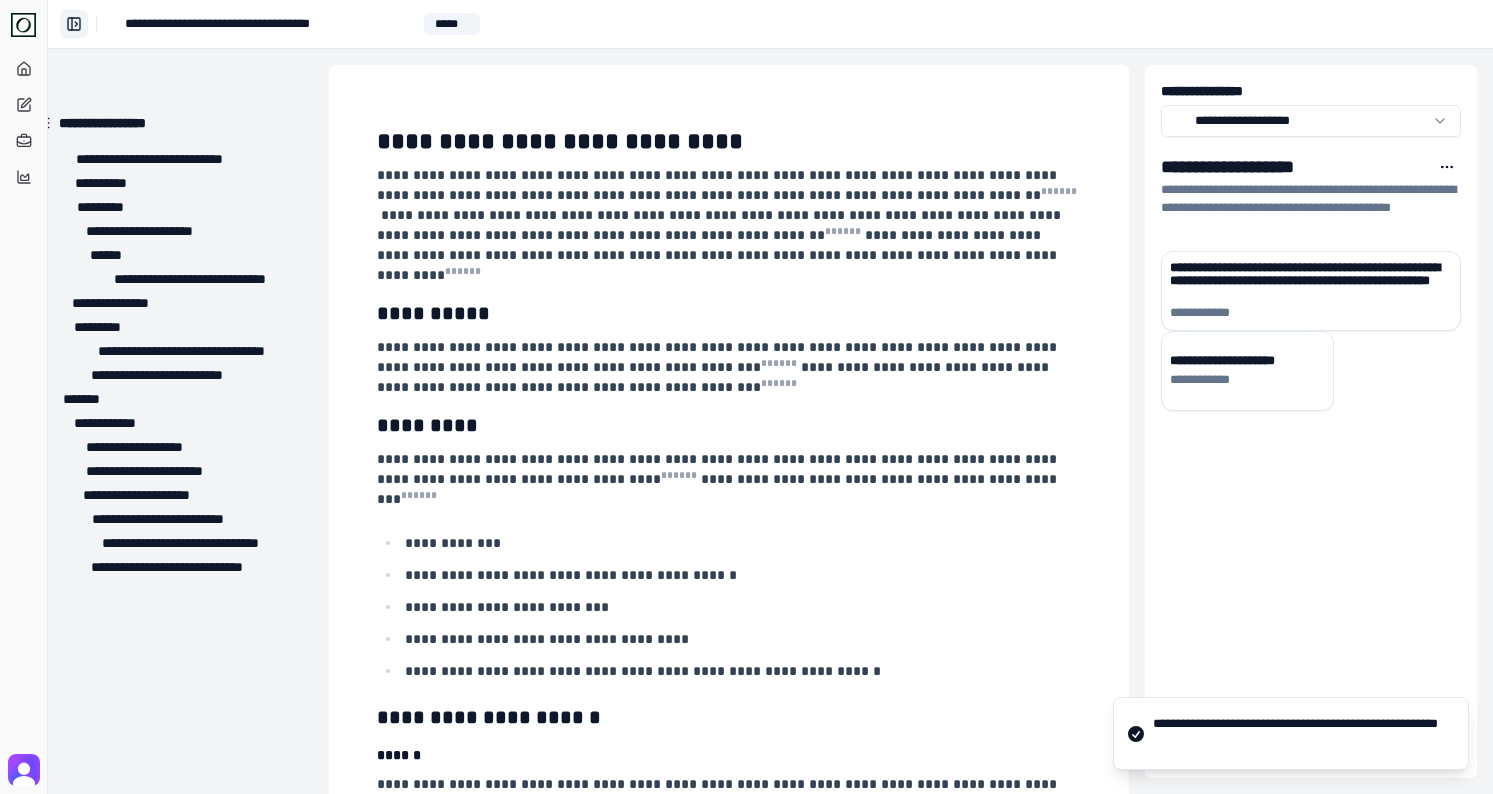 scroll, scrollTop: 0, scrollLeft: 31, axis: horizontal 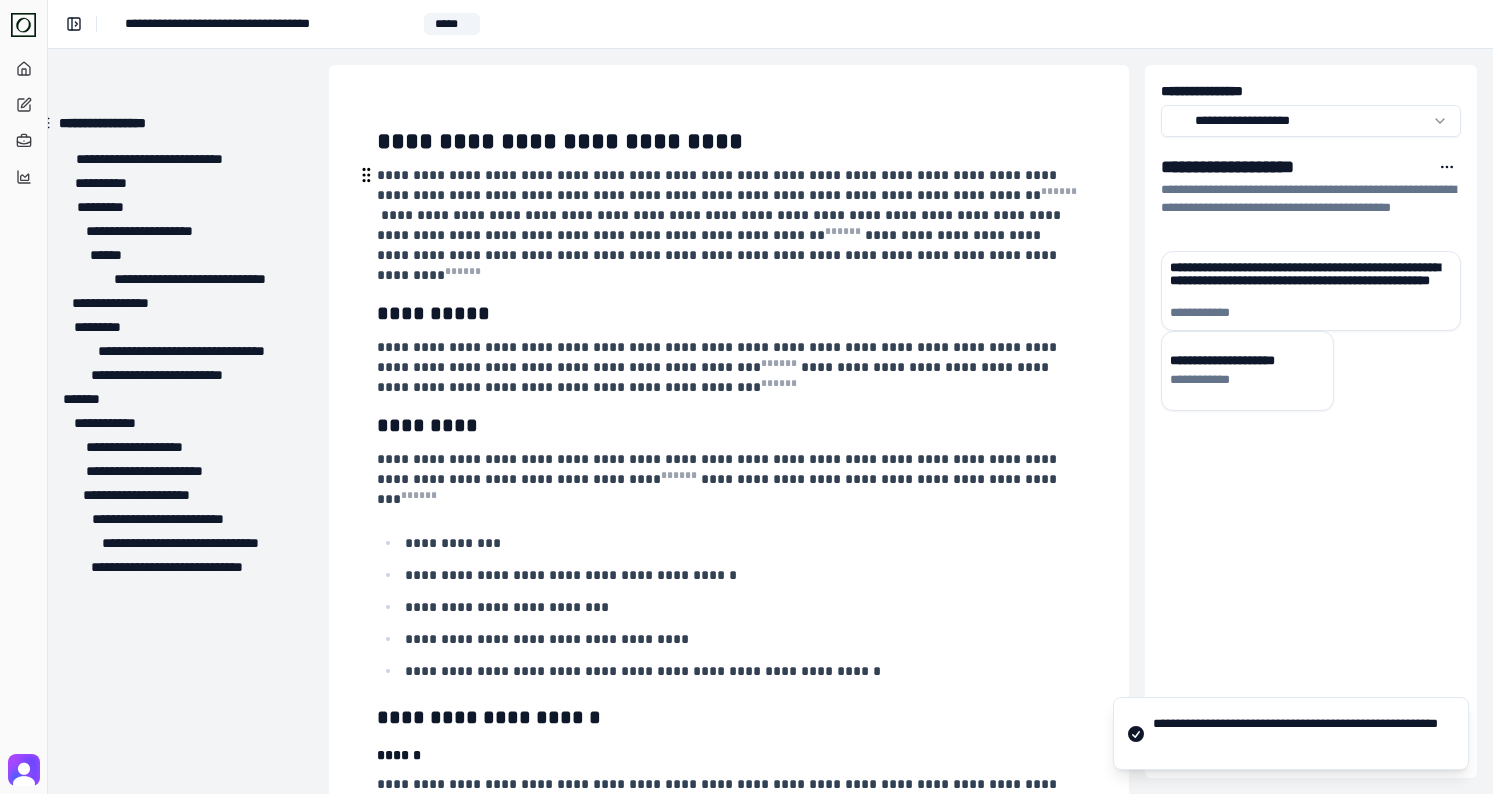 click on "**********" at bounding box center [727, 225] 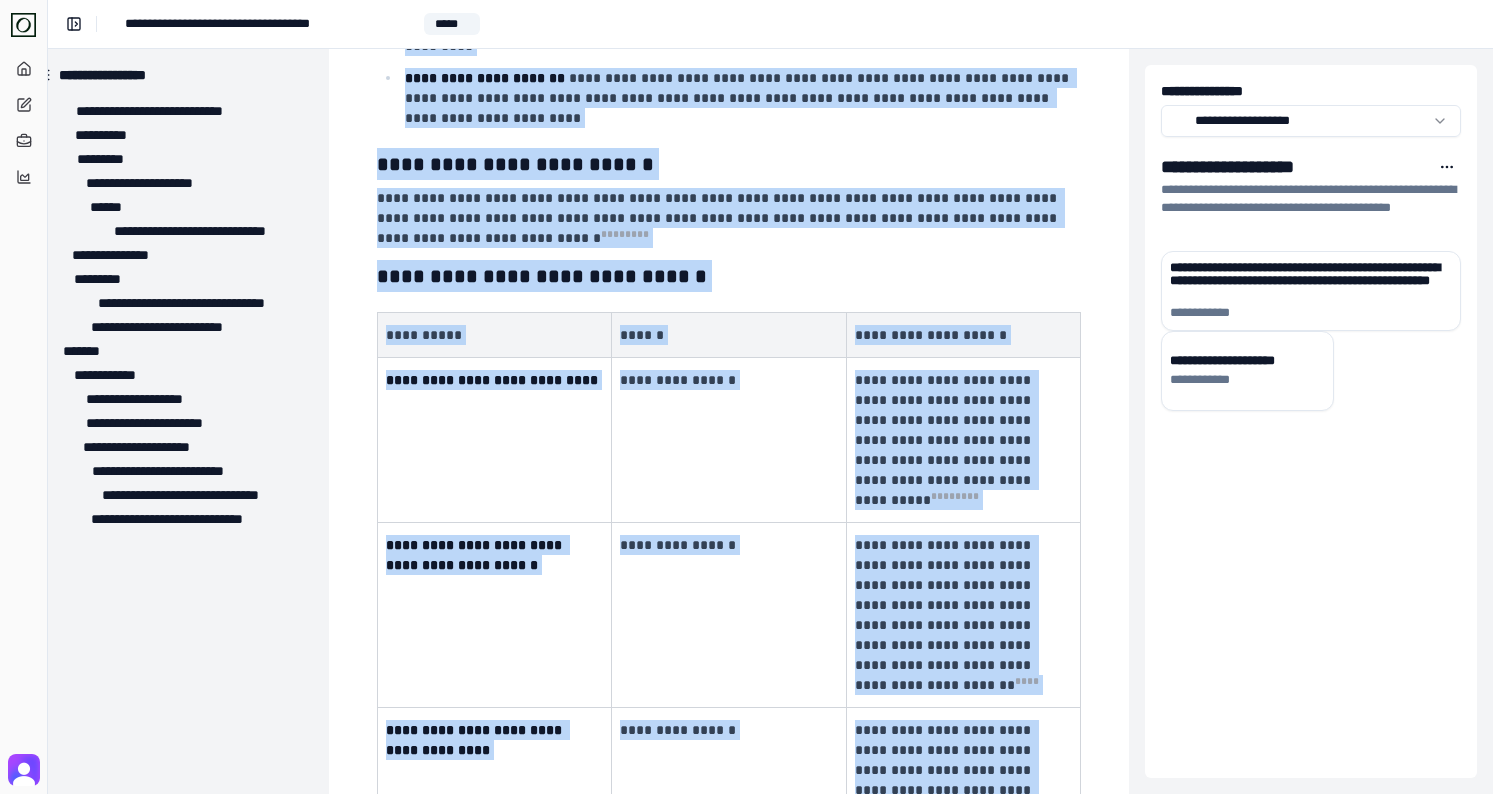 scroll, scrollTop: 2787, scrollLeft: 31, axis: both 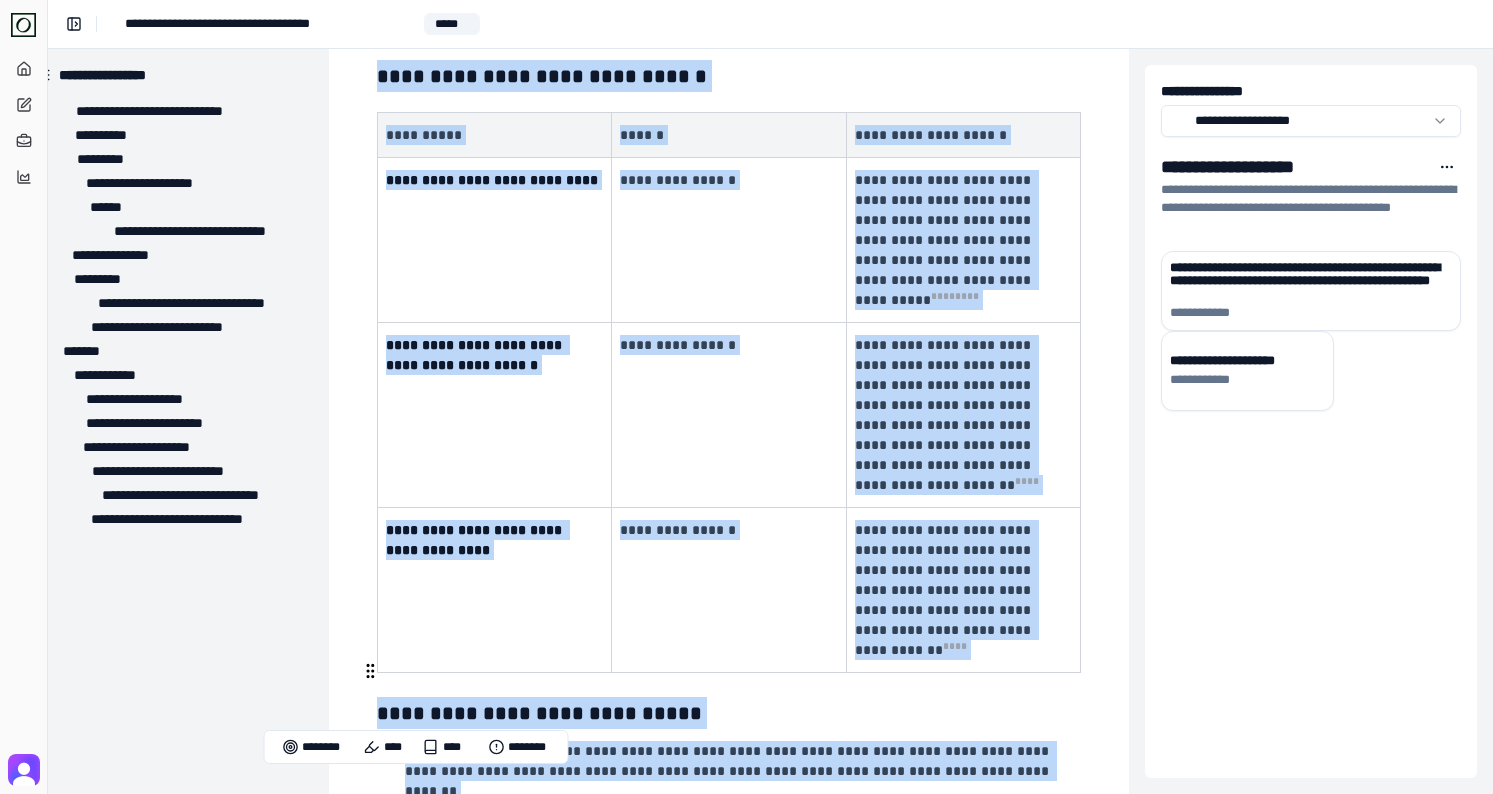 drag, startPoint x: 378, startPoint y: 136, endPoint x: 862, endPoint y: 709, distance: 750.05664 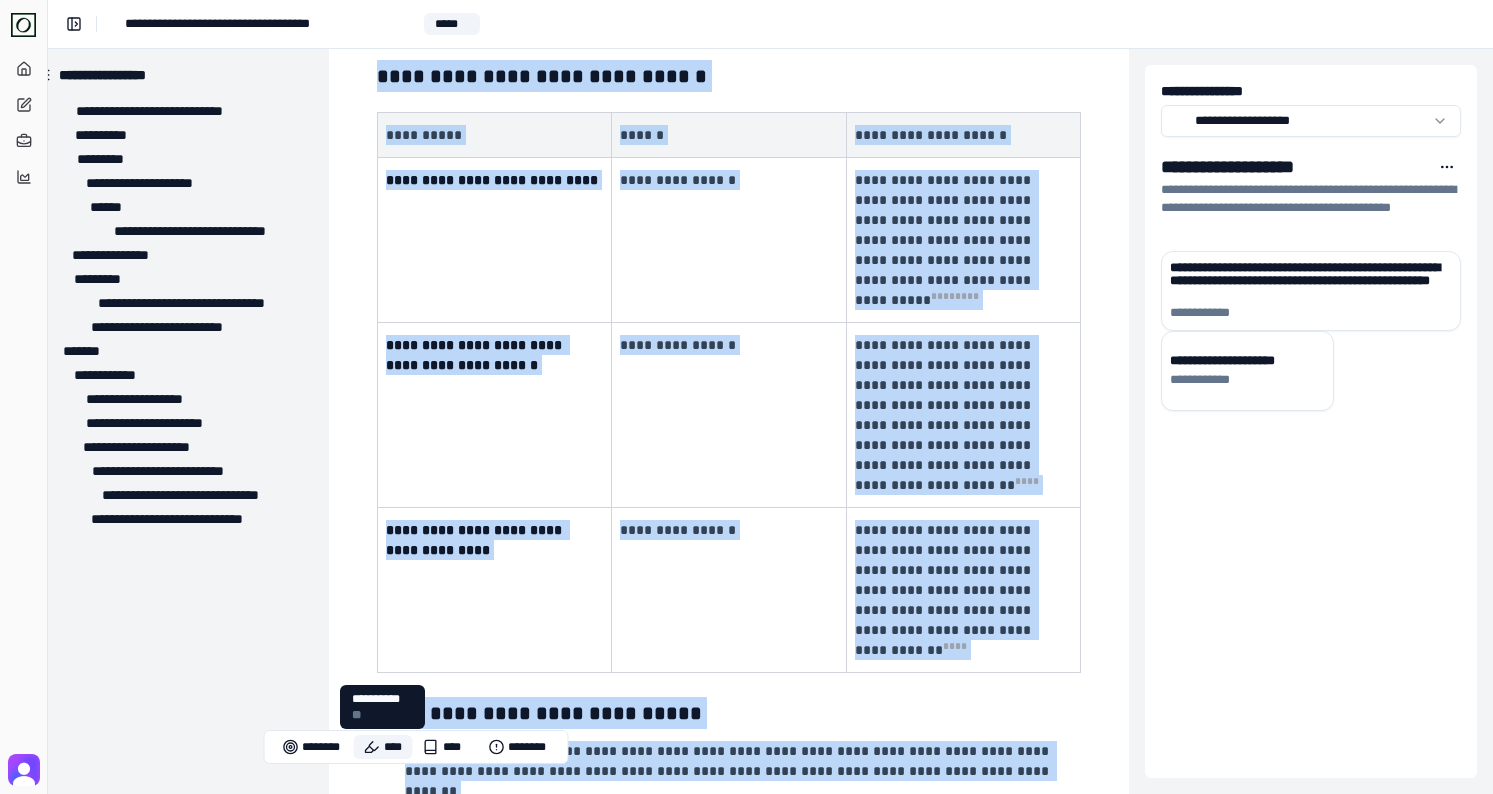 click on "****" at bounding box center (383, 747) 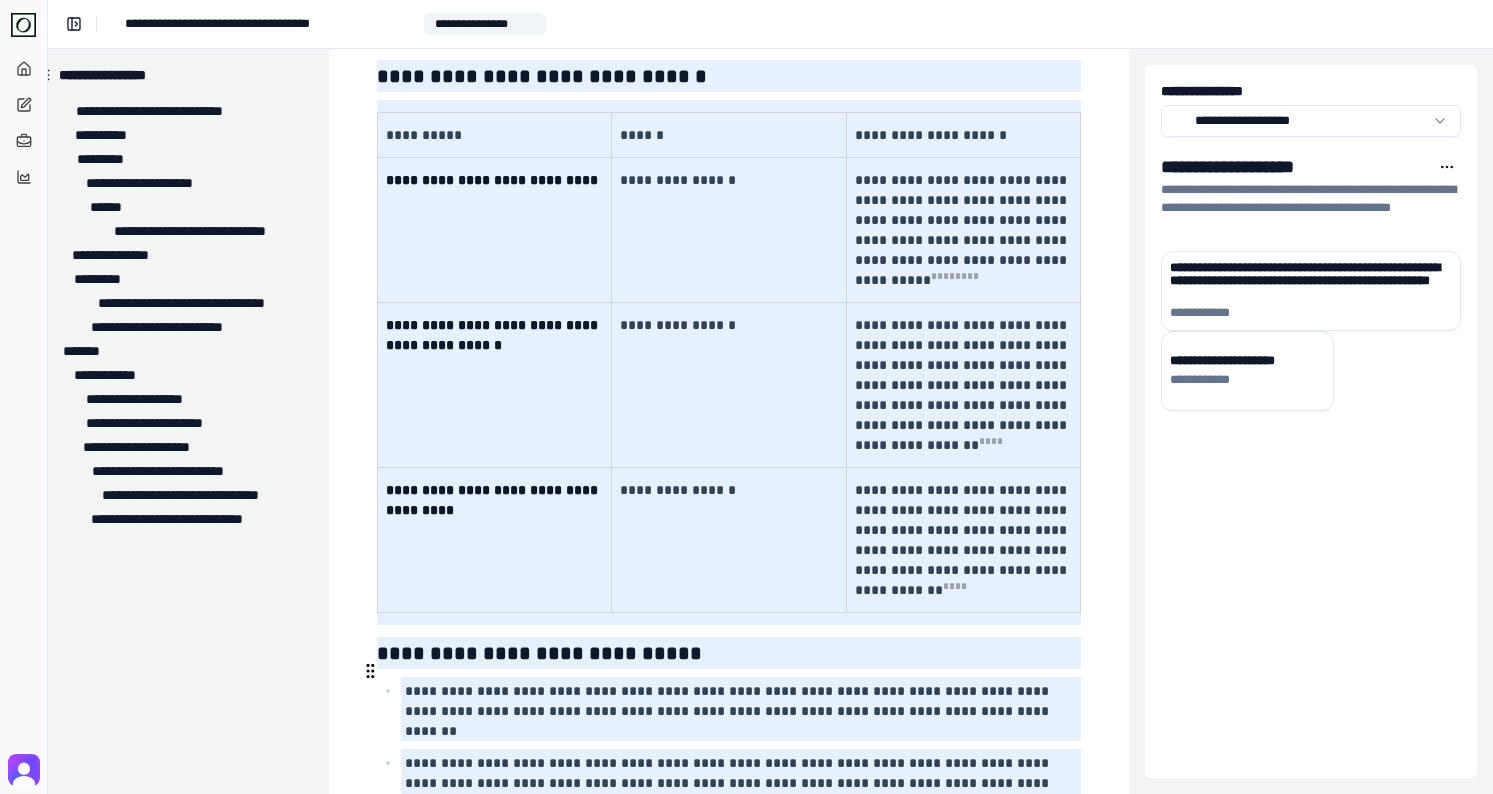 type on "**********" 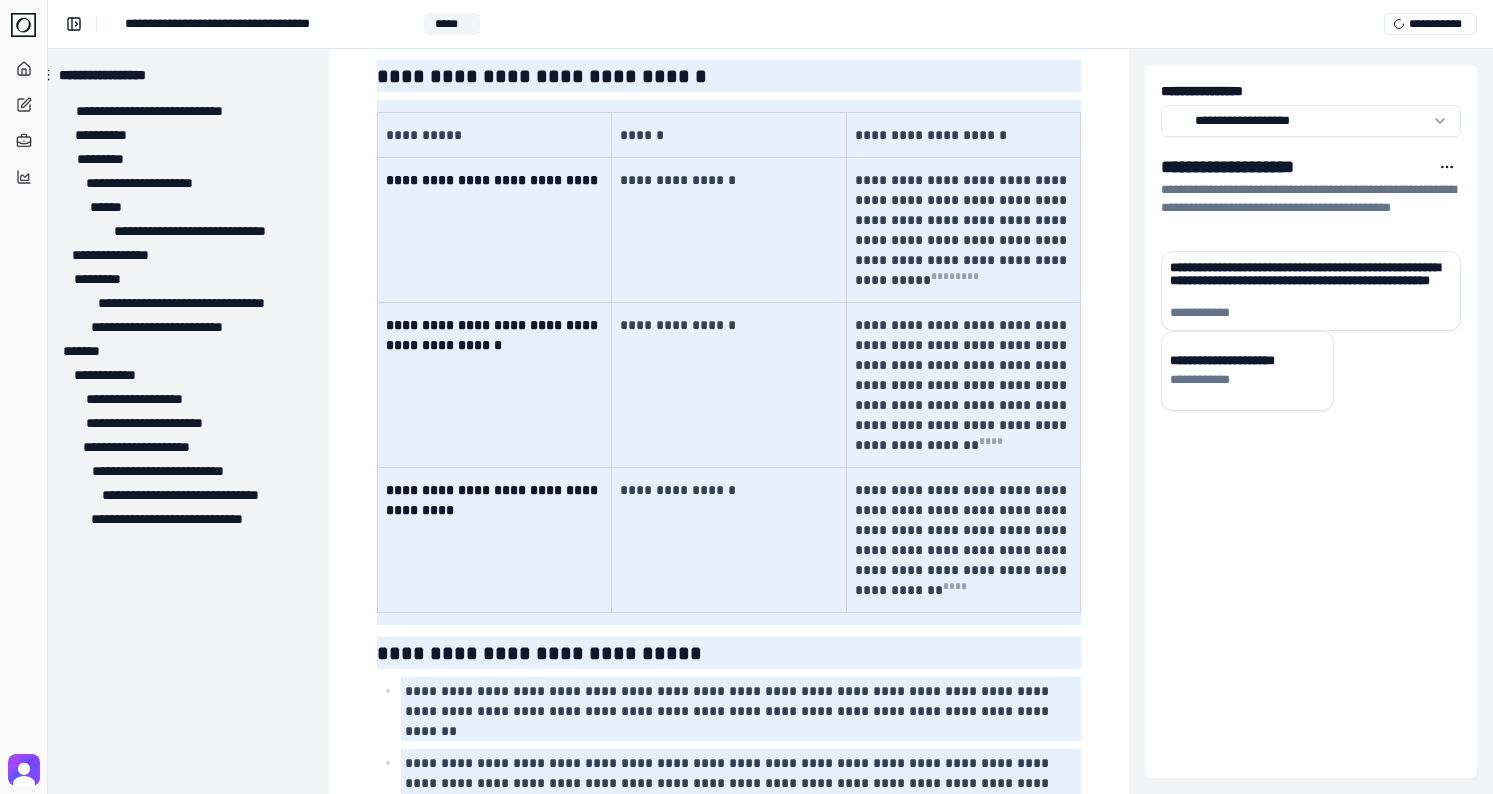 scroll, scrollTop: 2825, scrollLeft: 31, axis: both 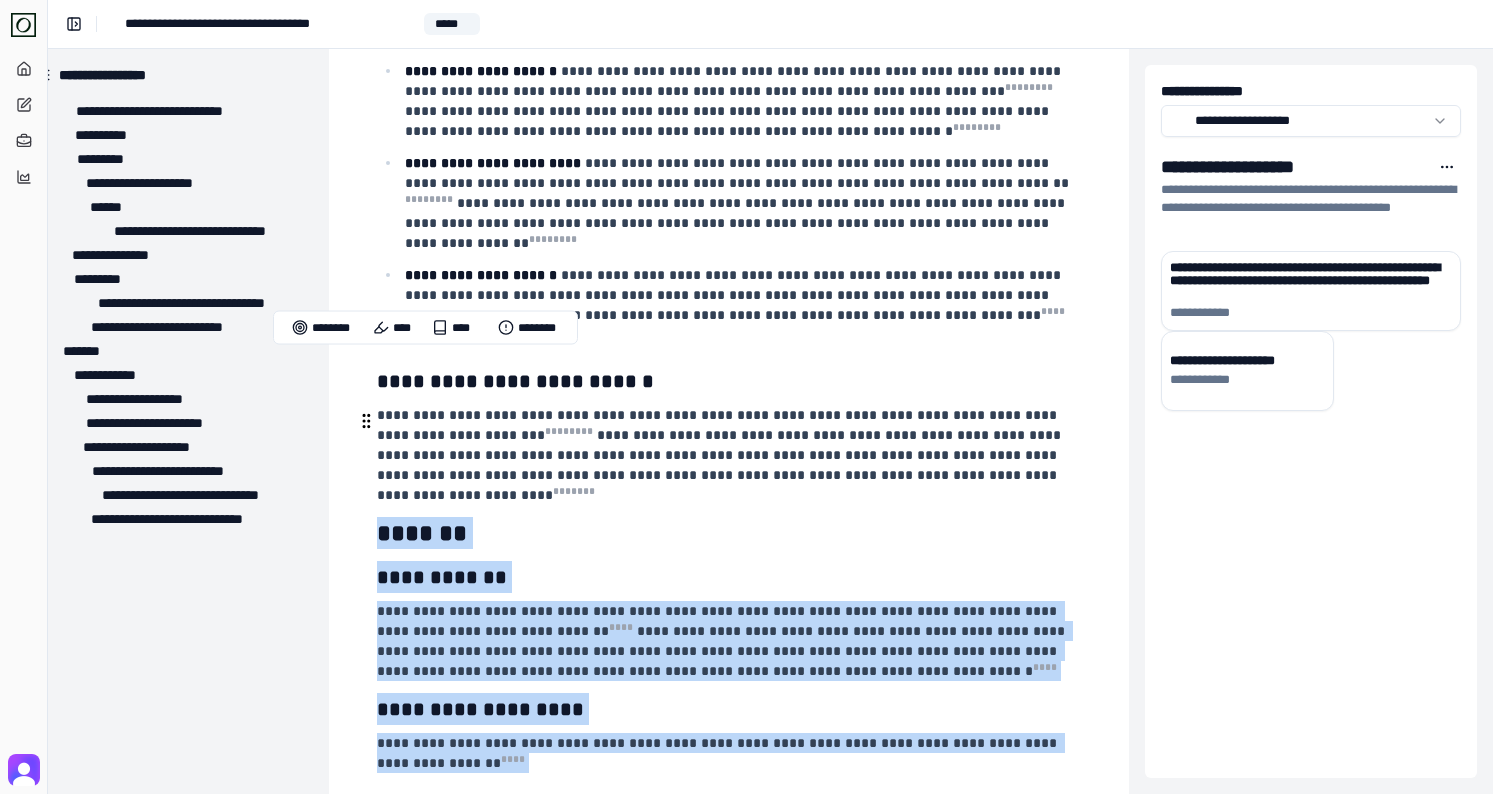 drag, startPoint x: 500, startPoint y: 637, endPoint x: 362, endPoint y: 411, distance: 264.80182 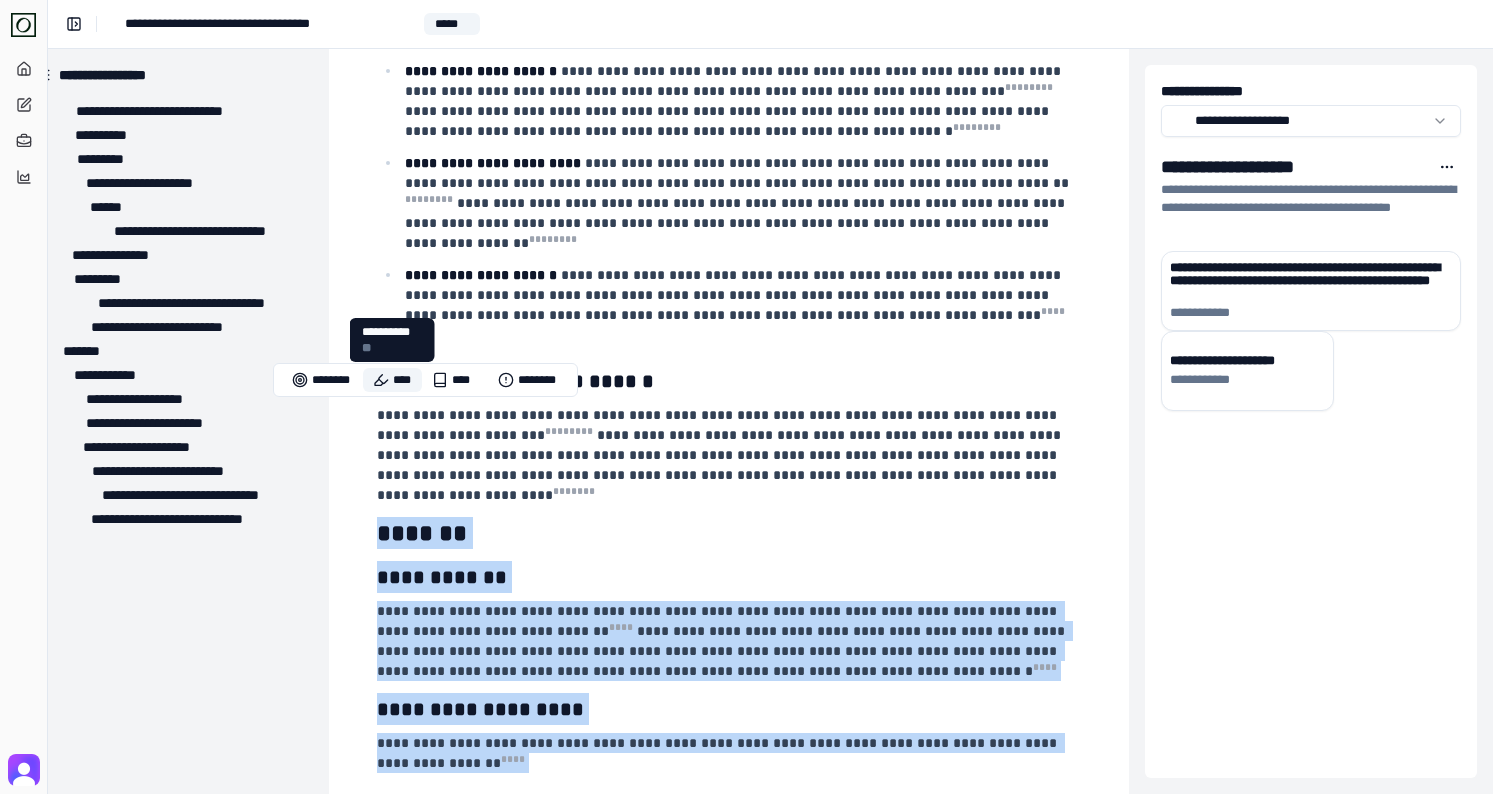 click on "****" at bounding box center (392, 380) 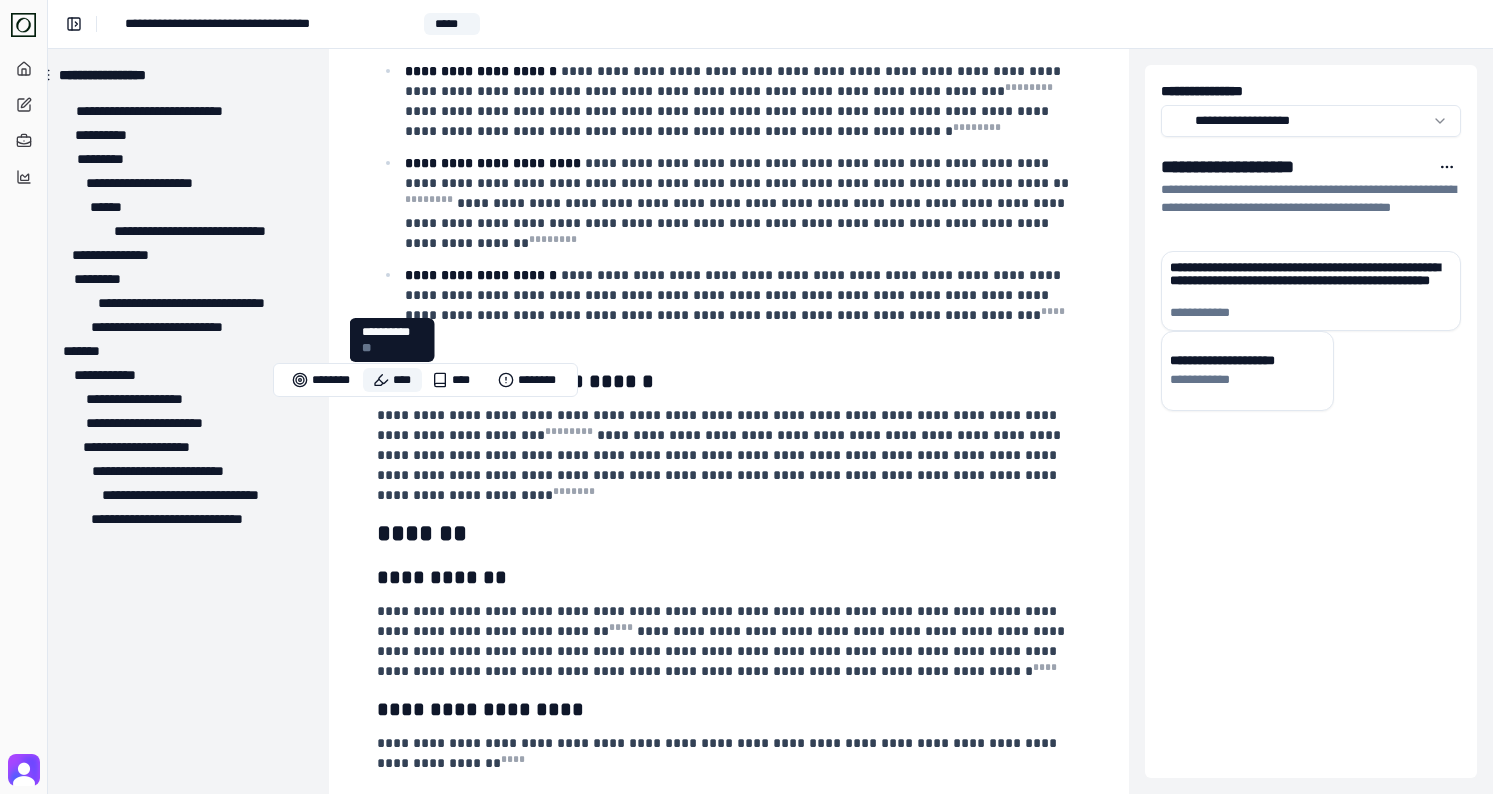 scroll, scrollTop: 2409, scrollLeft: 31, axis: both 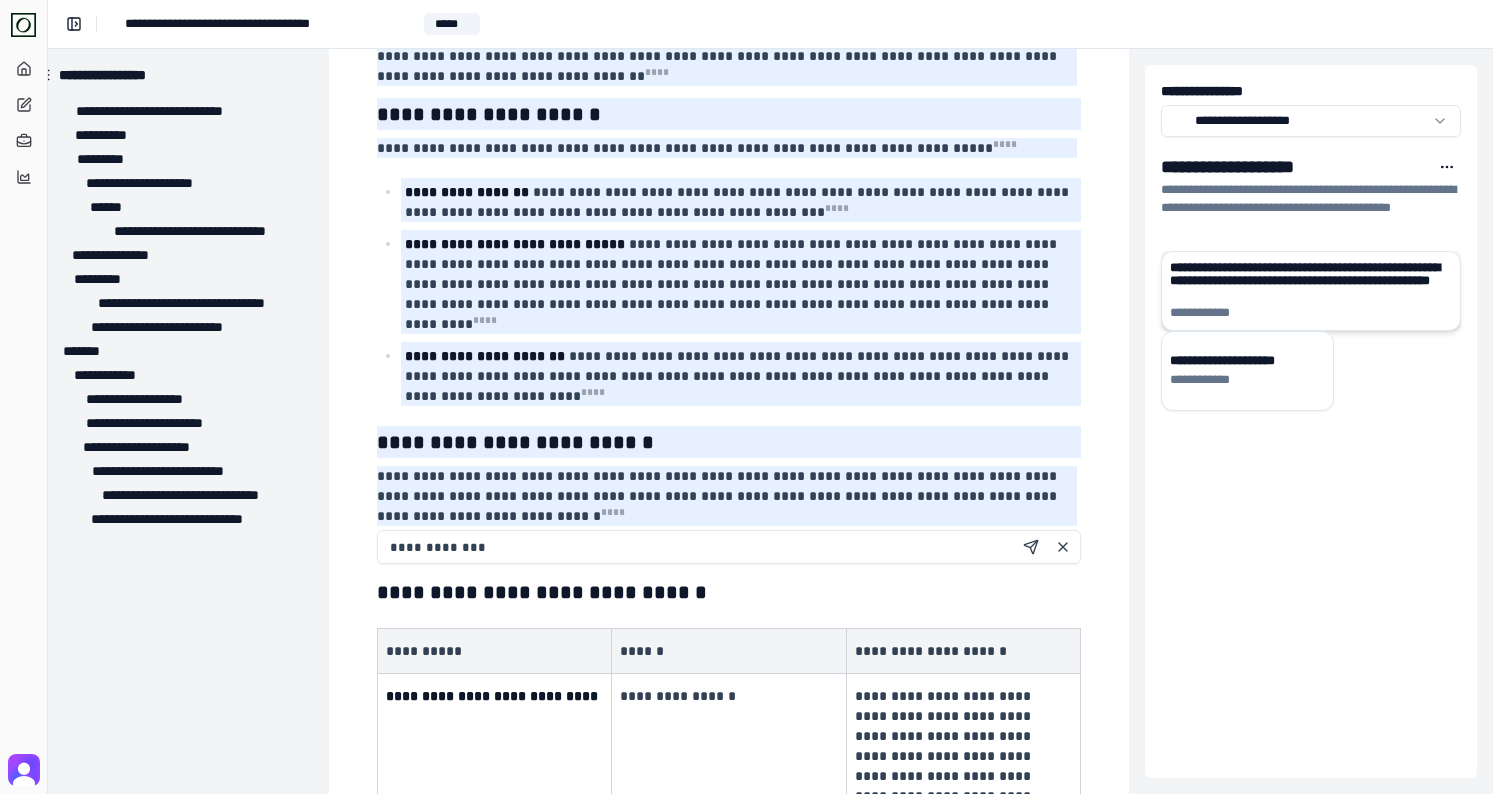 click on "**********" at bounding box center [1311, 280] 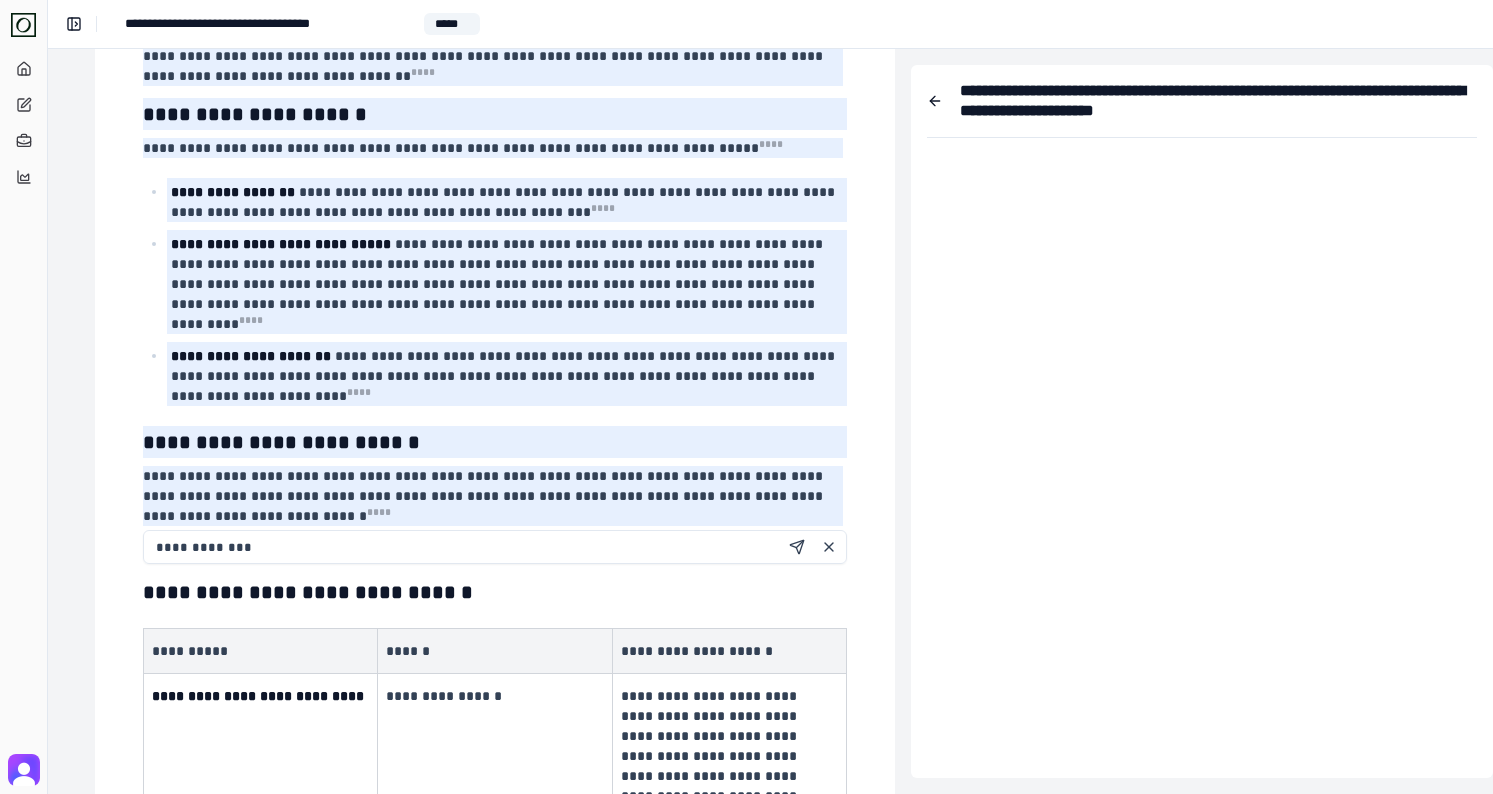 scroll, scrollTop: 2409, scrollLeft: 281, axis: both 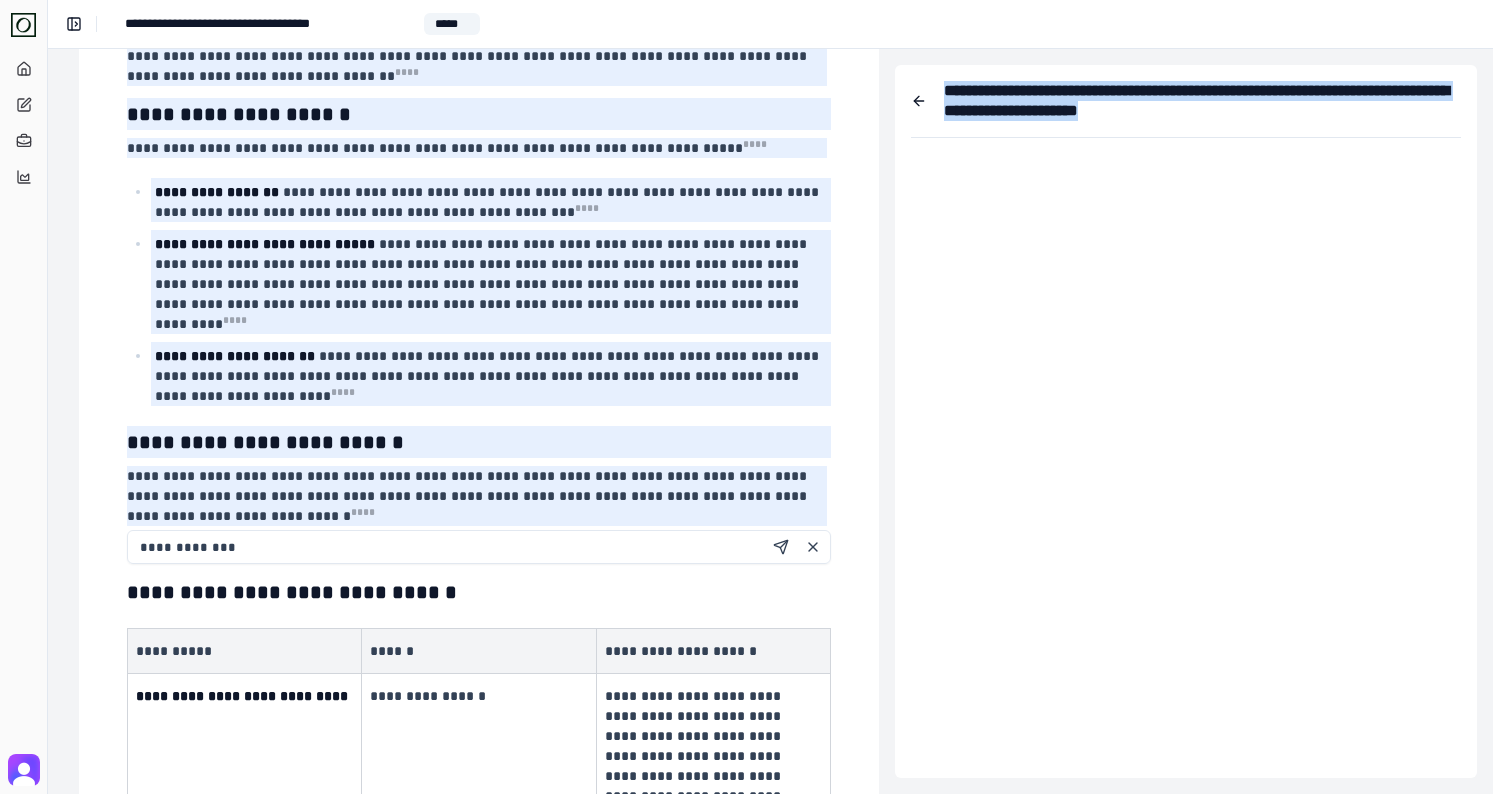 drag, startPoint x: 1301, startPoint y: 113, endPoint x: 942, endPoint y: 83, distance: 360.2513 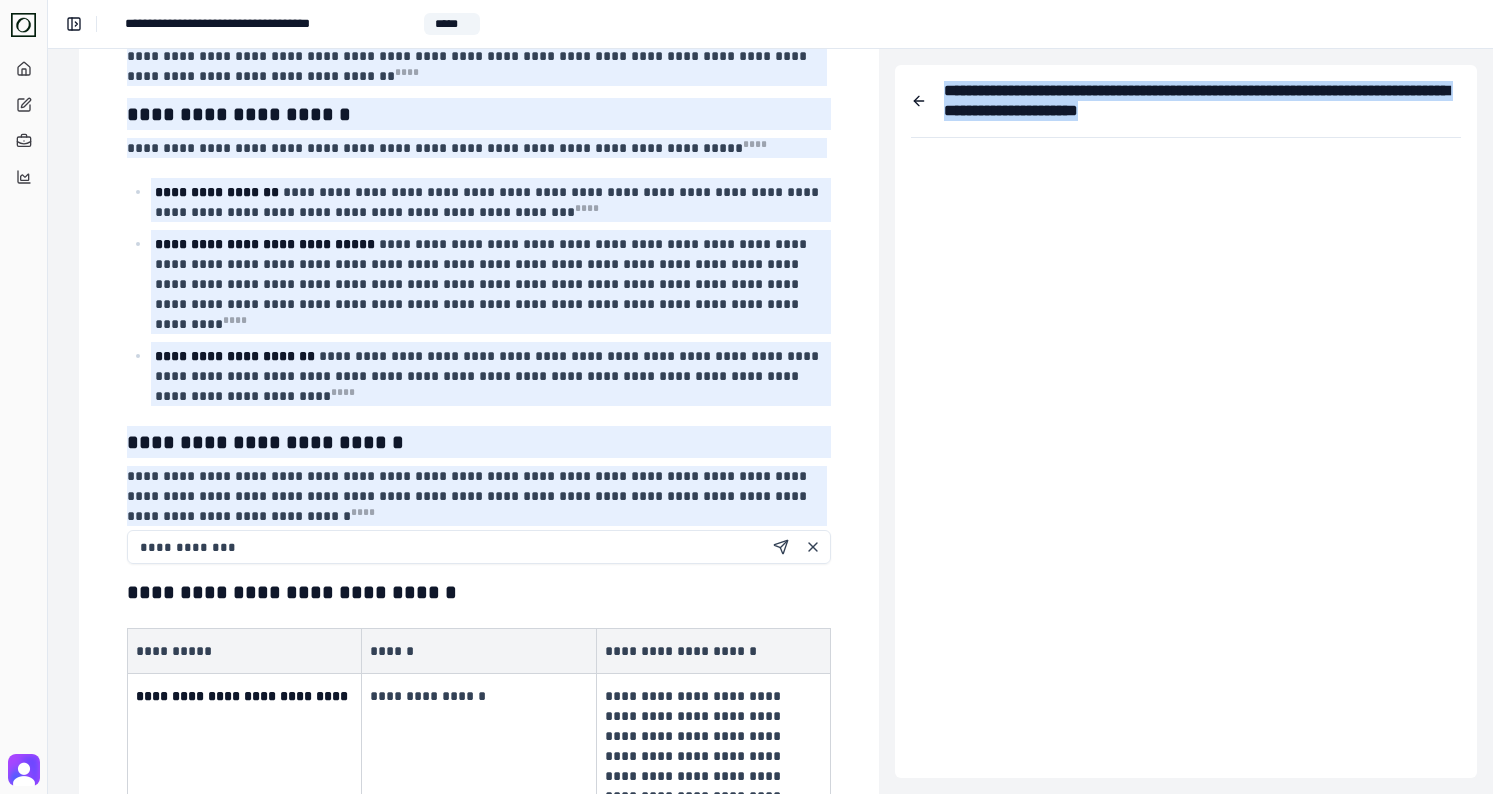 click on "**********" at bounding box center [1186, 109] 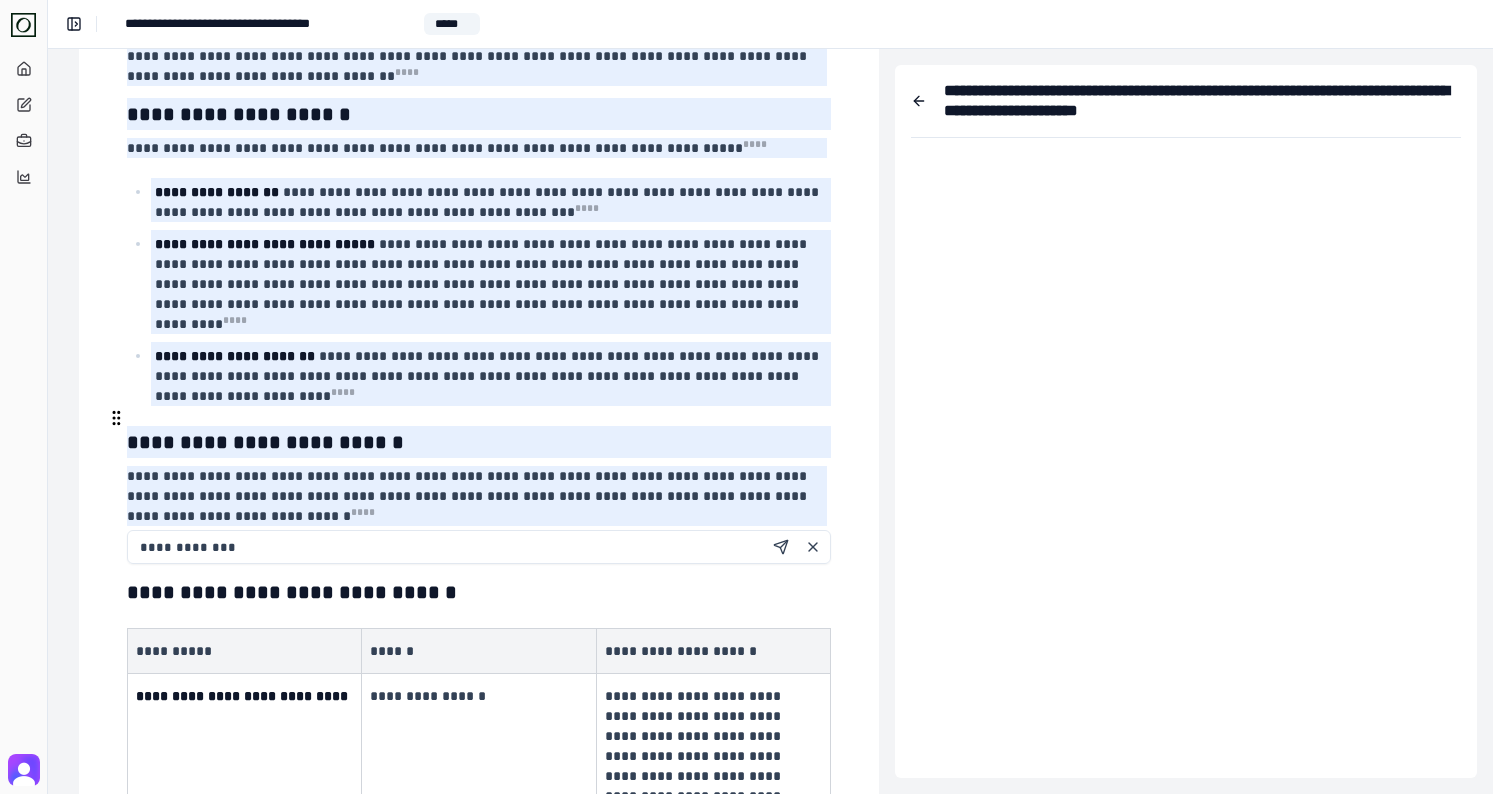 click on "**********" at bounding box center [479, 547] 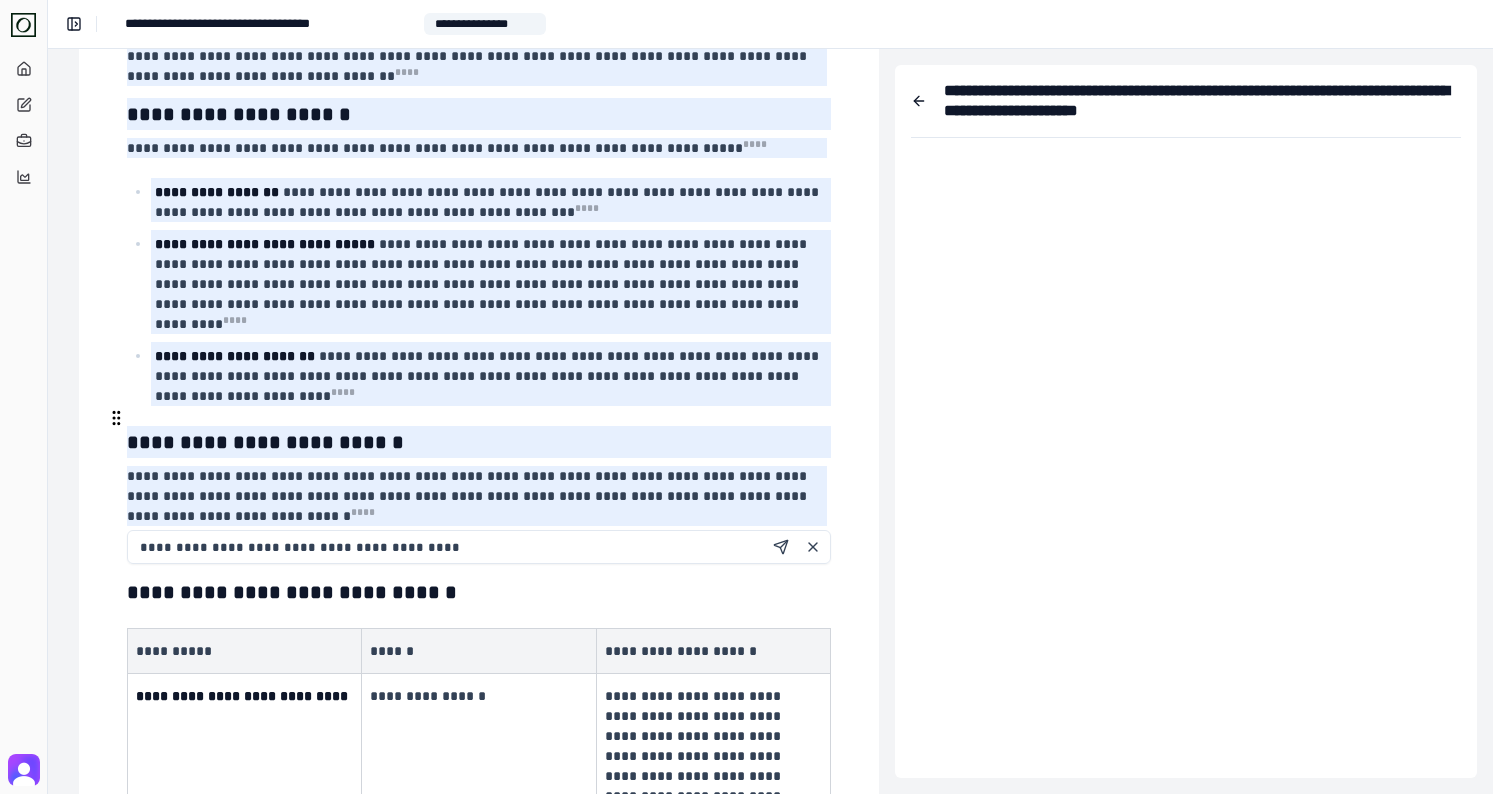 paste on "**********" 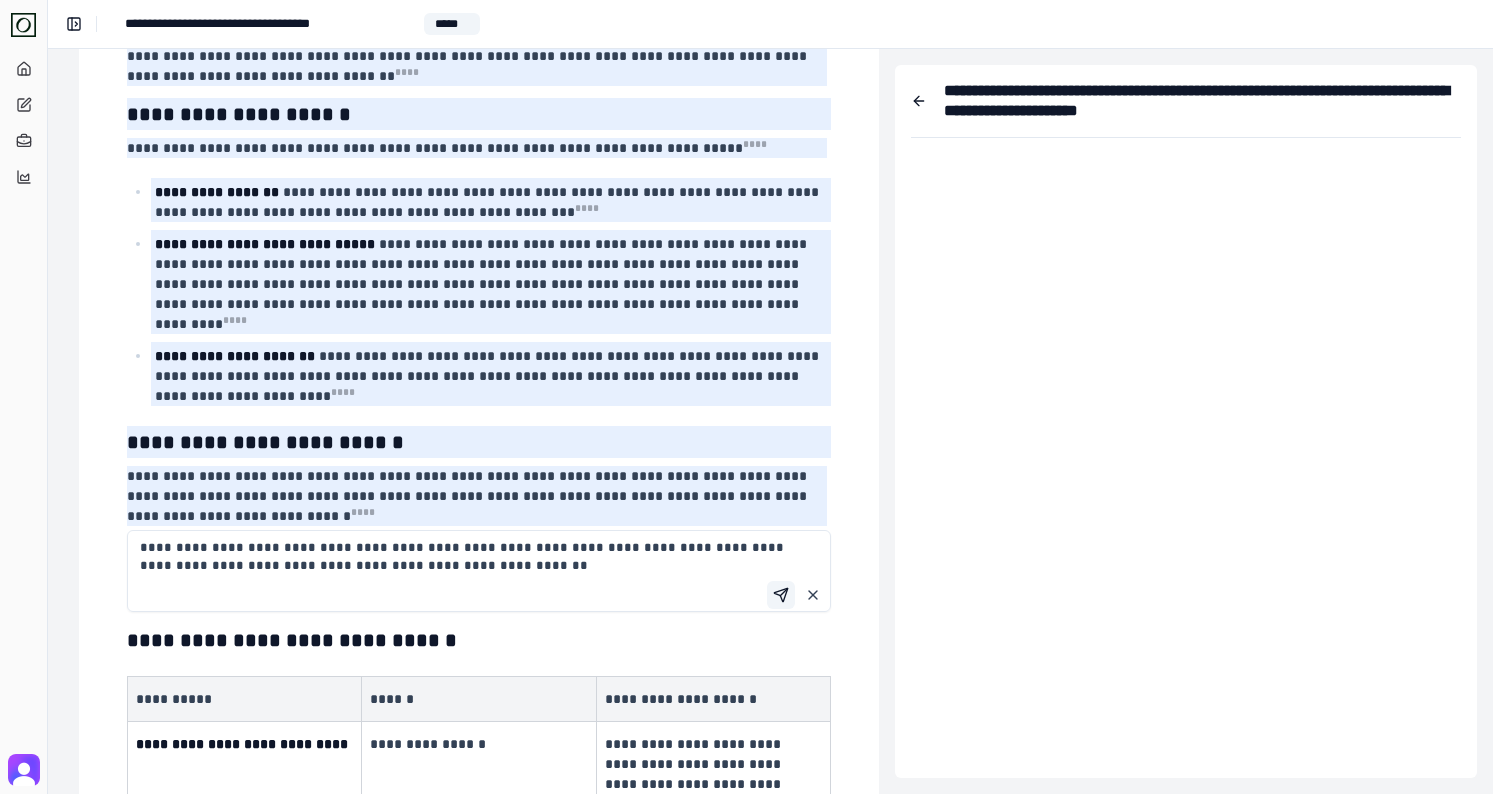 type on "**********" 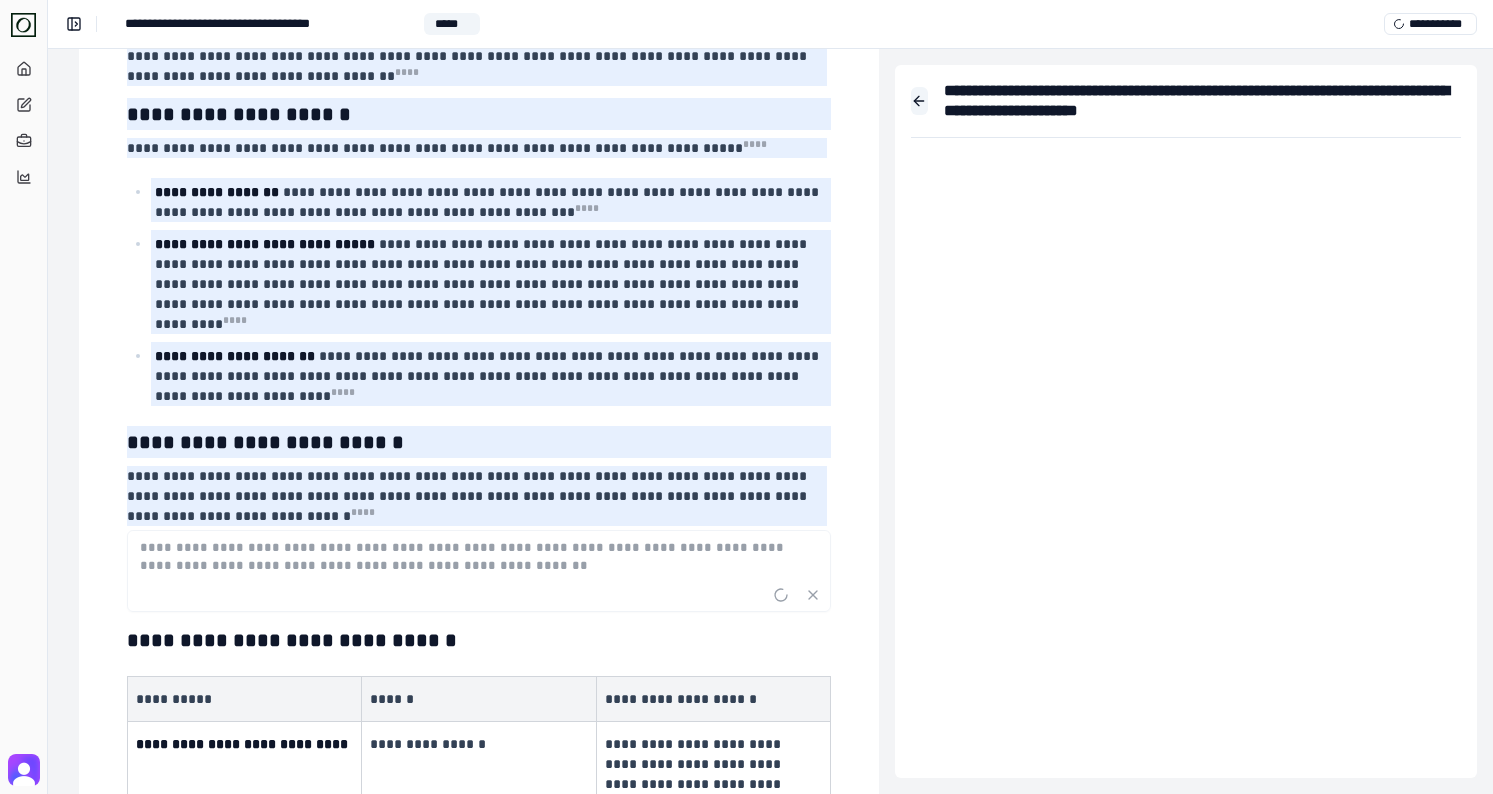 click at bounding box center [919, 101] 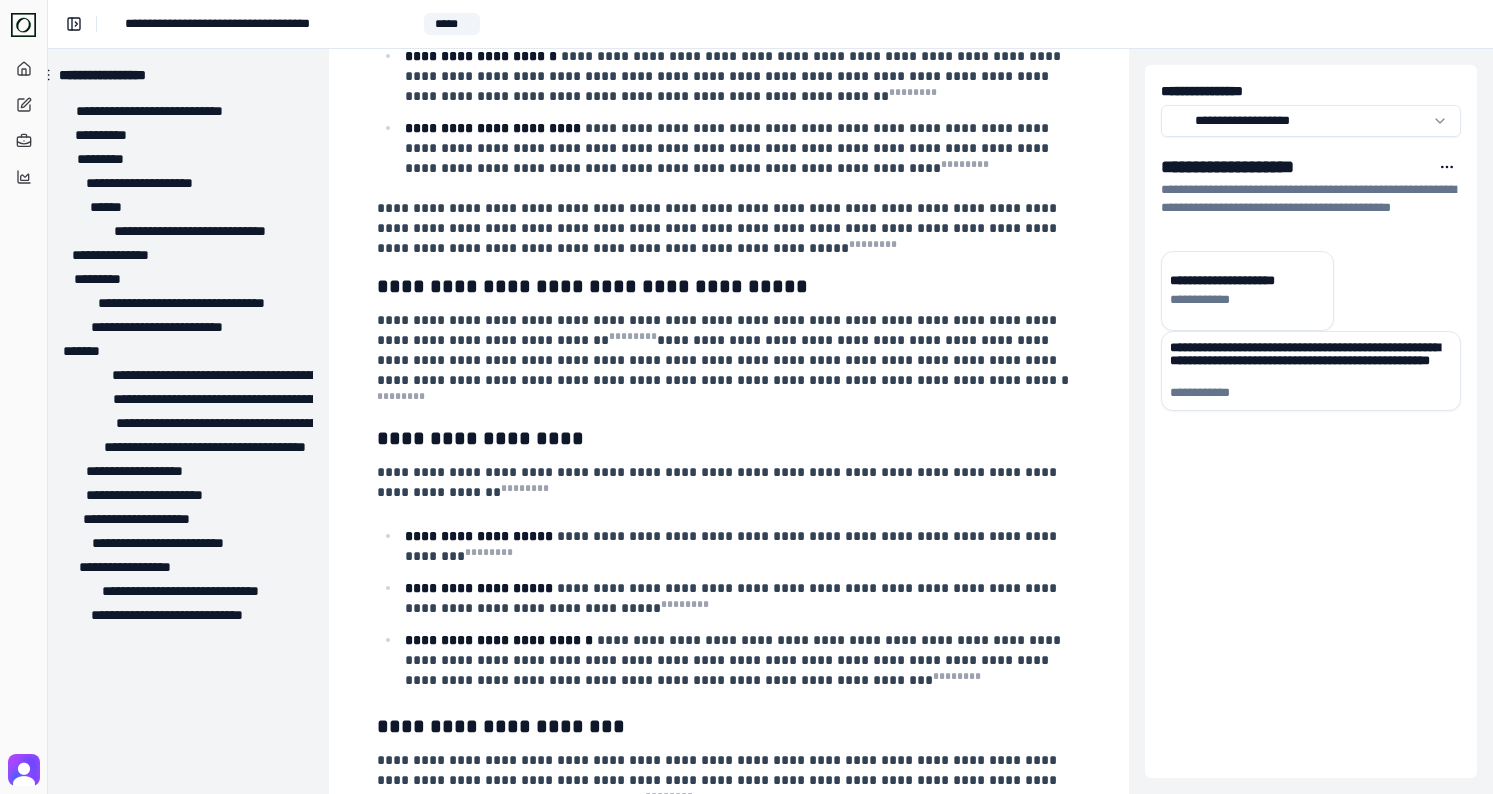 scroll, scrollTop: 2710, scrollLeft: 31, axis: both 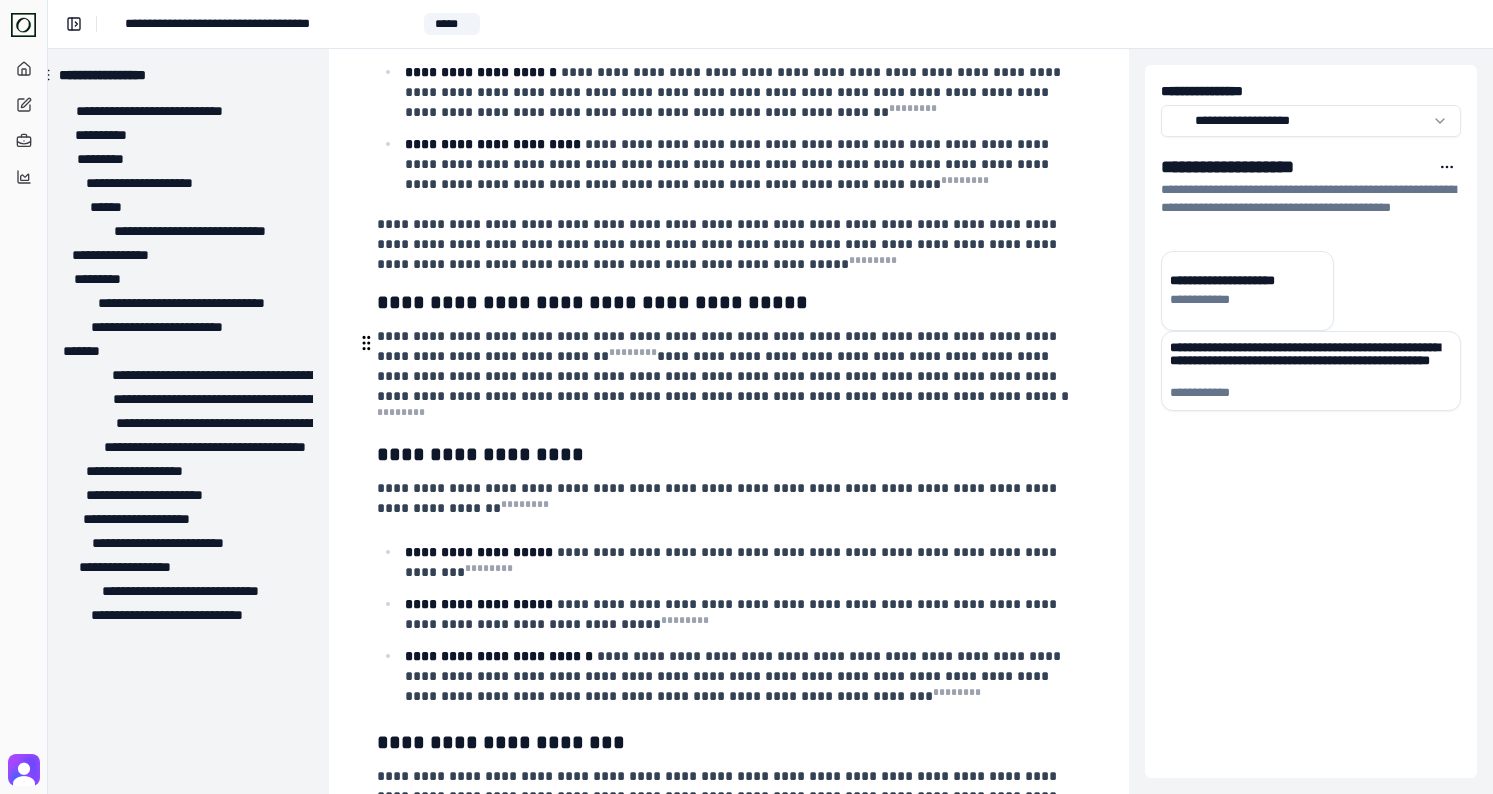 click on "**********" at bounding box center [727, 498] 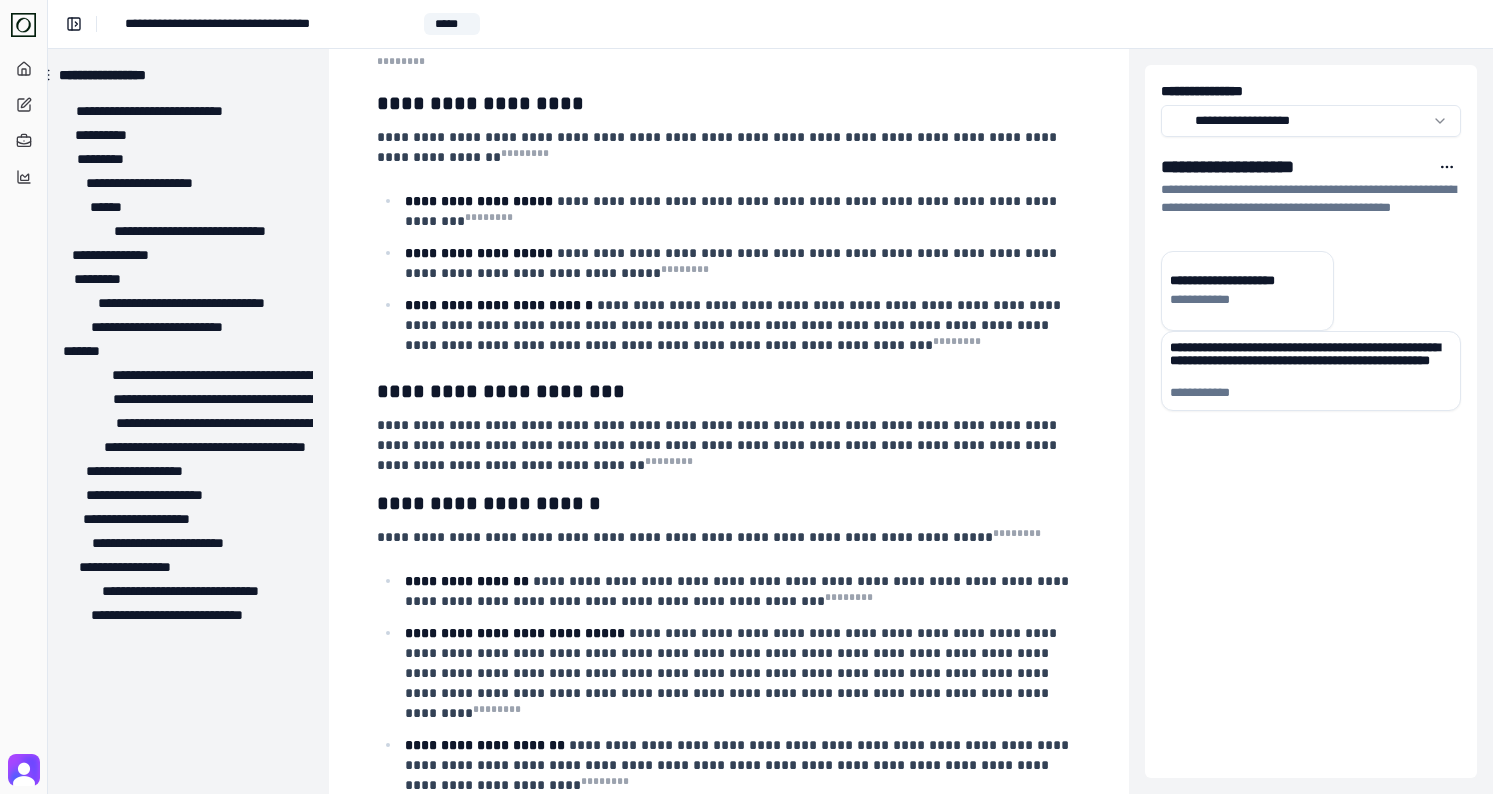 scroll, scrollTop: 3418, scrollLeft: 31, axis: both 